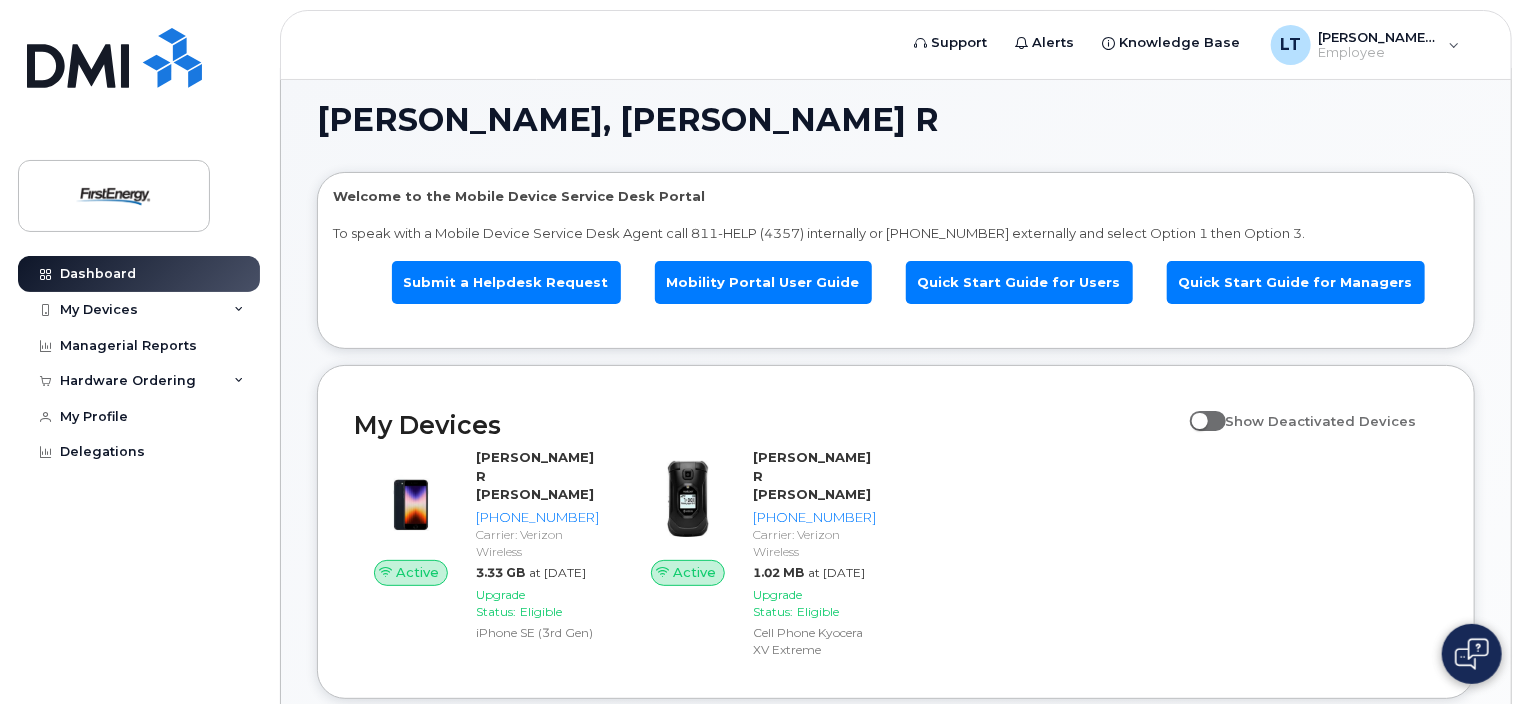 scroll, scrollTop: 0, scrollLeft: 0, axis: both 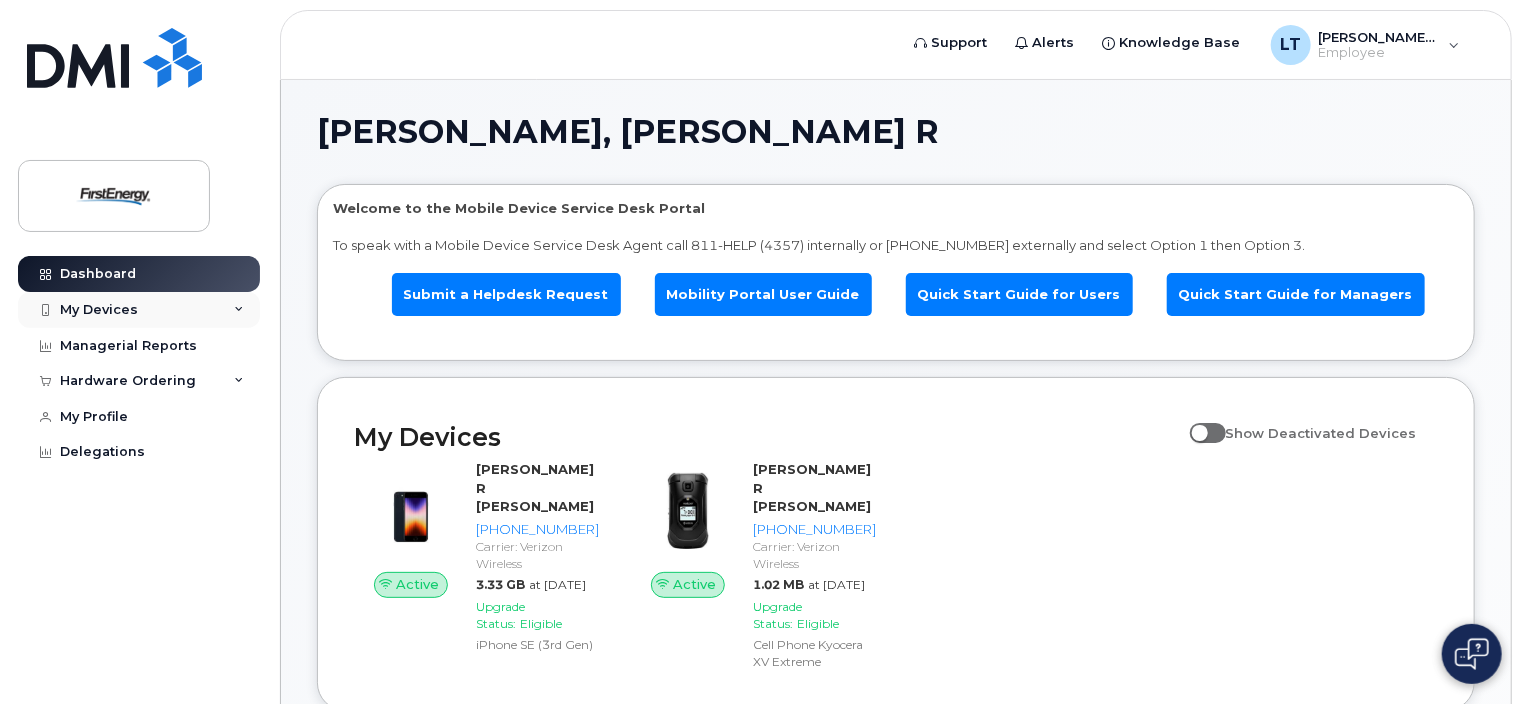 click 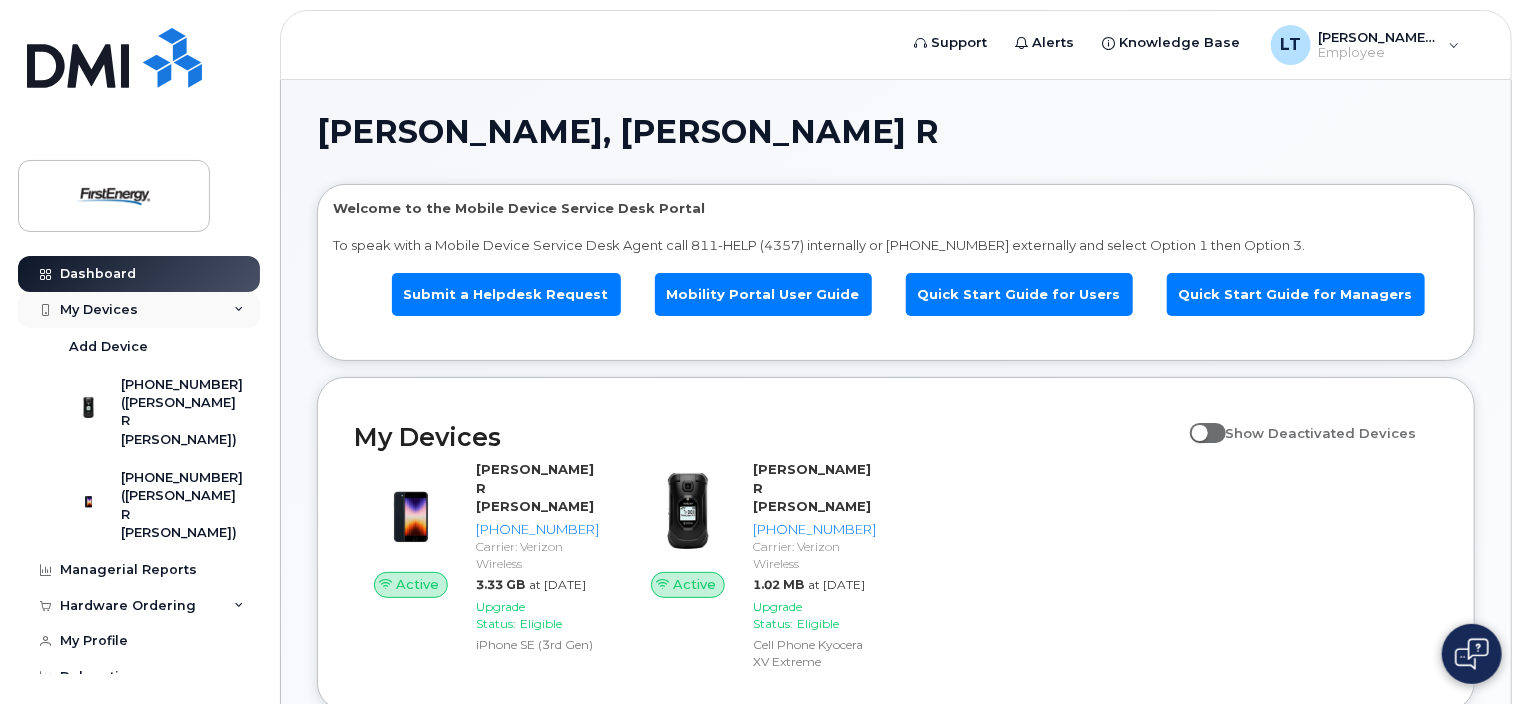 click 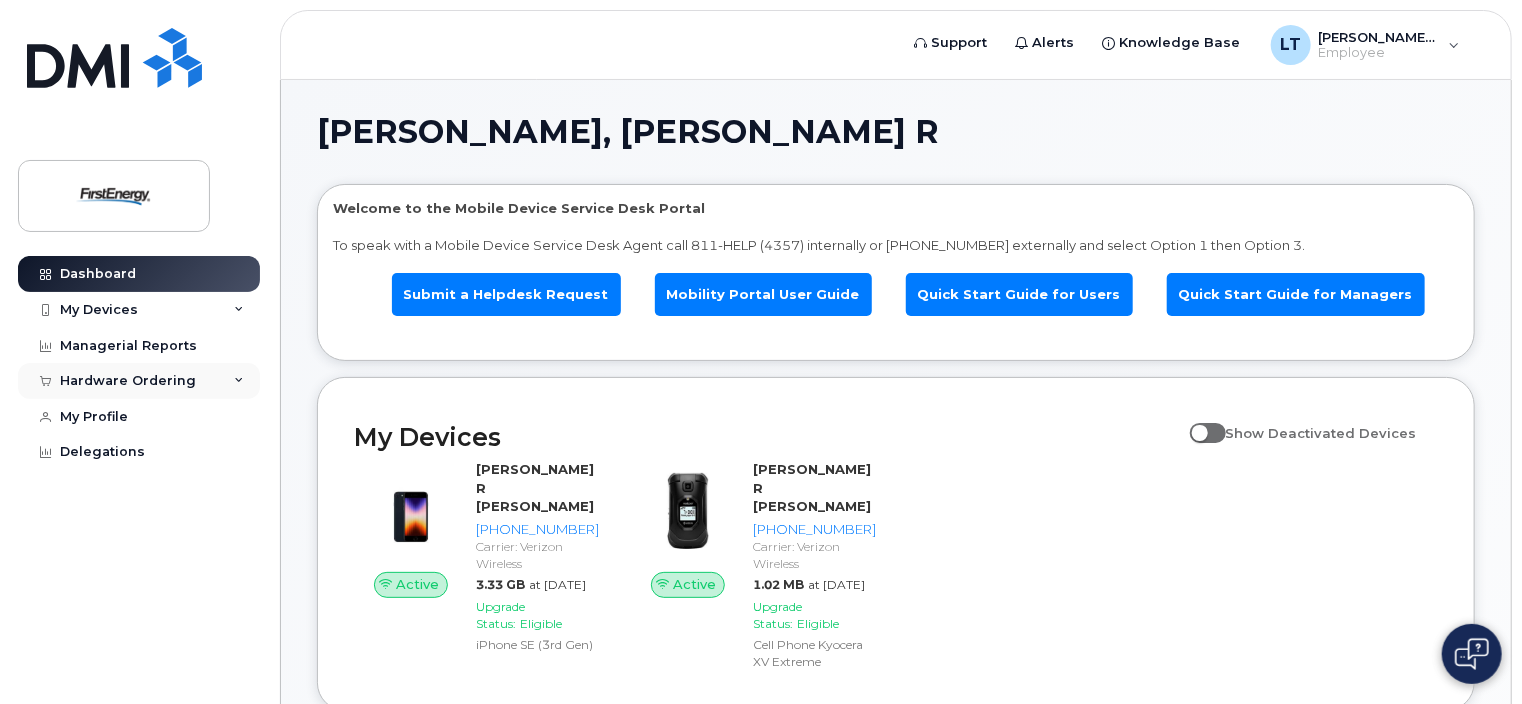click 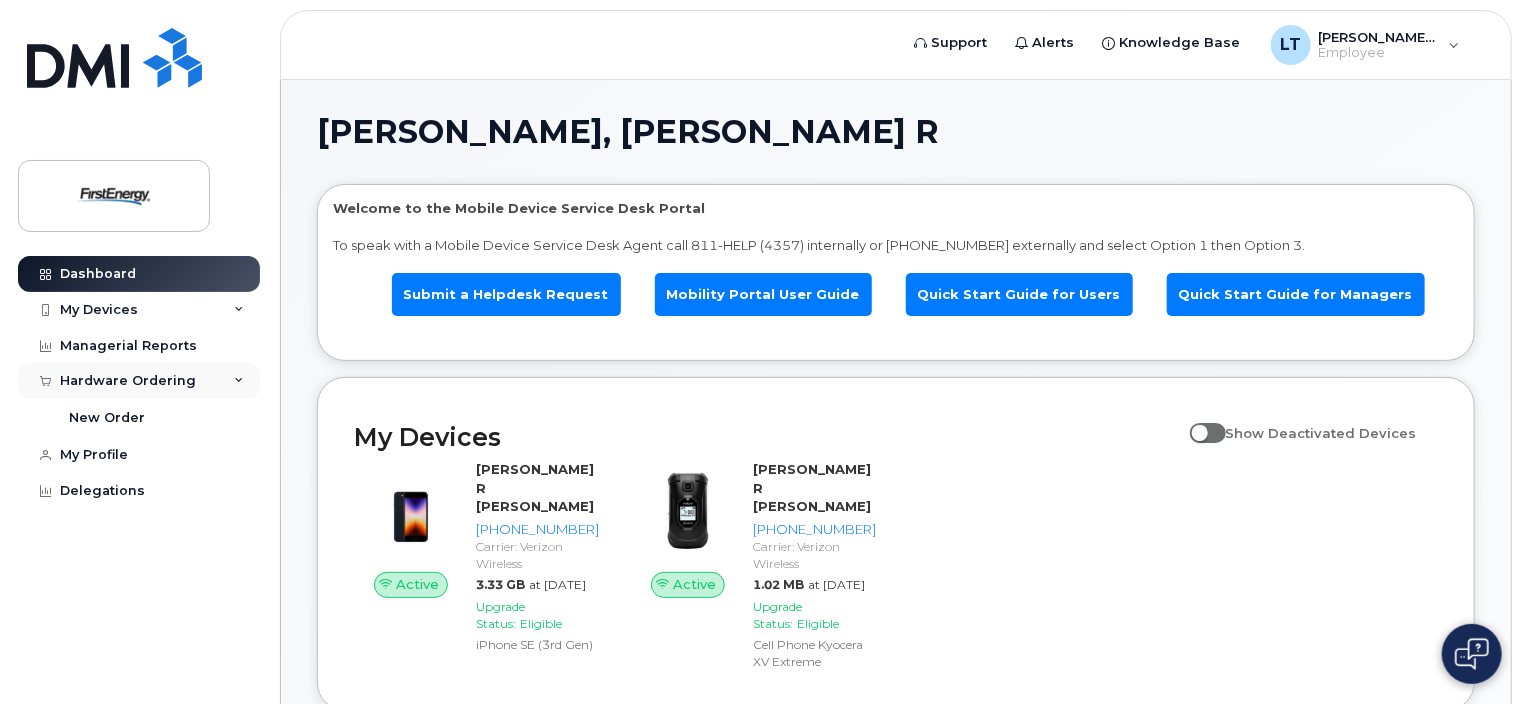 click 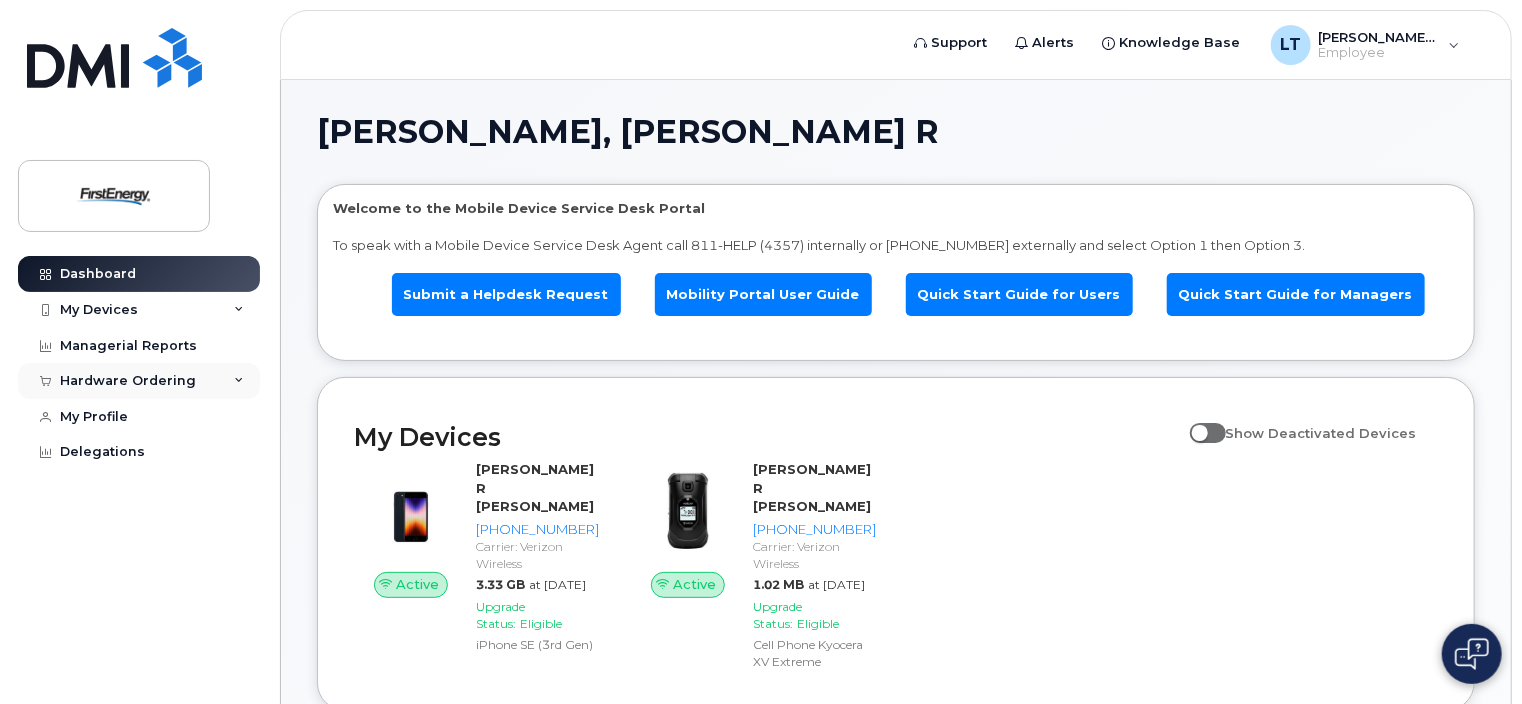 click 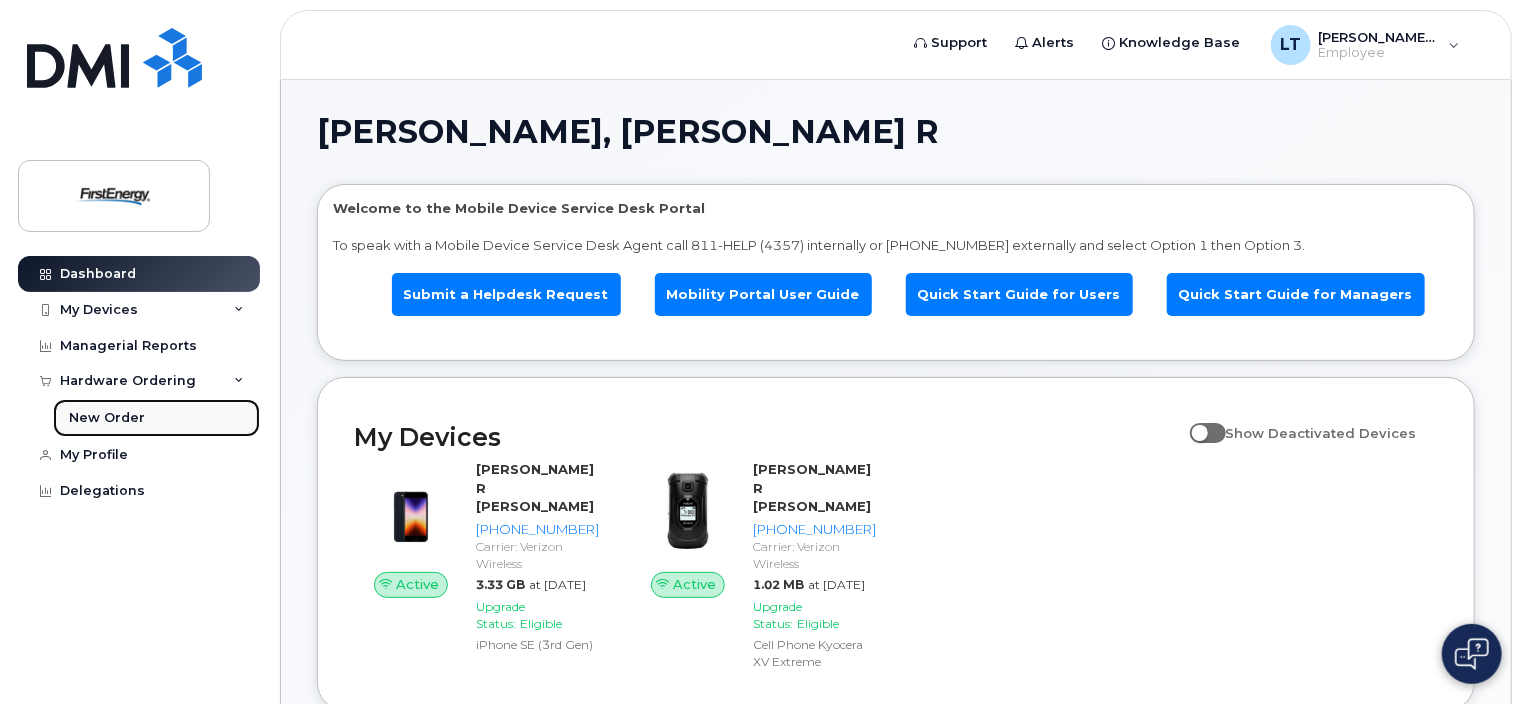 click on "New Order" 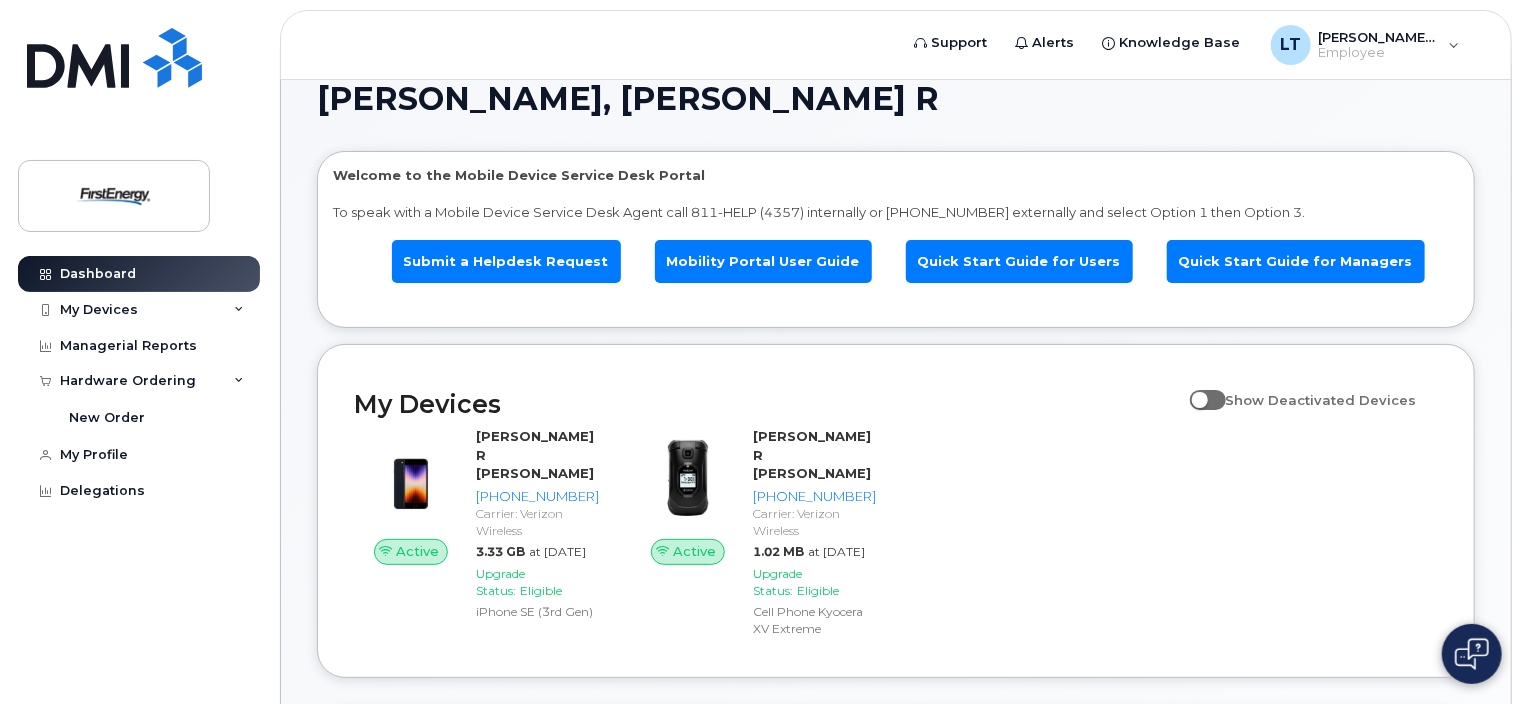 scroll, scrollTop: 0, scrollLeft: 0, axis: both 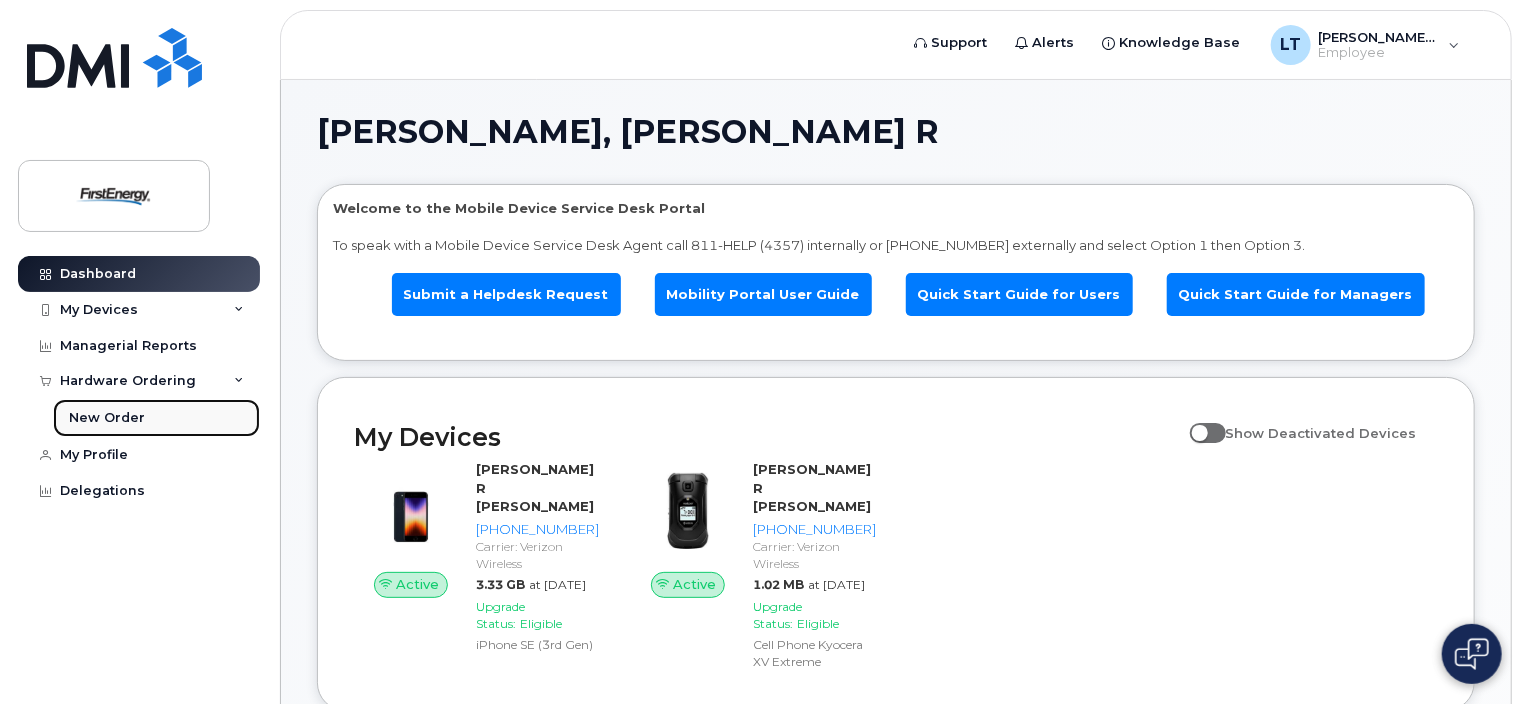 click on "New Order" 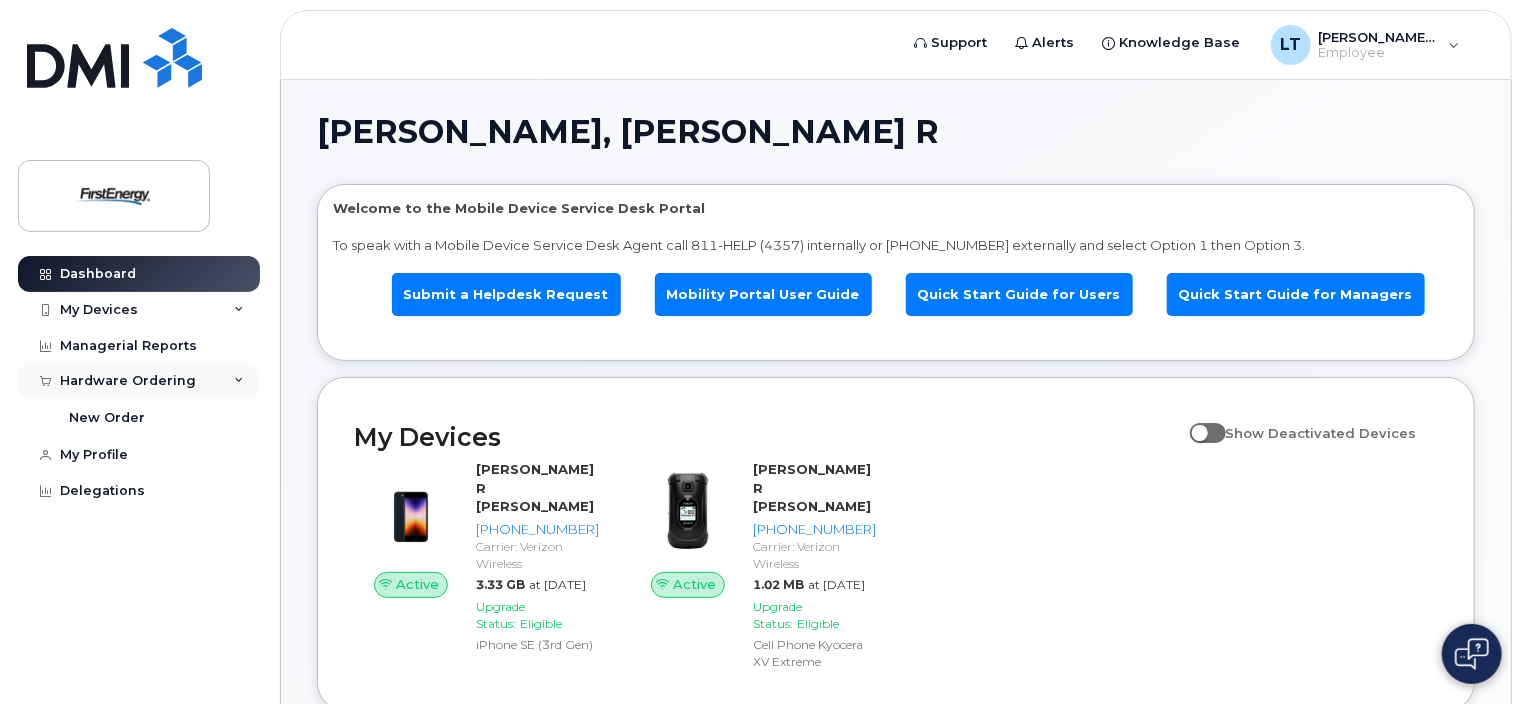 click on "Hardware Ordering" 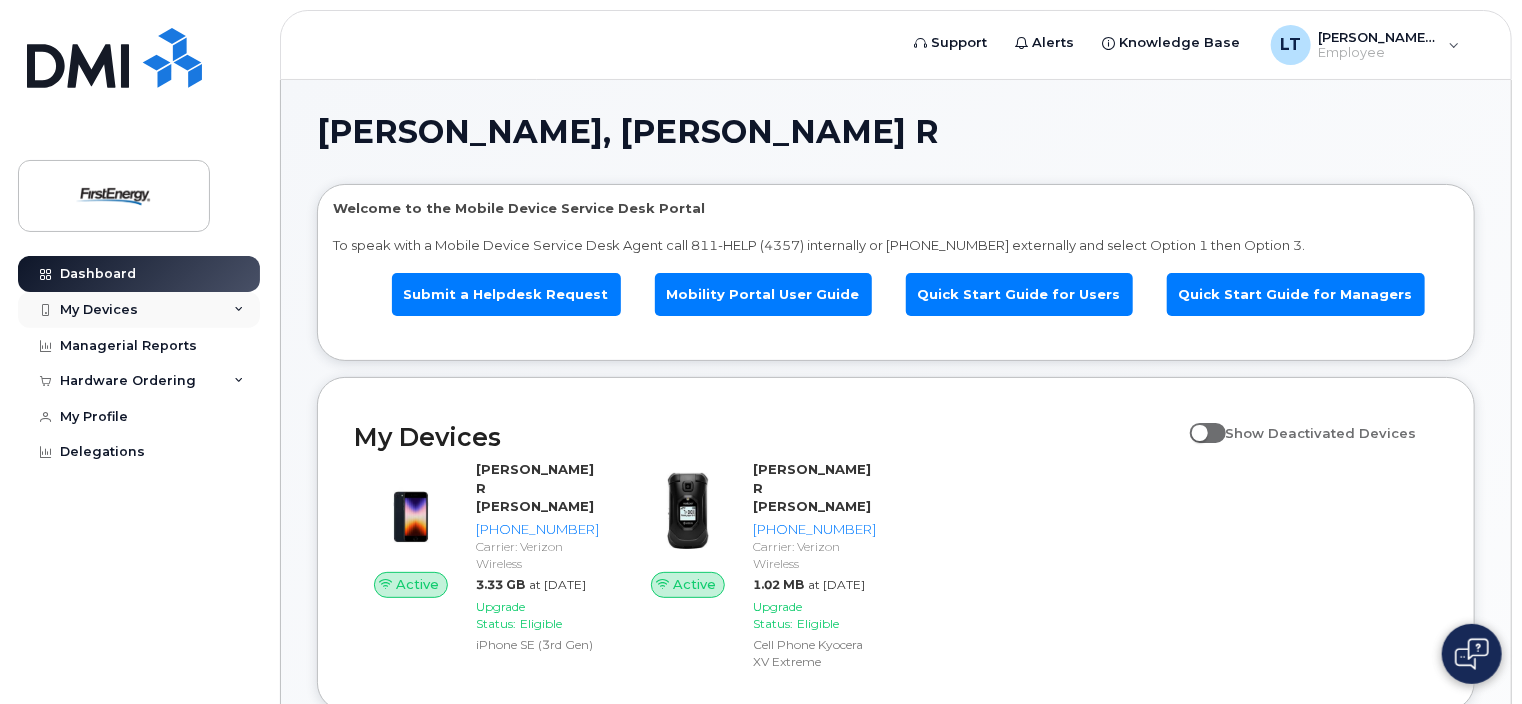 click 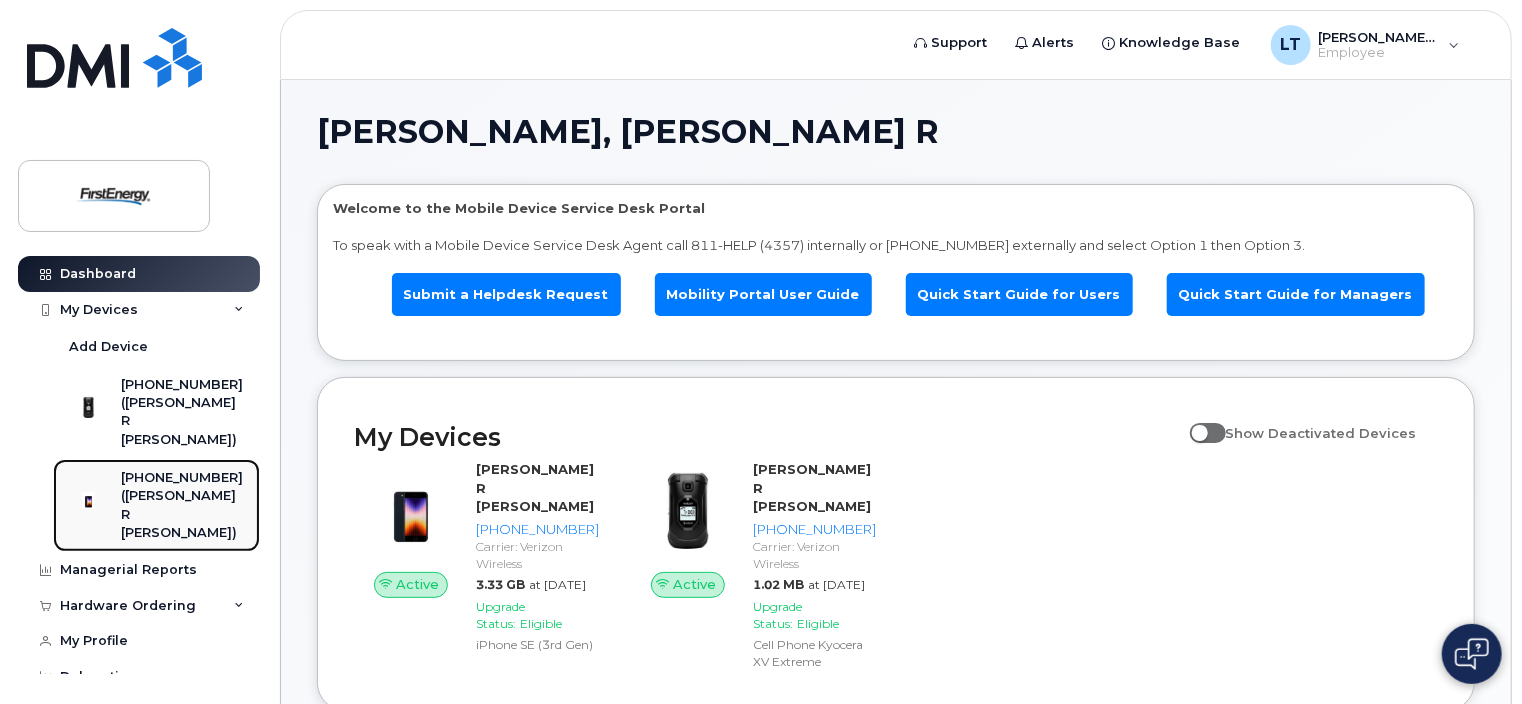 click on "([PERSON_NAME] R [PERSON_NAME])" 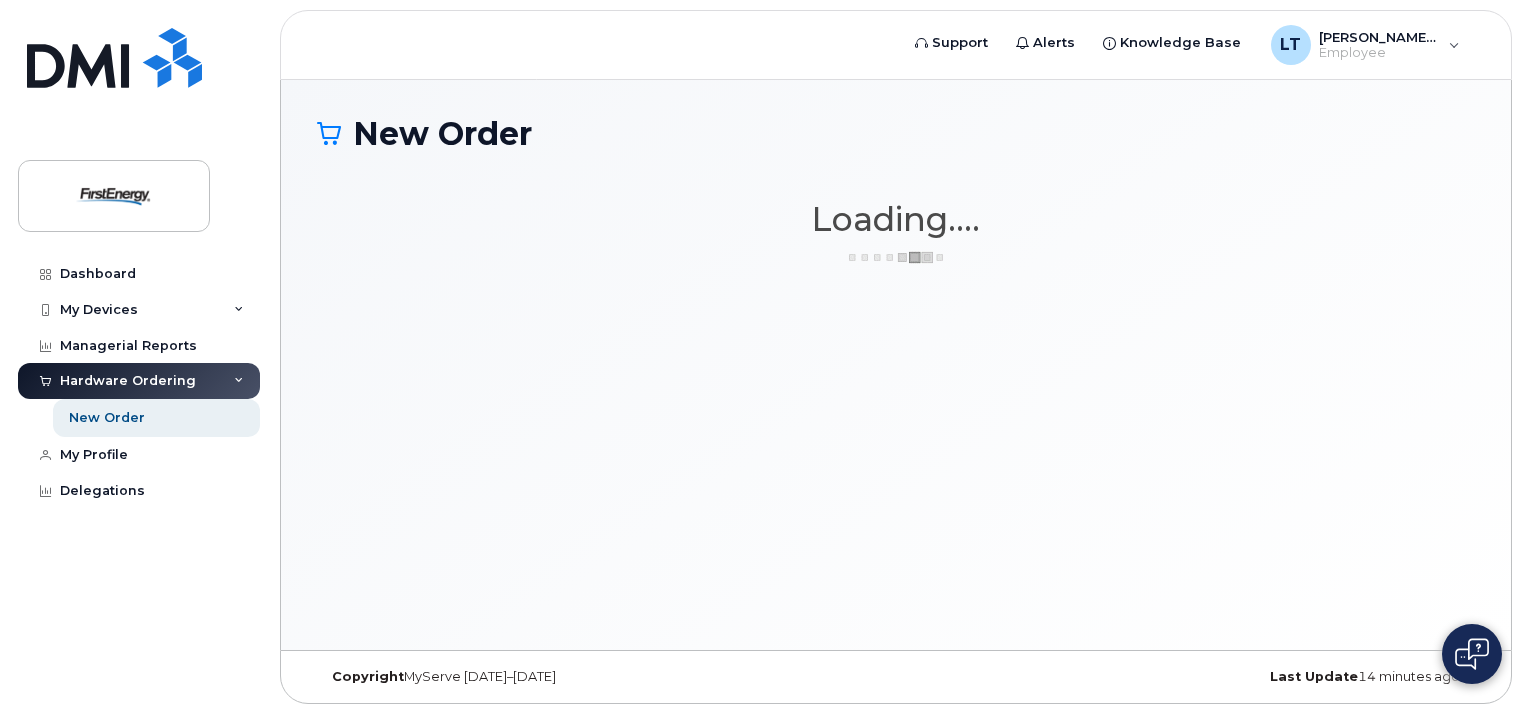 scroll, scrollTop: 0, scrollLeft: 0, axis: both 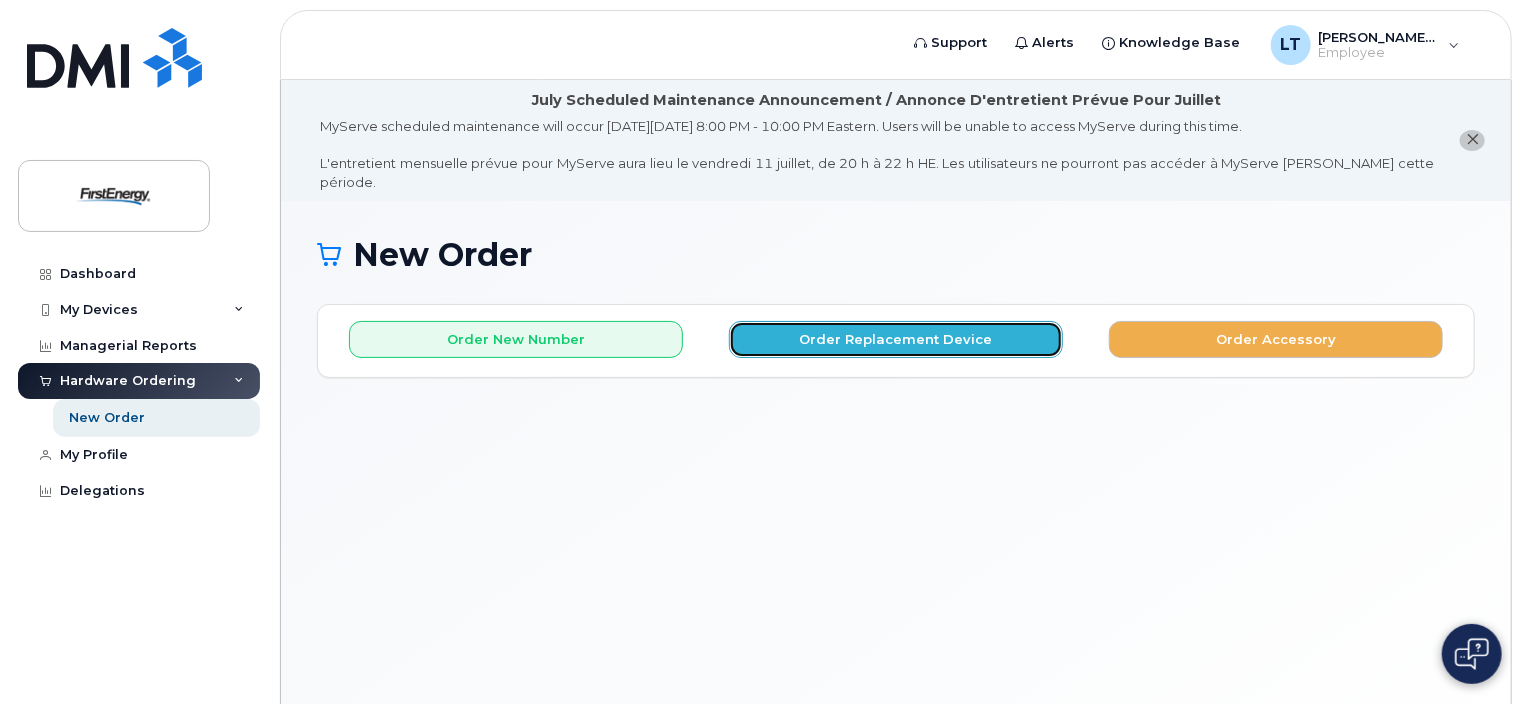 click on "Order Replacement Device" 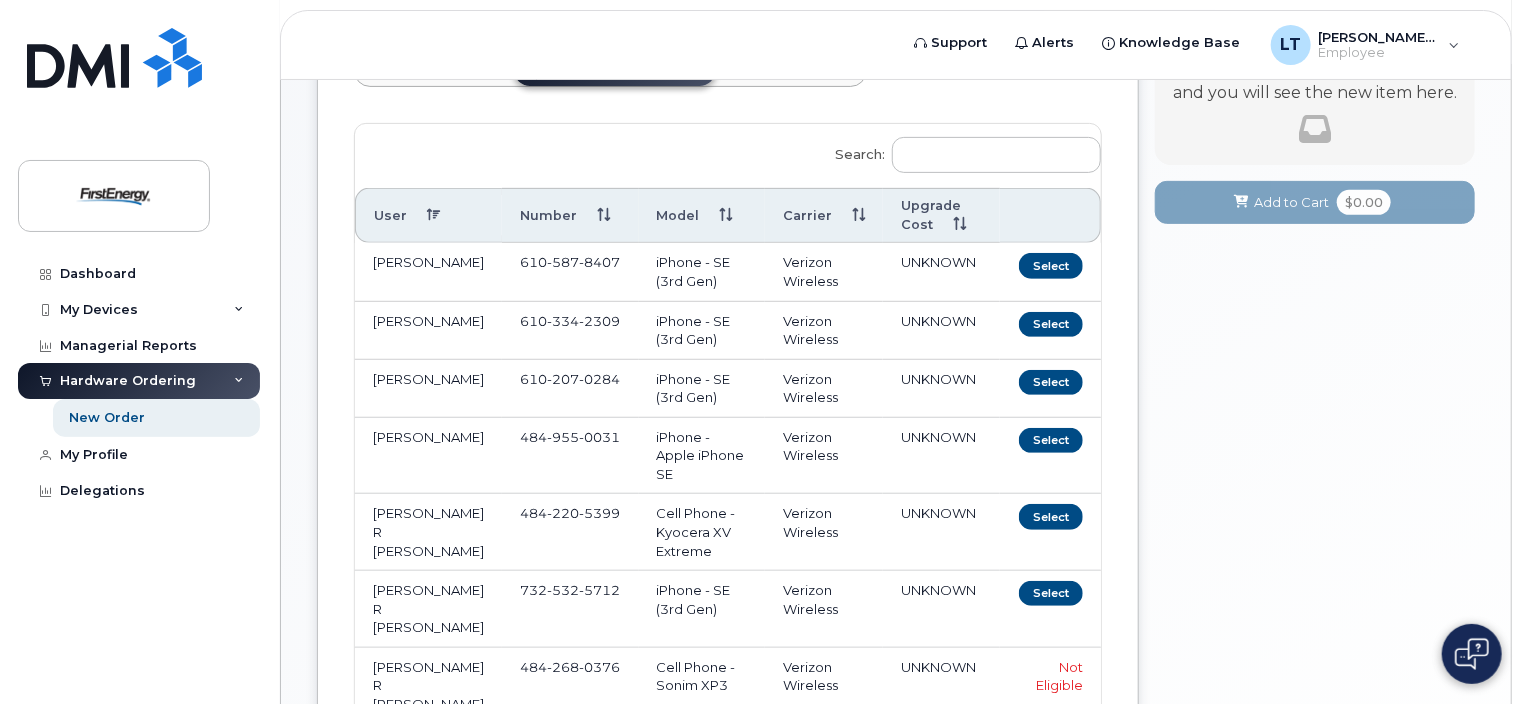 scroll, scrollTop: 400, scrollLeft: 0, axis: vertical 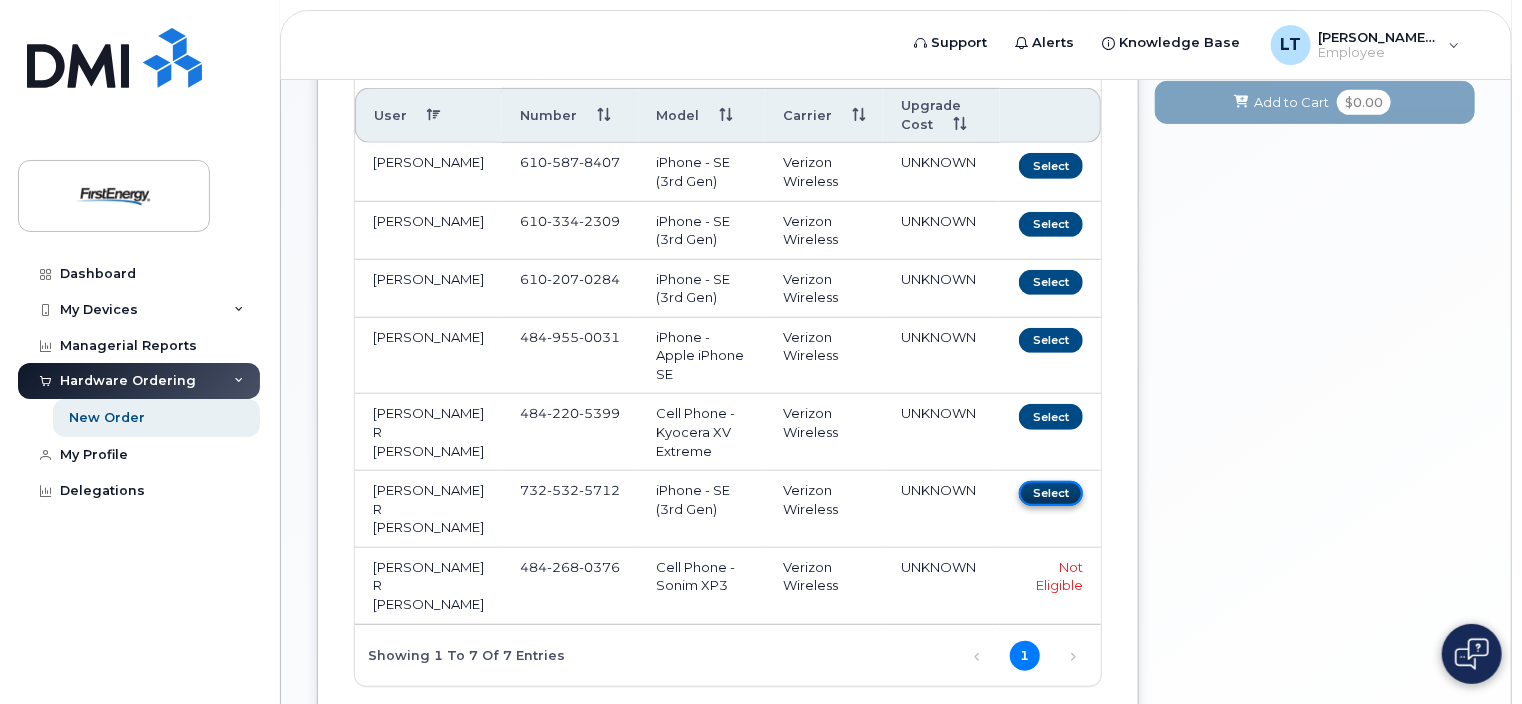 click on "Select" 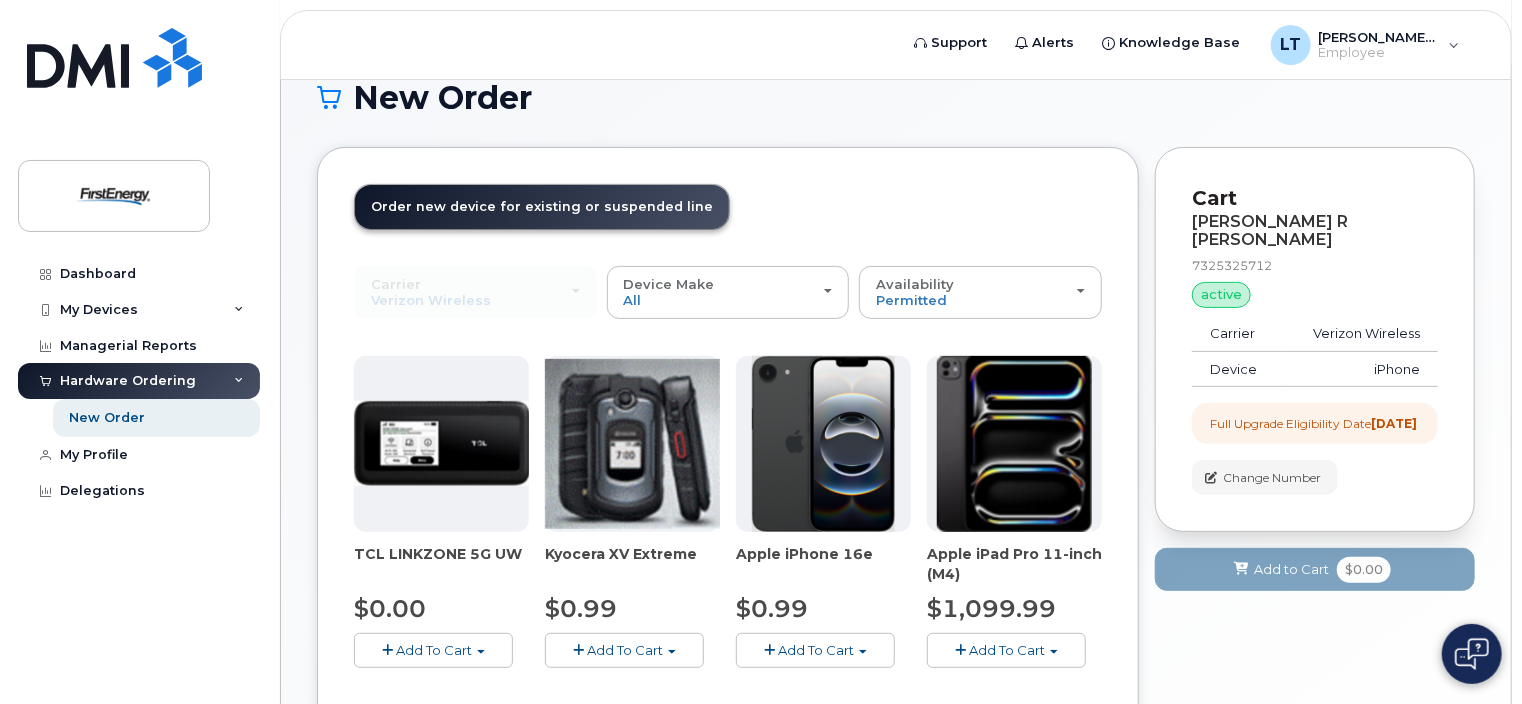scroll, scrollTop: 363, scrollLeft: 0, axis: vertical 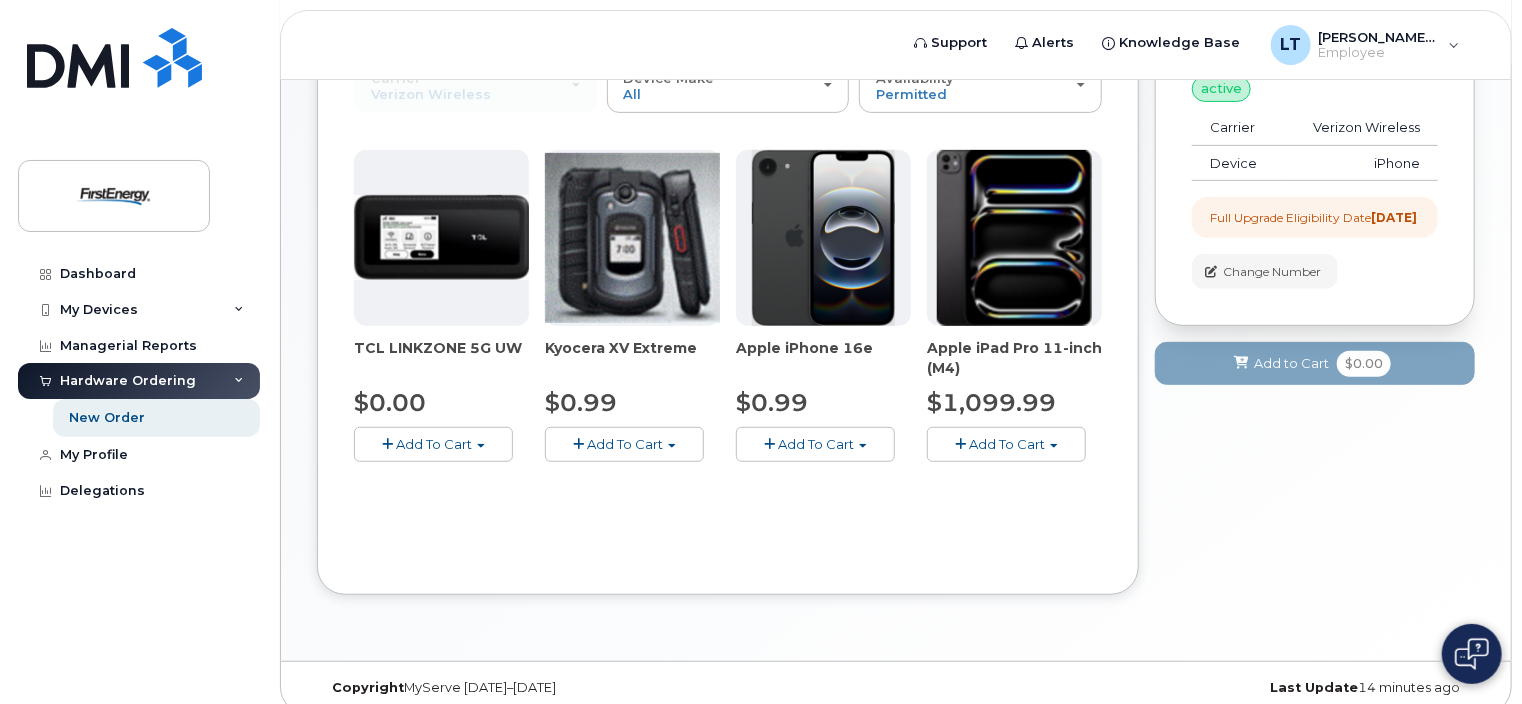 click on "Add To Cart" 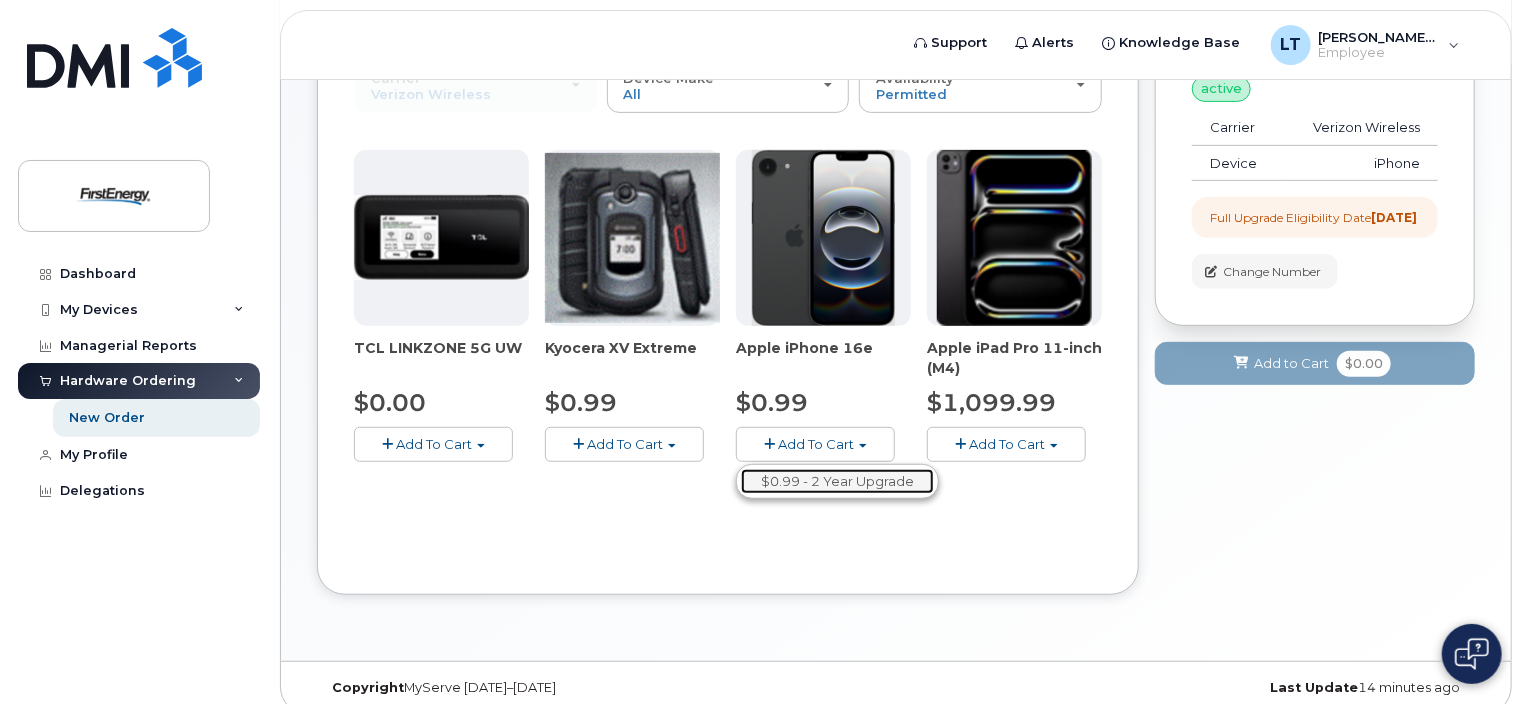 click on "$0.99 - 2 Year Upgrade" 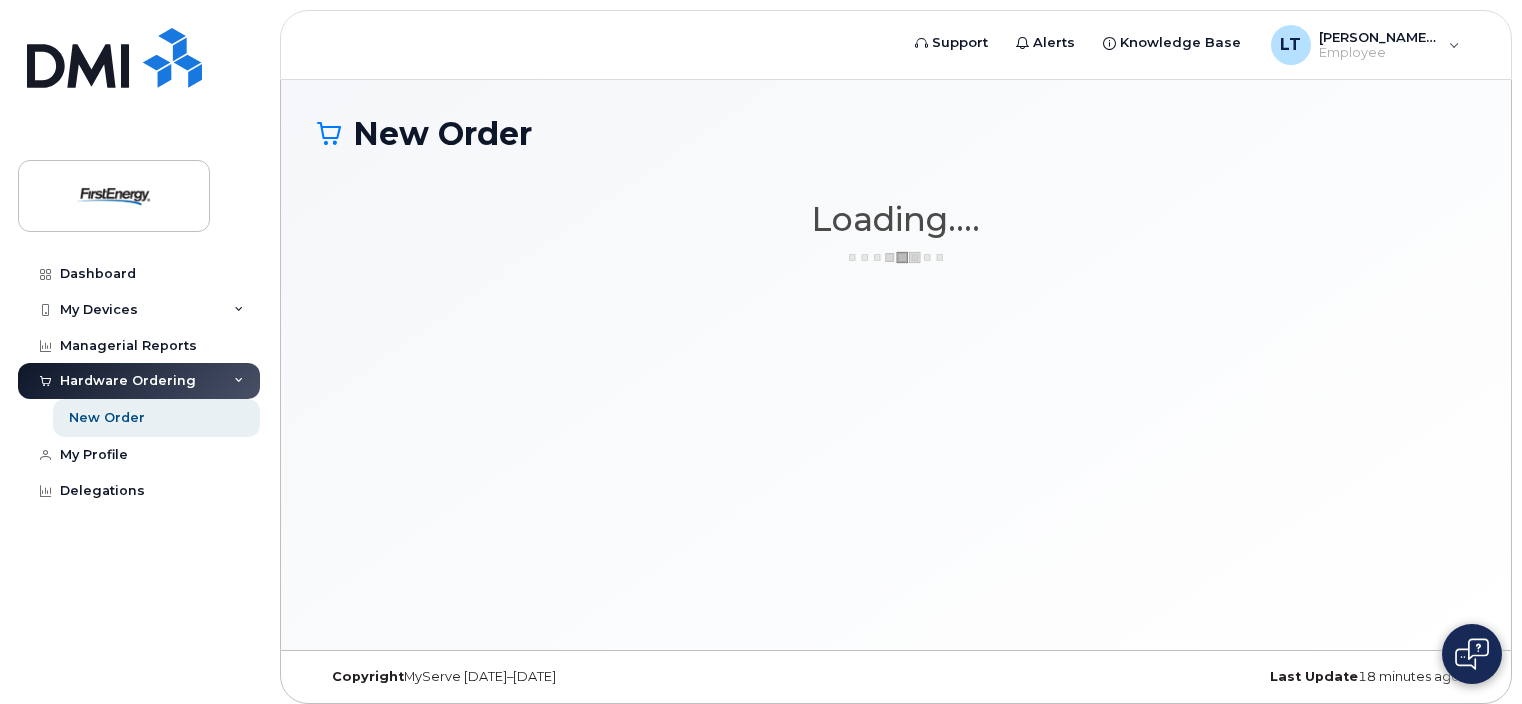 scroll, scrollTop: 0, scrollLeft: 0, axis: both 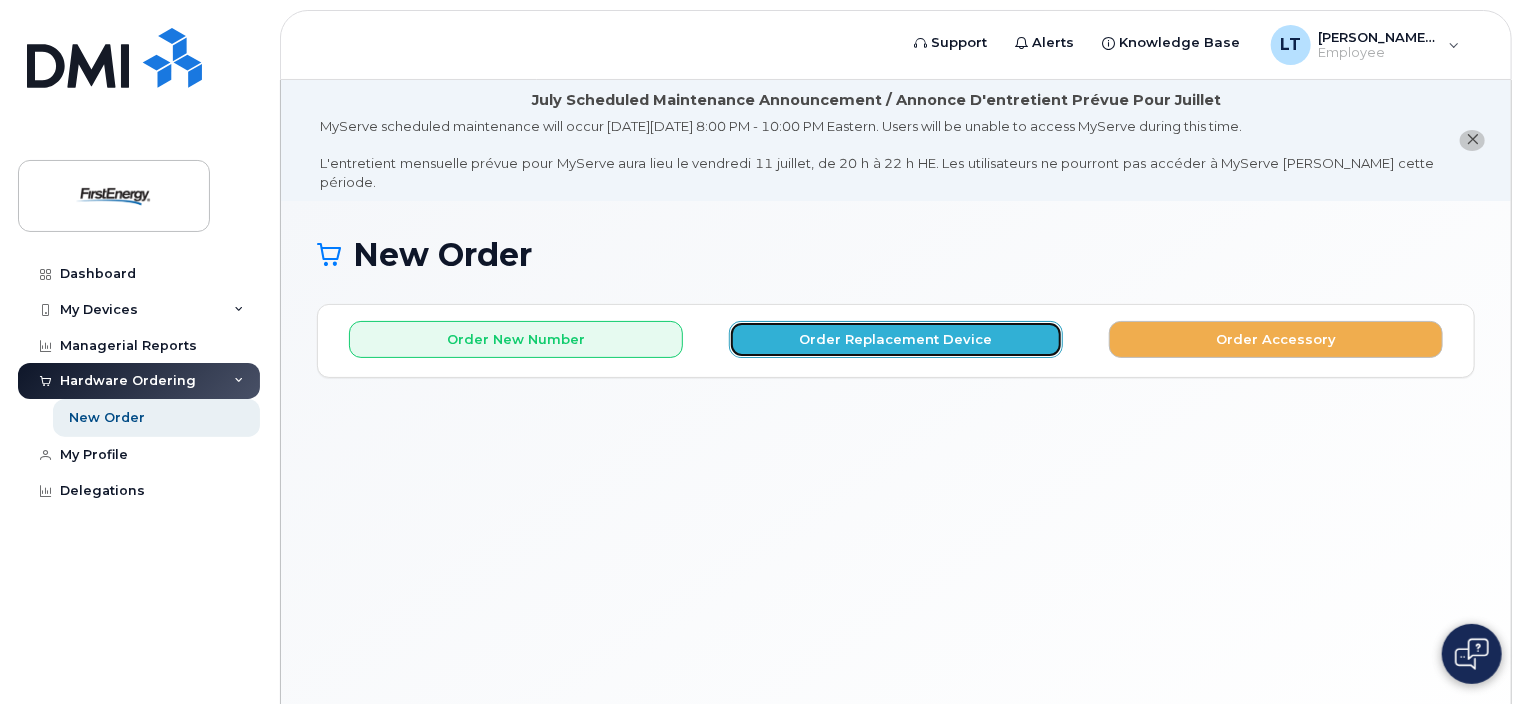 click on "Order Replacement Device" 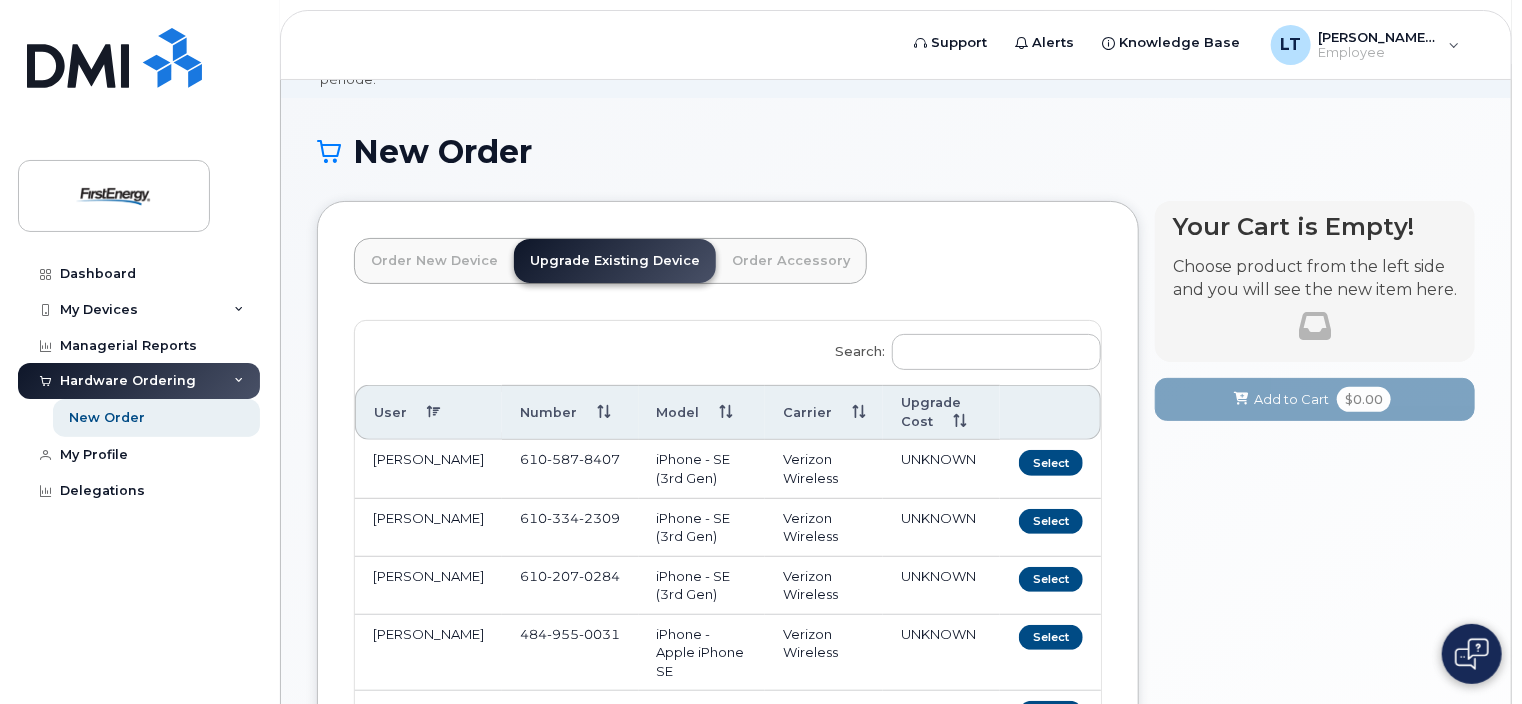 scroll, scrollTop: 491, scrollLeft: 0, axis: vertical 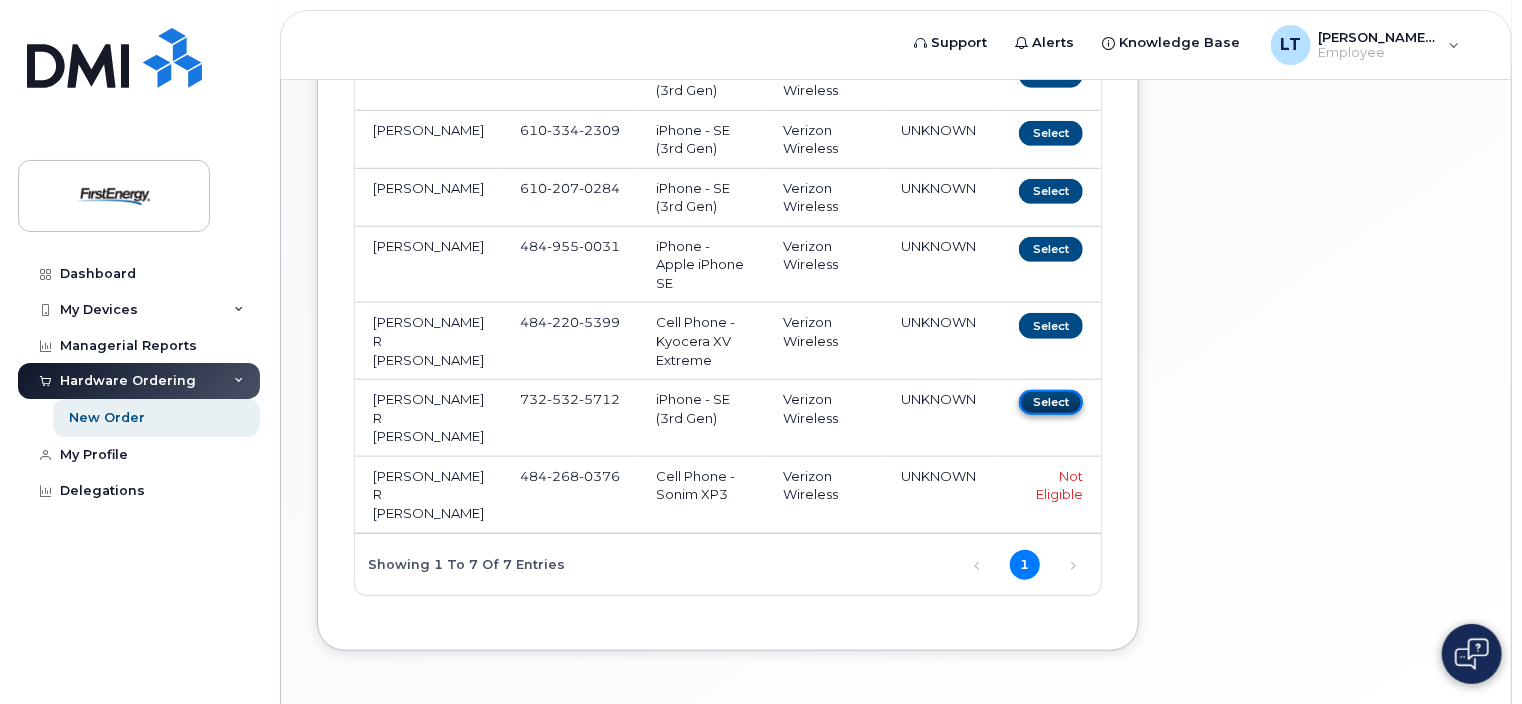 click on "Select" 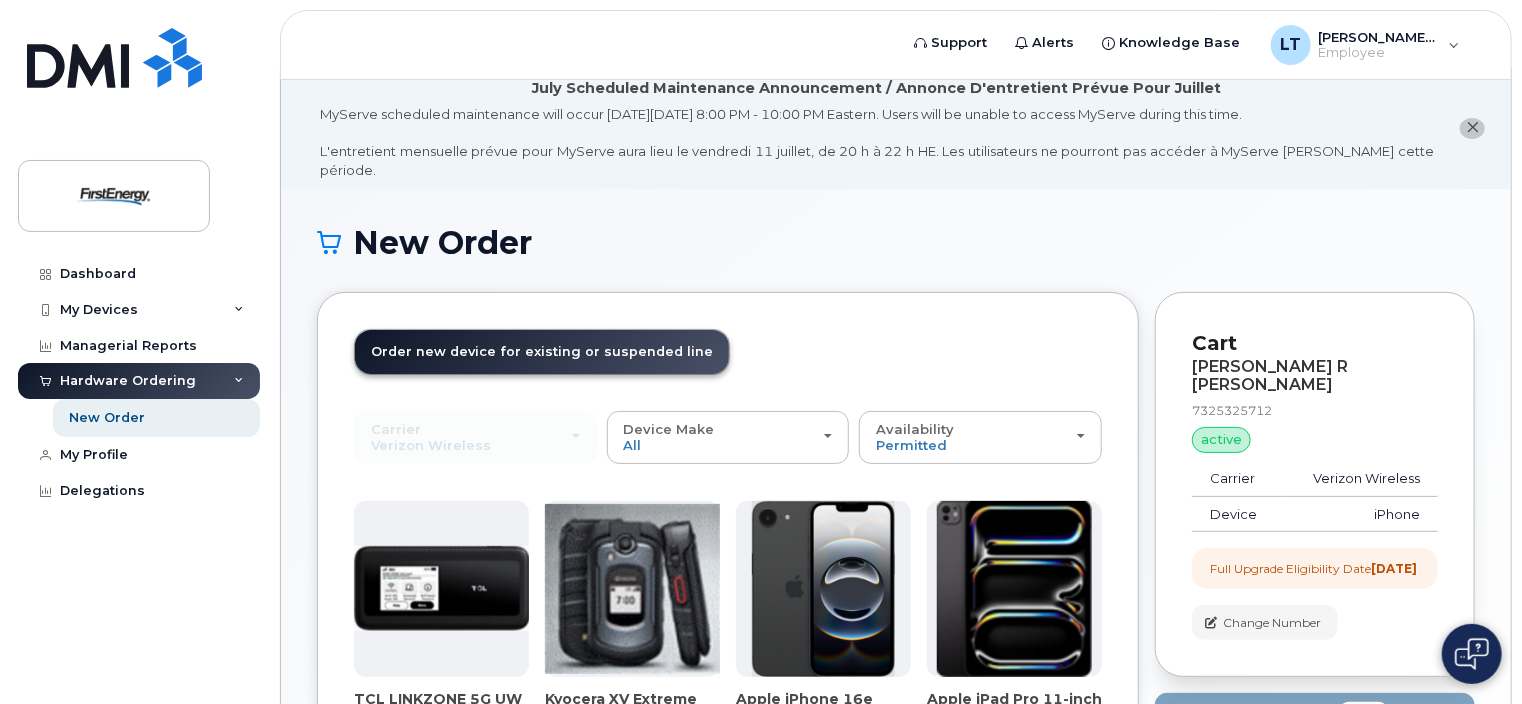 scroll, scrollTop: 0, scrollLeft: 0, axis: both 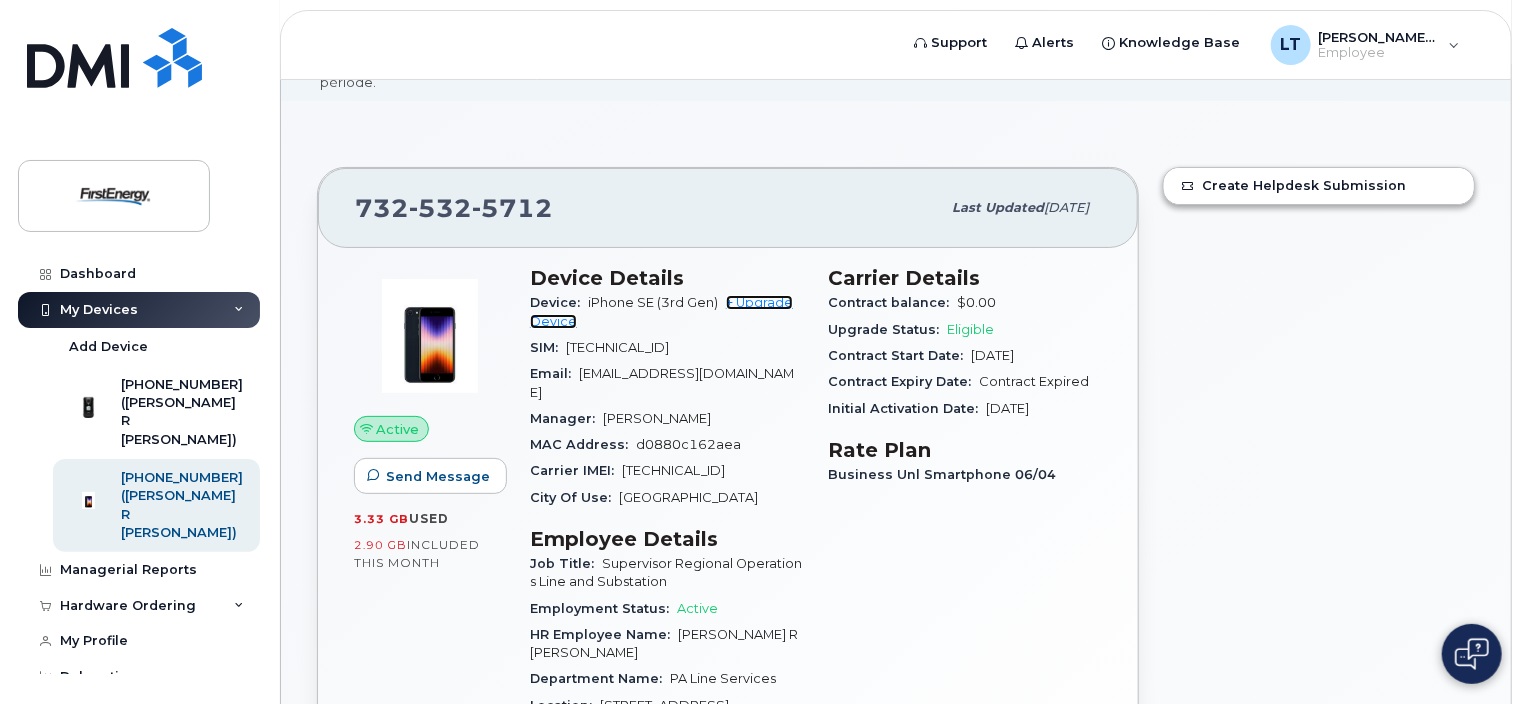 click on "+ Upgrade Device" 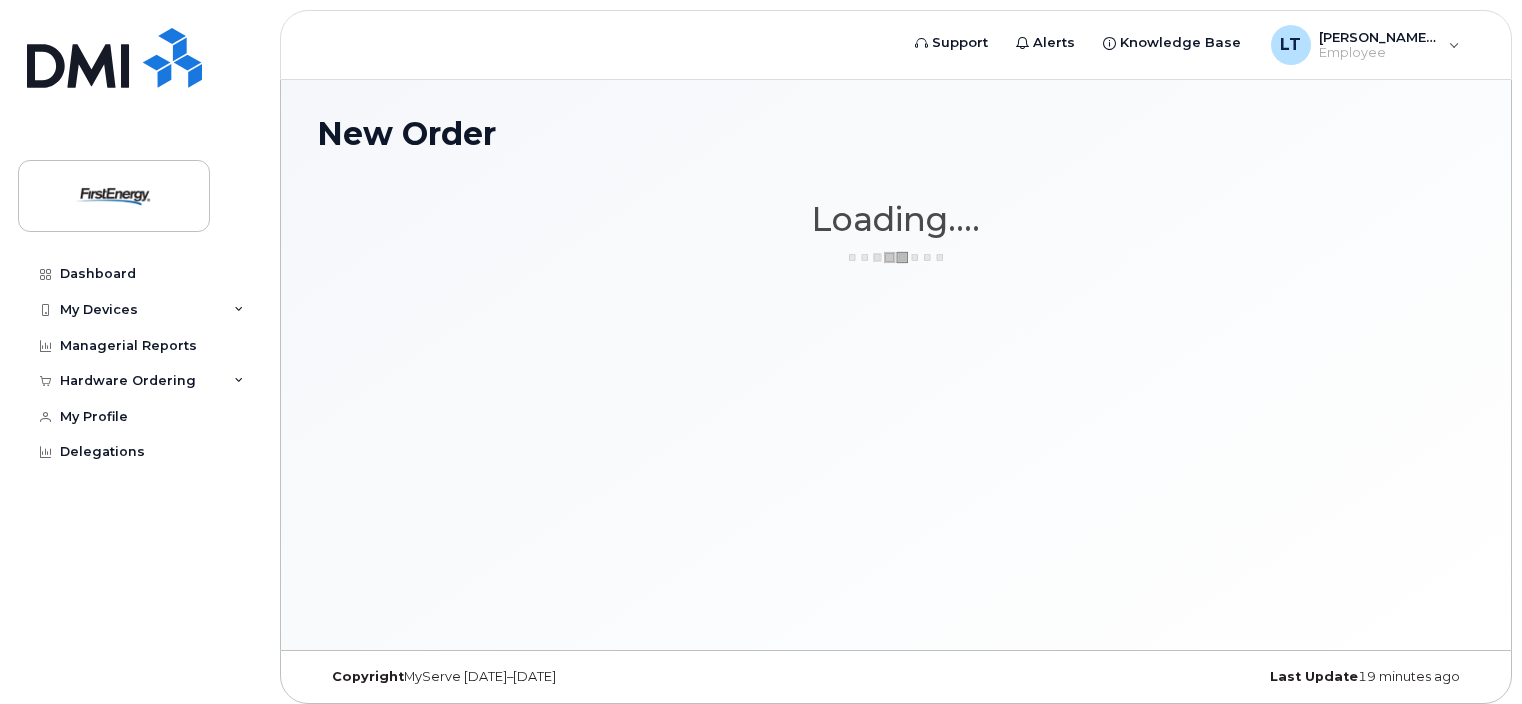 scroll, scrollTop: 0, scrollLeft: 0, axis: both 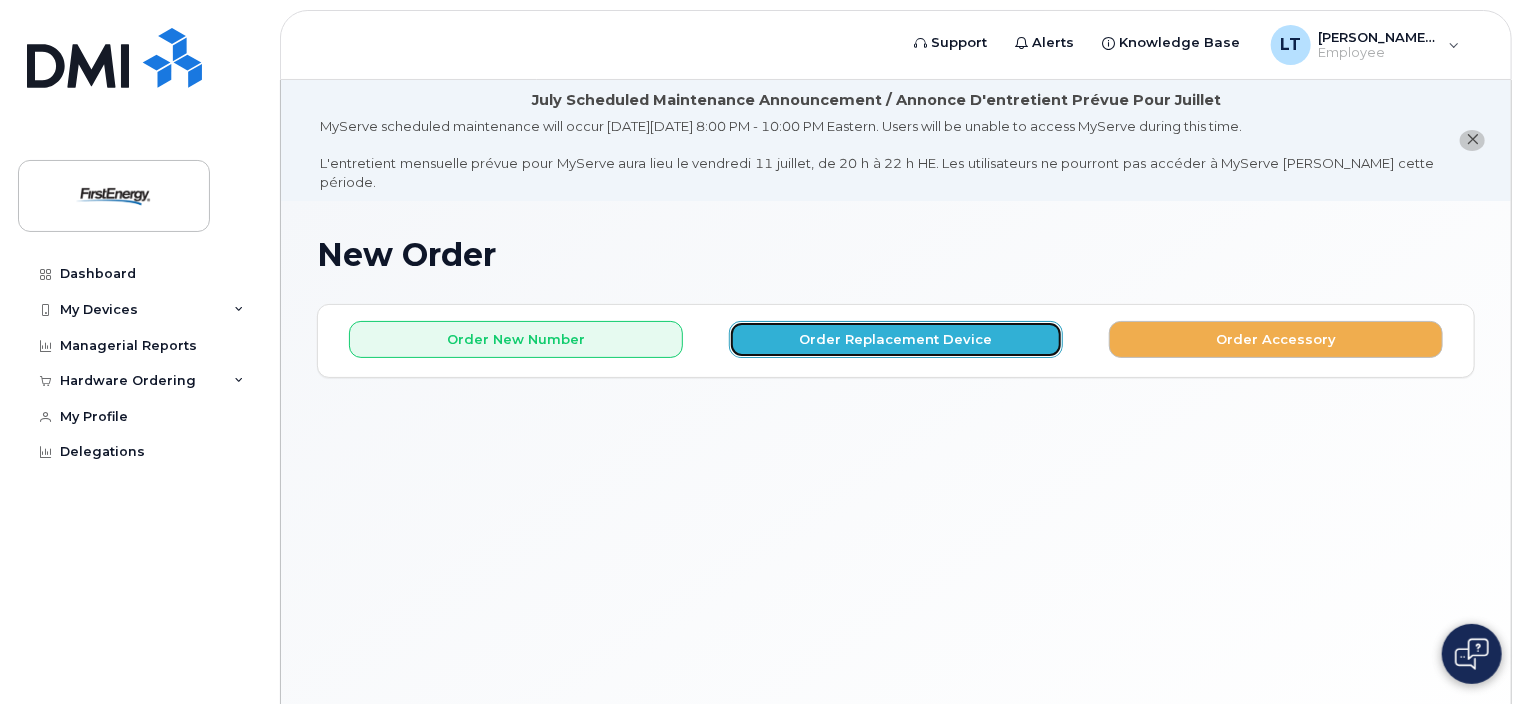 click on "Order Replacement Device" 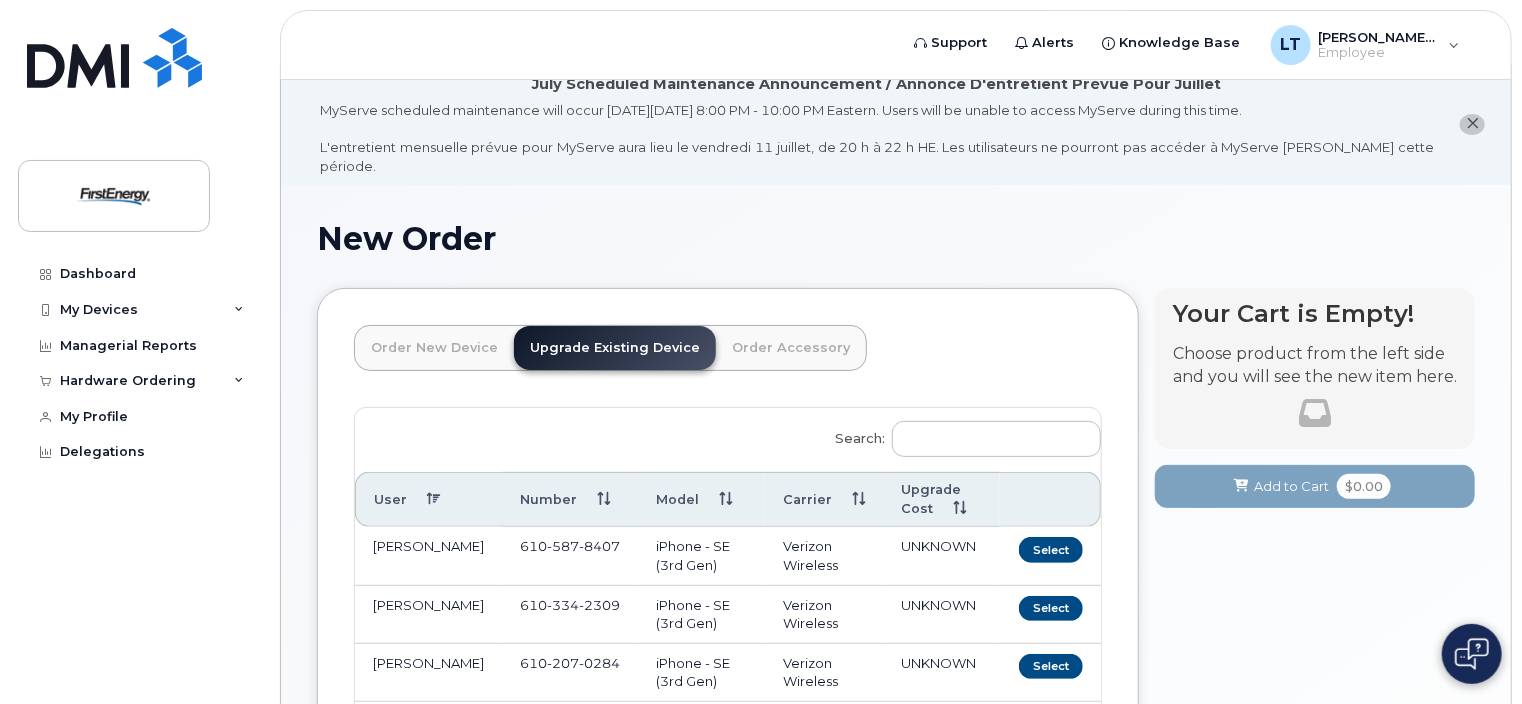 scroll, scrollTop: 300, scrollLeft: 0, axis: vertical 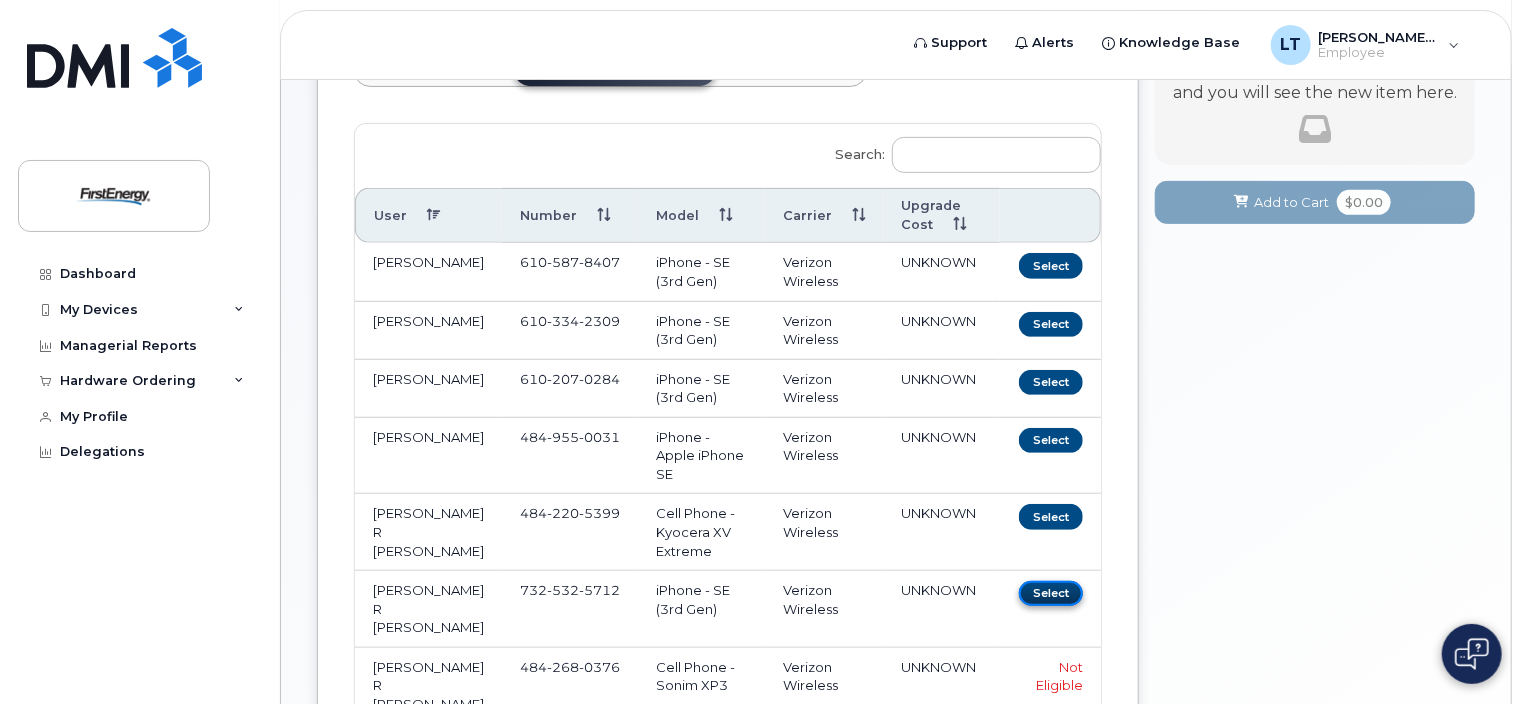 click on "Select" 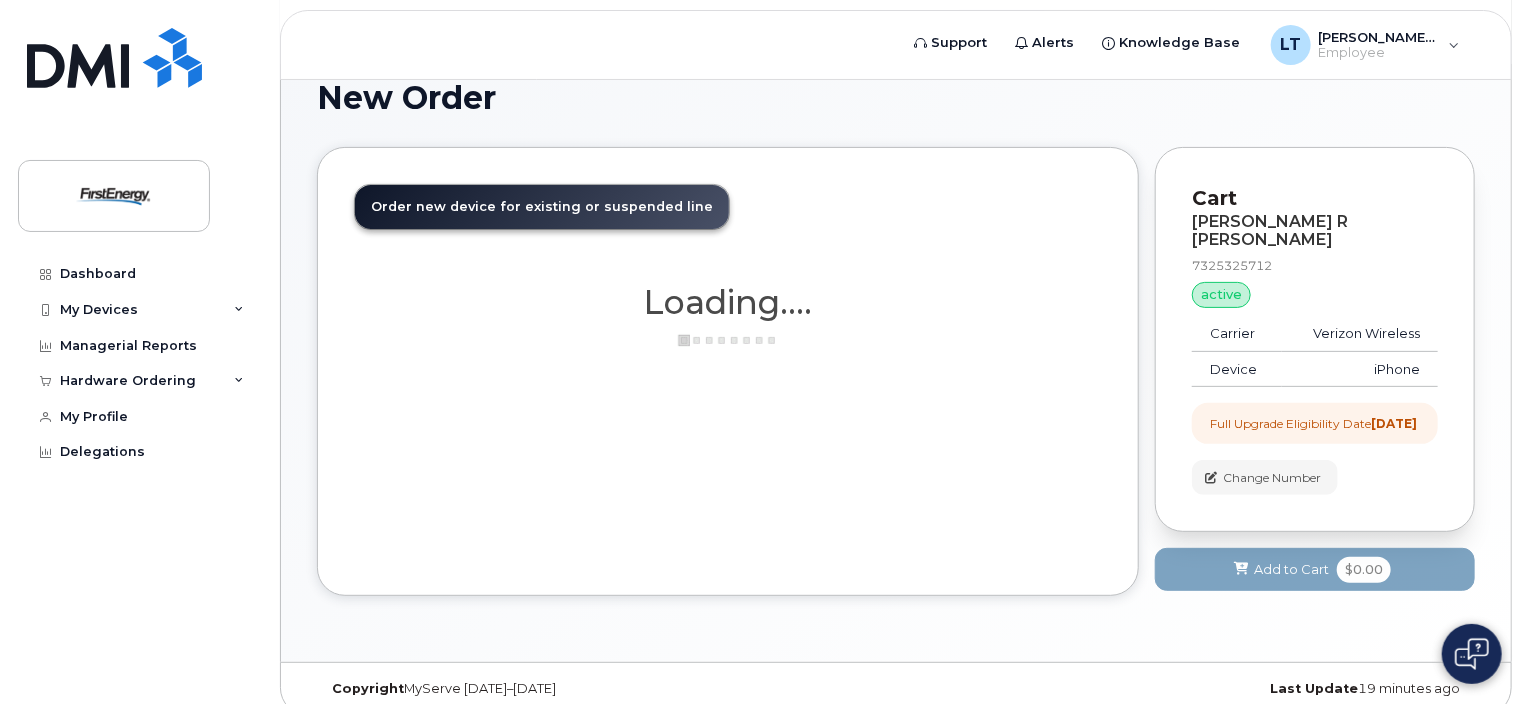 scroll, scrollTop: 300, scrollLeft: 0, axis: vertical 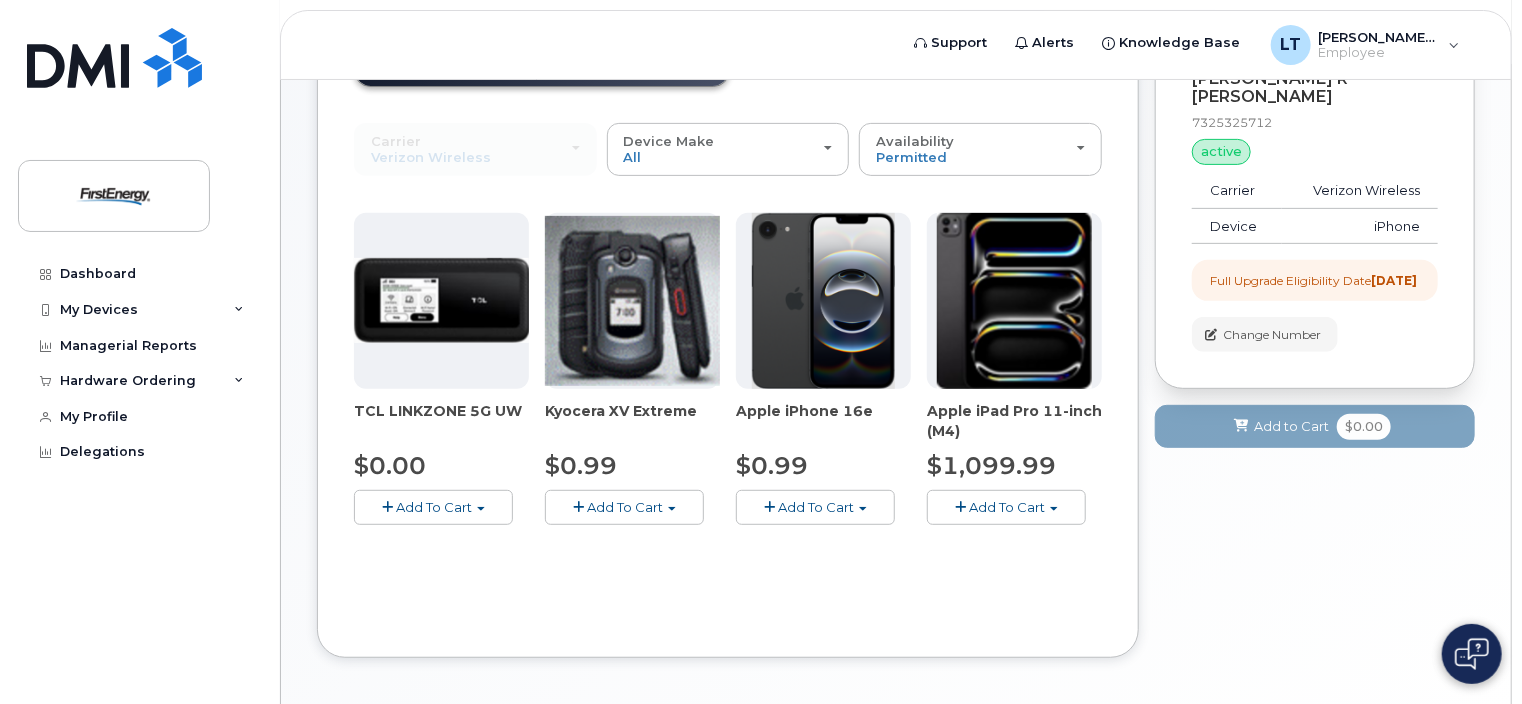 click on "Add To Cart" 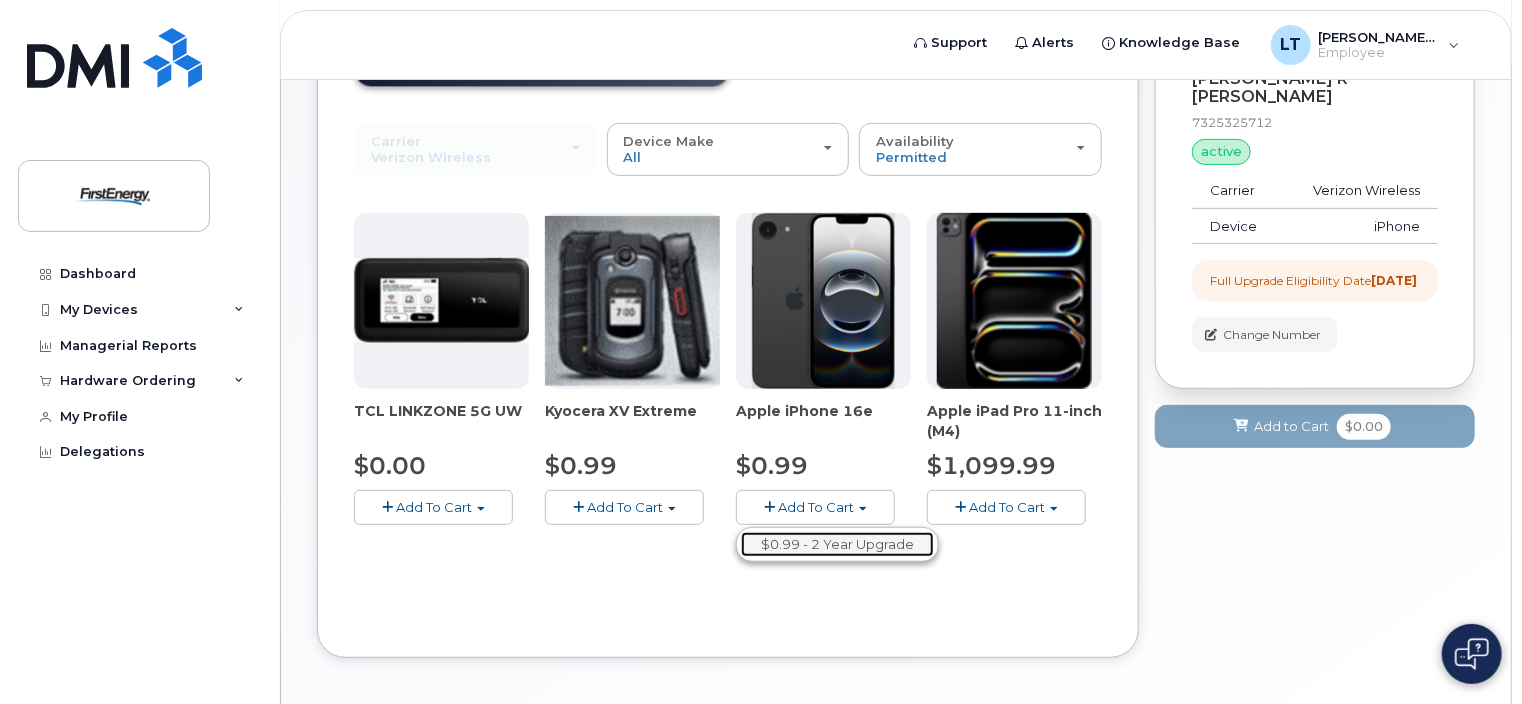 click on "$0.99 - 2 Year Upgrade" 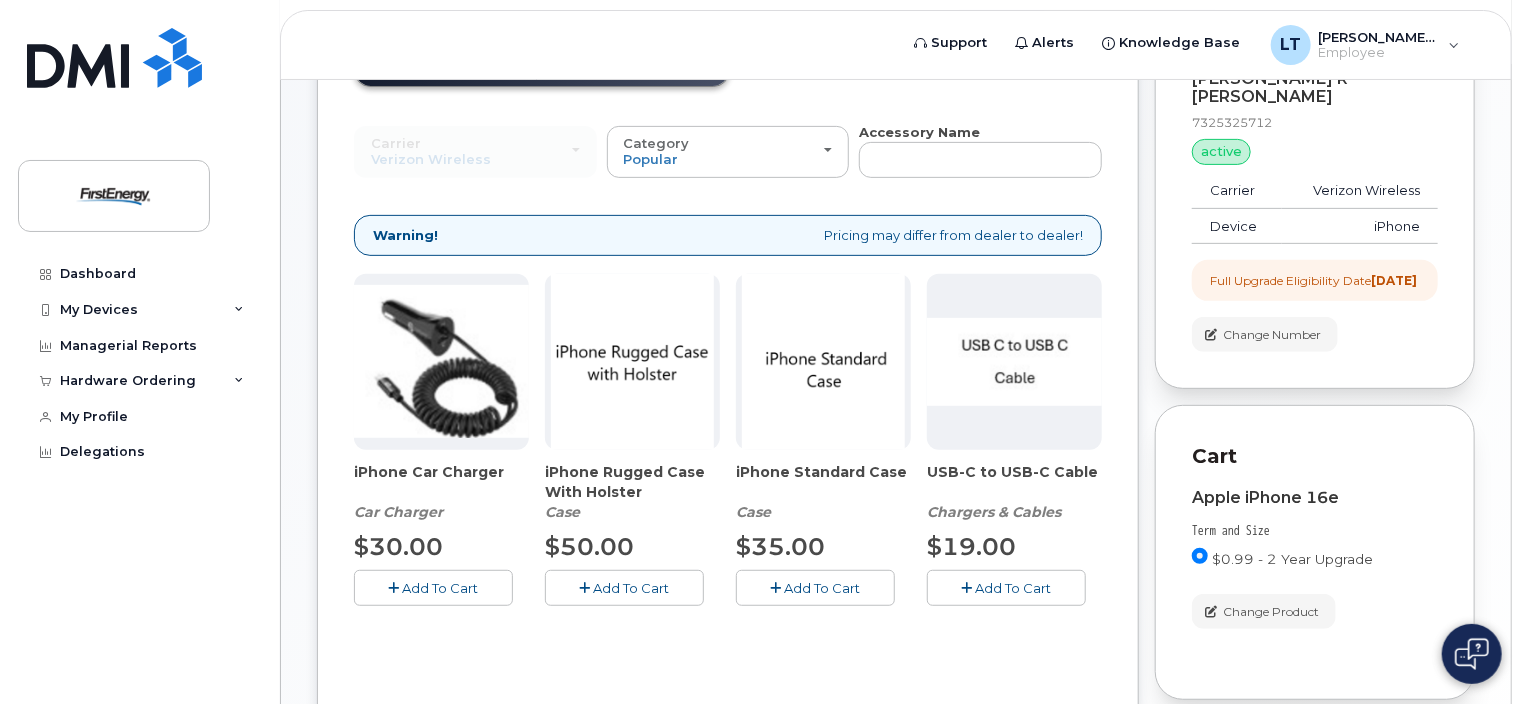 scroll, scrollTop: 468, scrollLeft: 0, axis: vertical 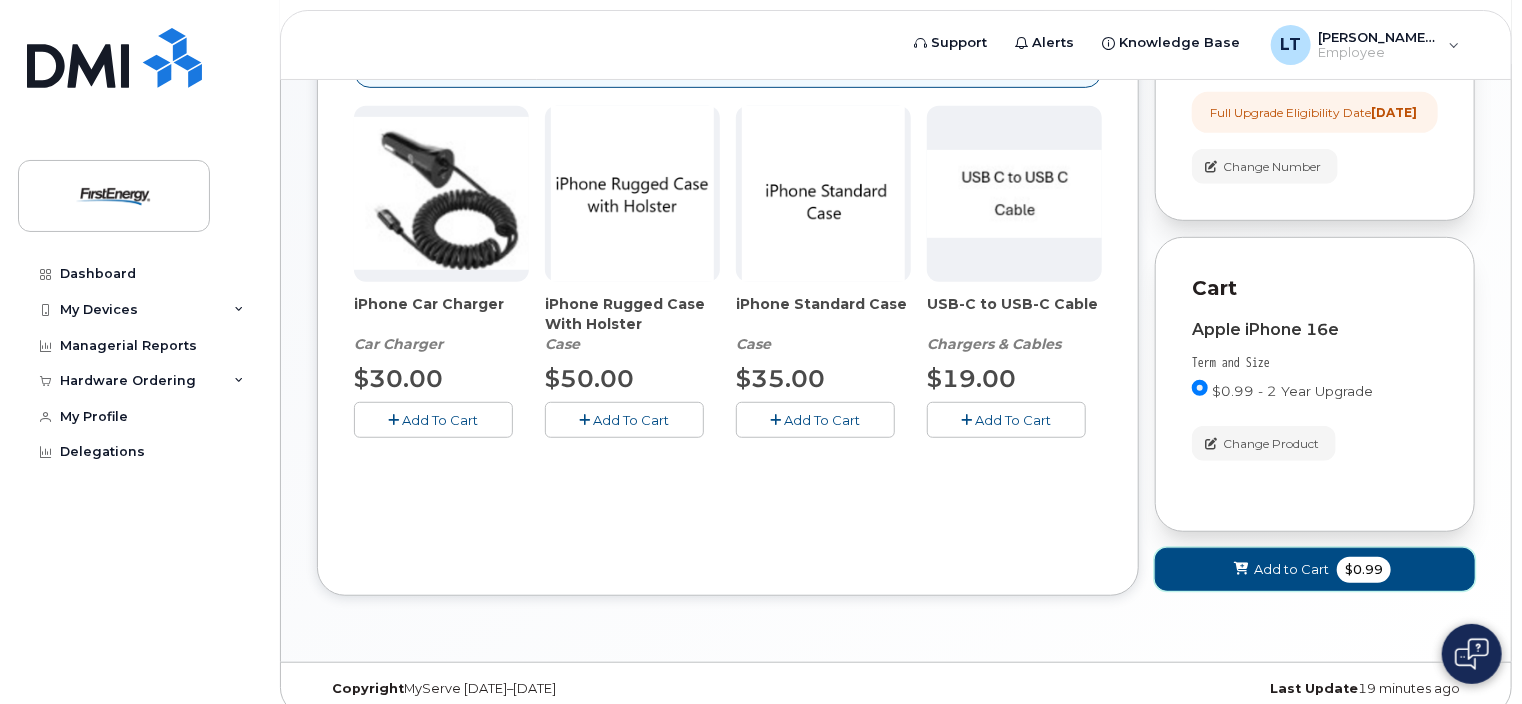 click on "Add to Cart" 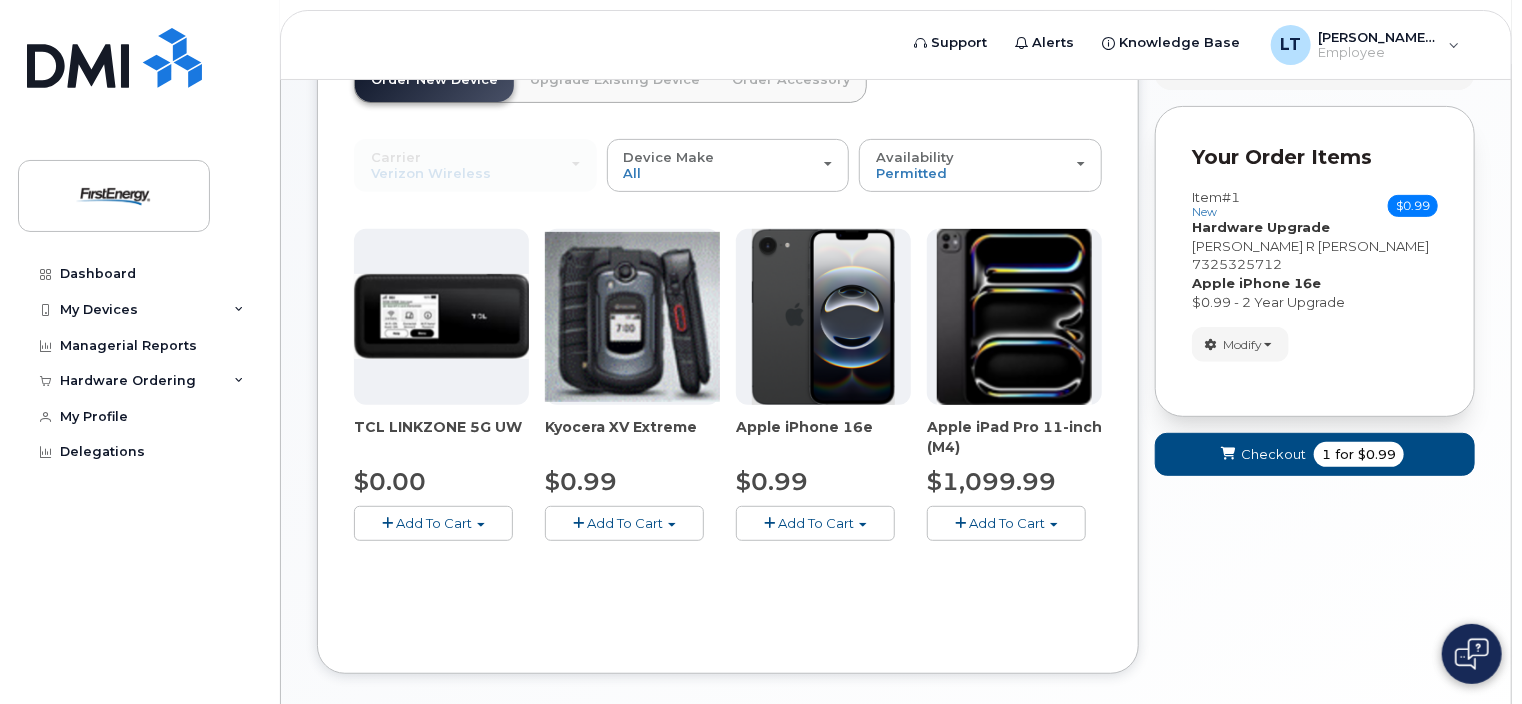 scroll, scrollTop: 363, scrollLeft: 0, axis: vertical 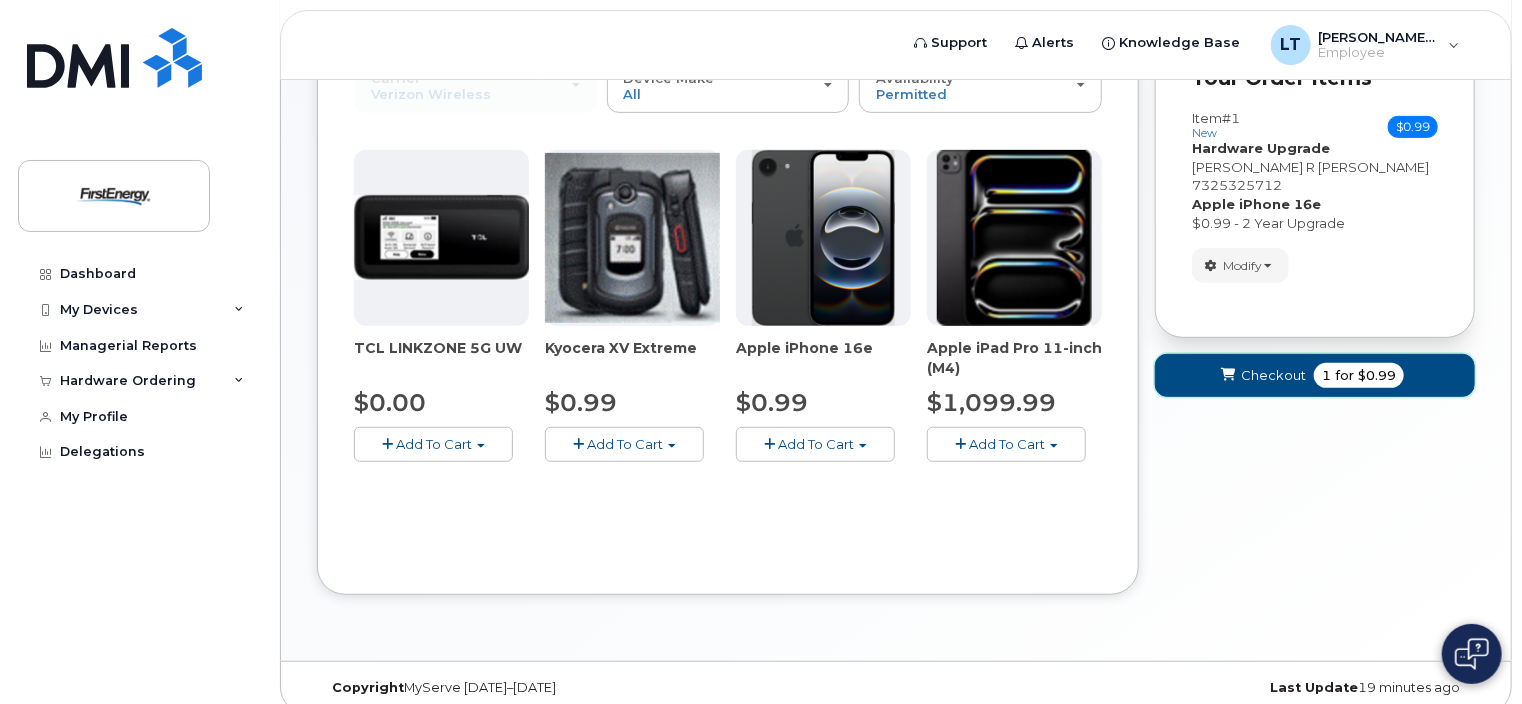 click on "Checkout
1
for
$0.99" 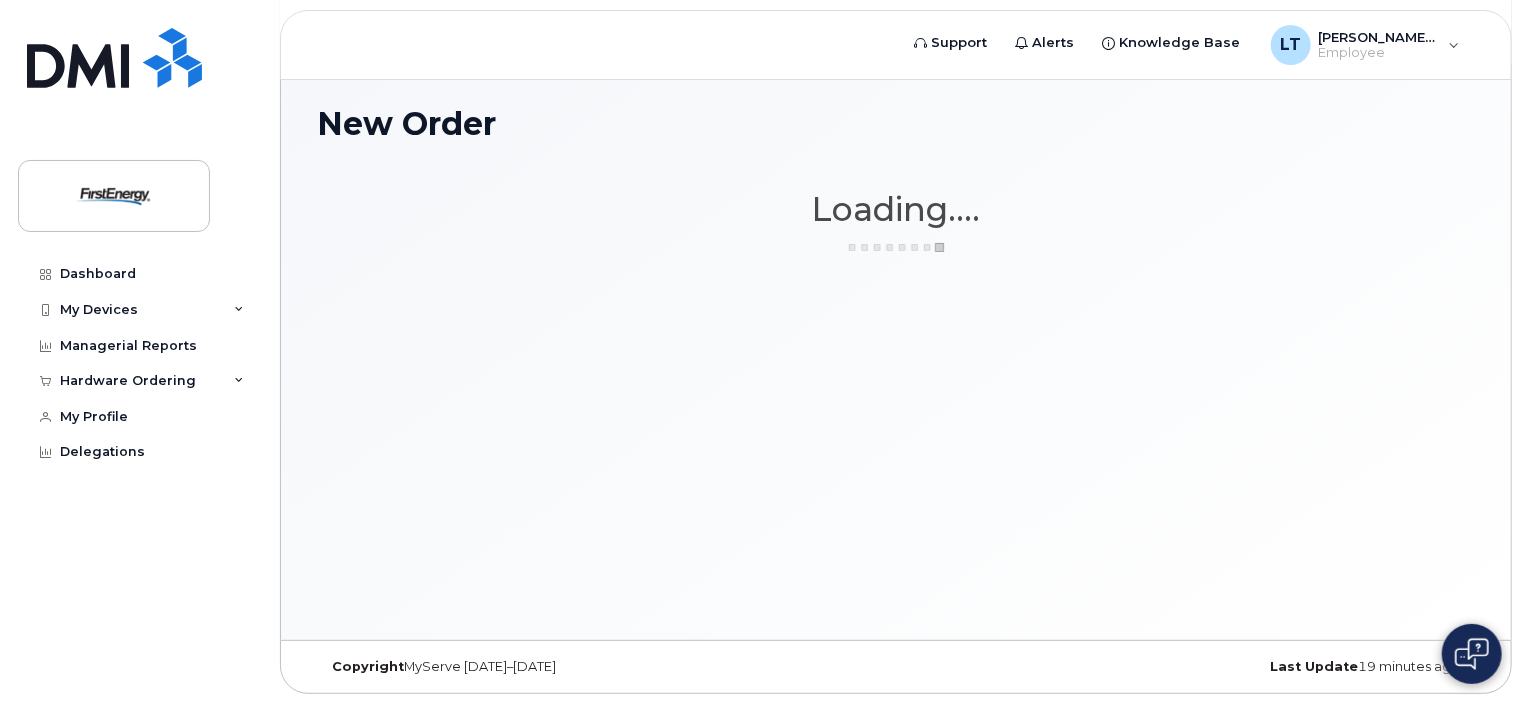 scroll, scrollTop: 112, scrollLeft: 0, axis: vertical 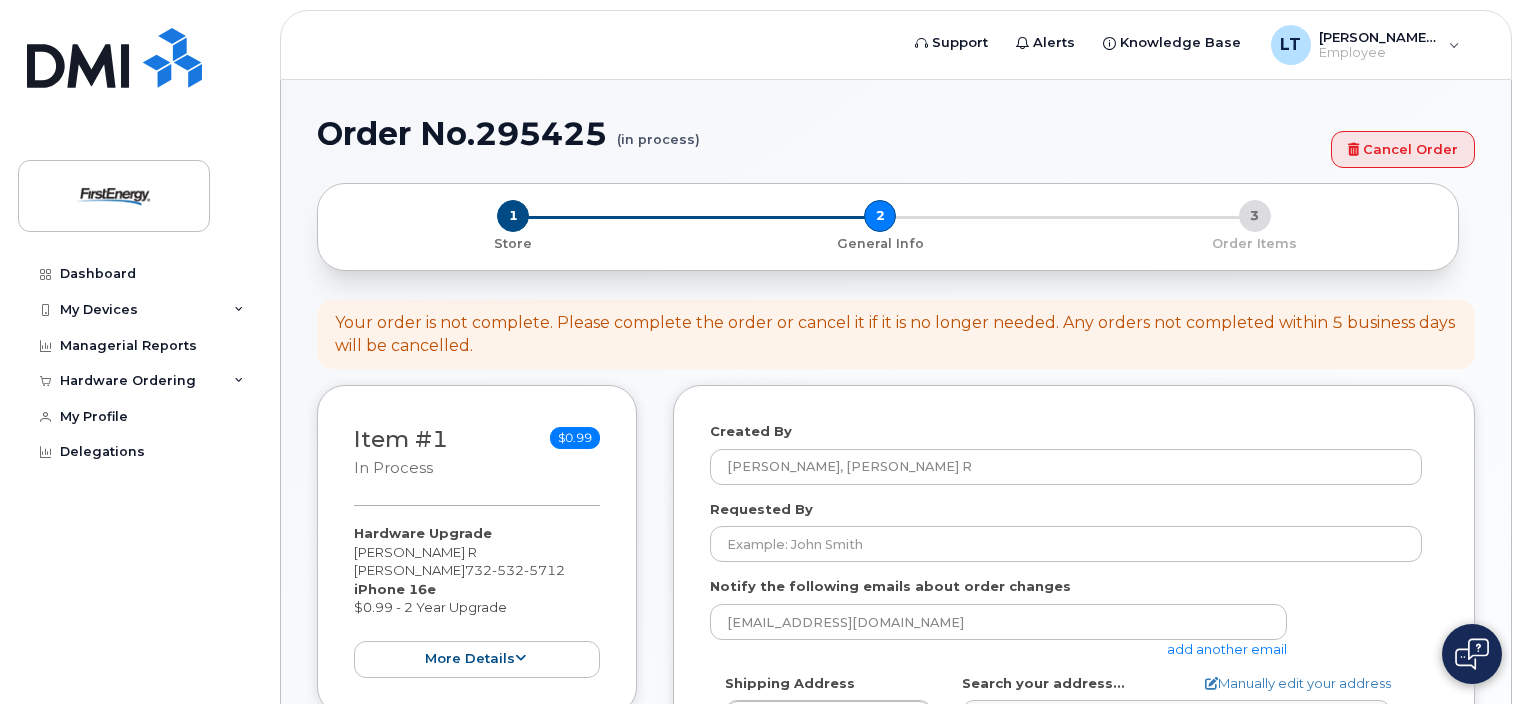 select 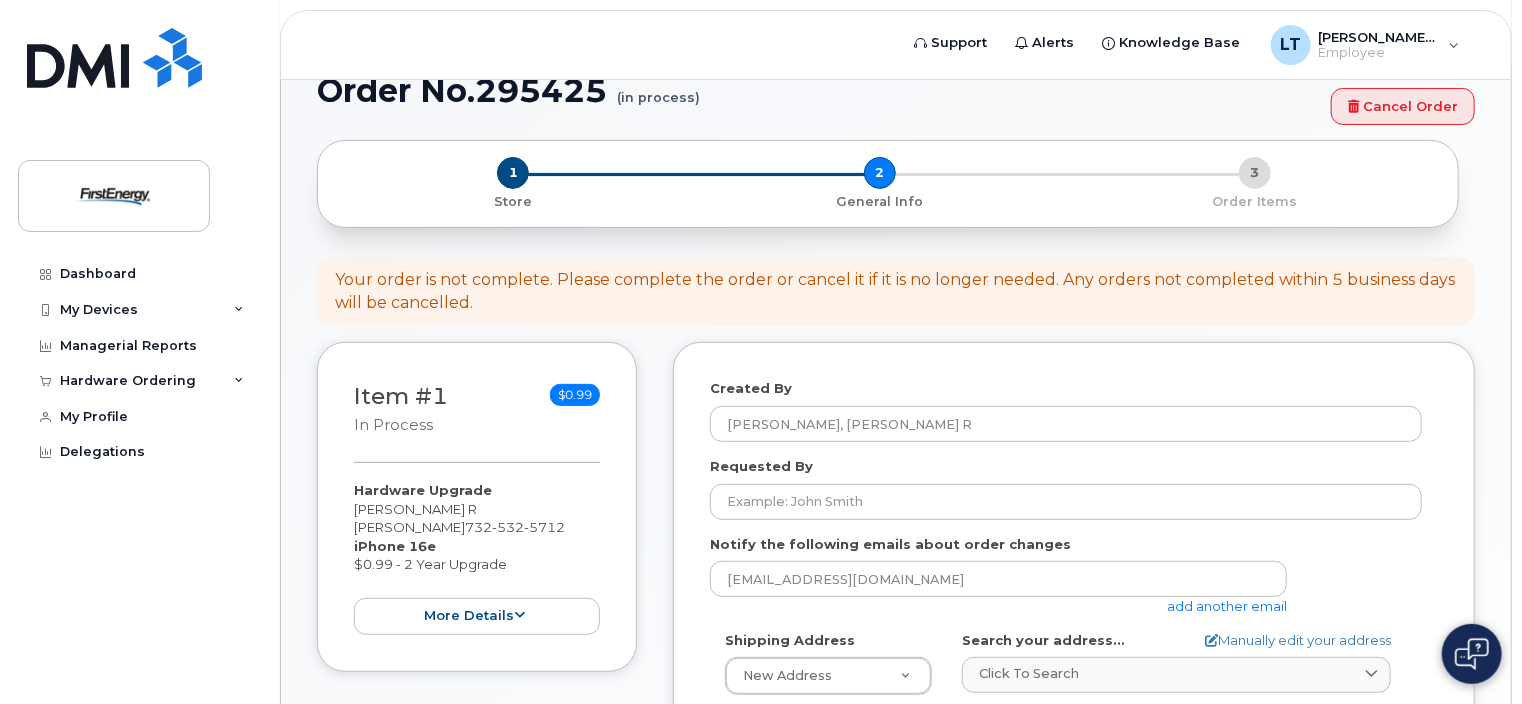 scroll, scrollTop: 300, scrollLeft: 0, axis: vertical 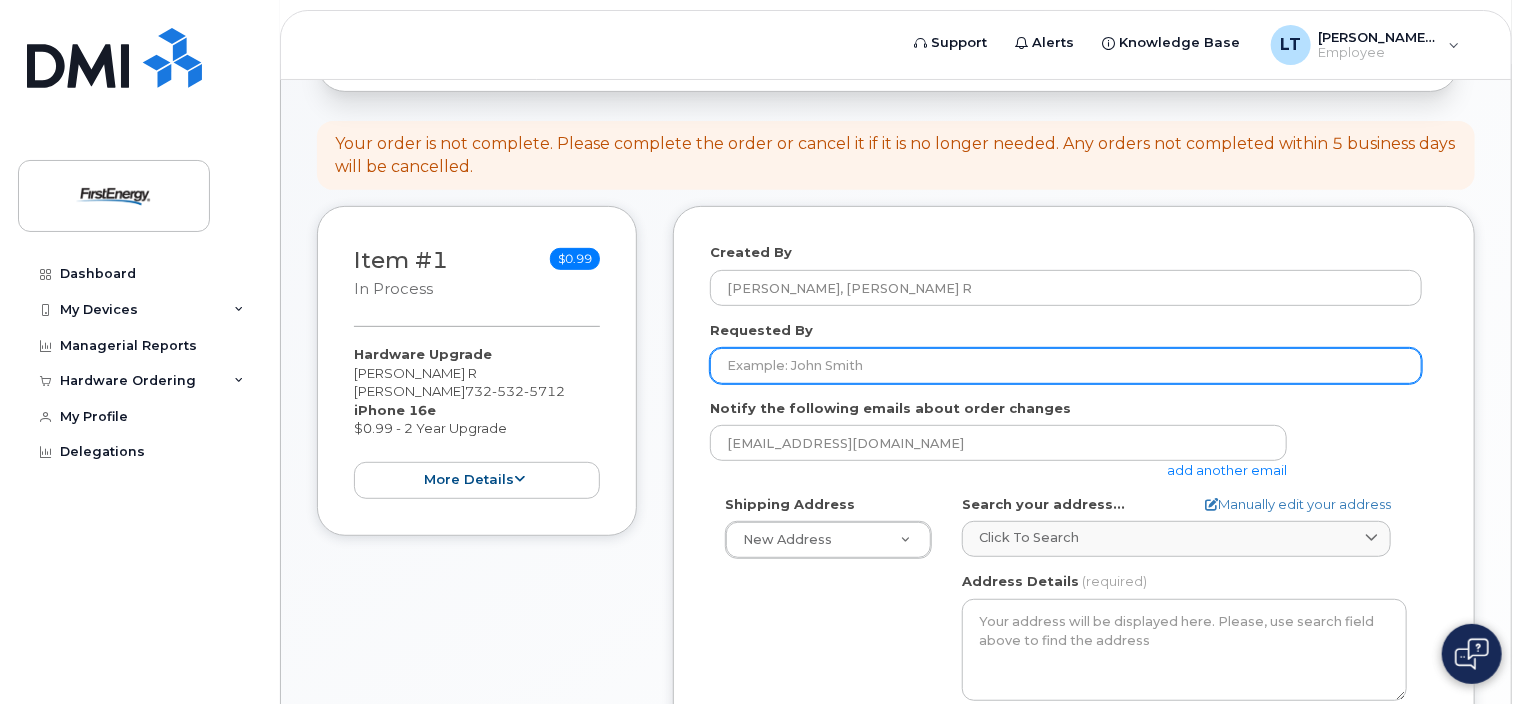 click on "Requested By" 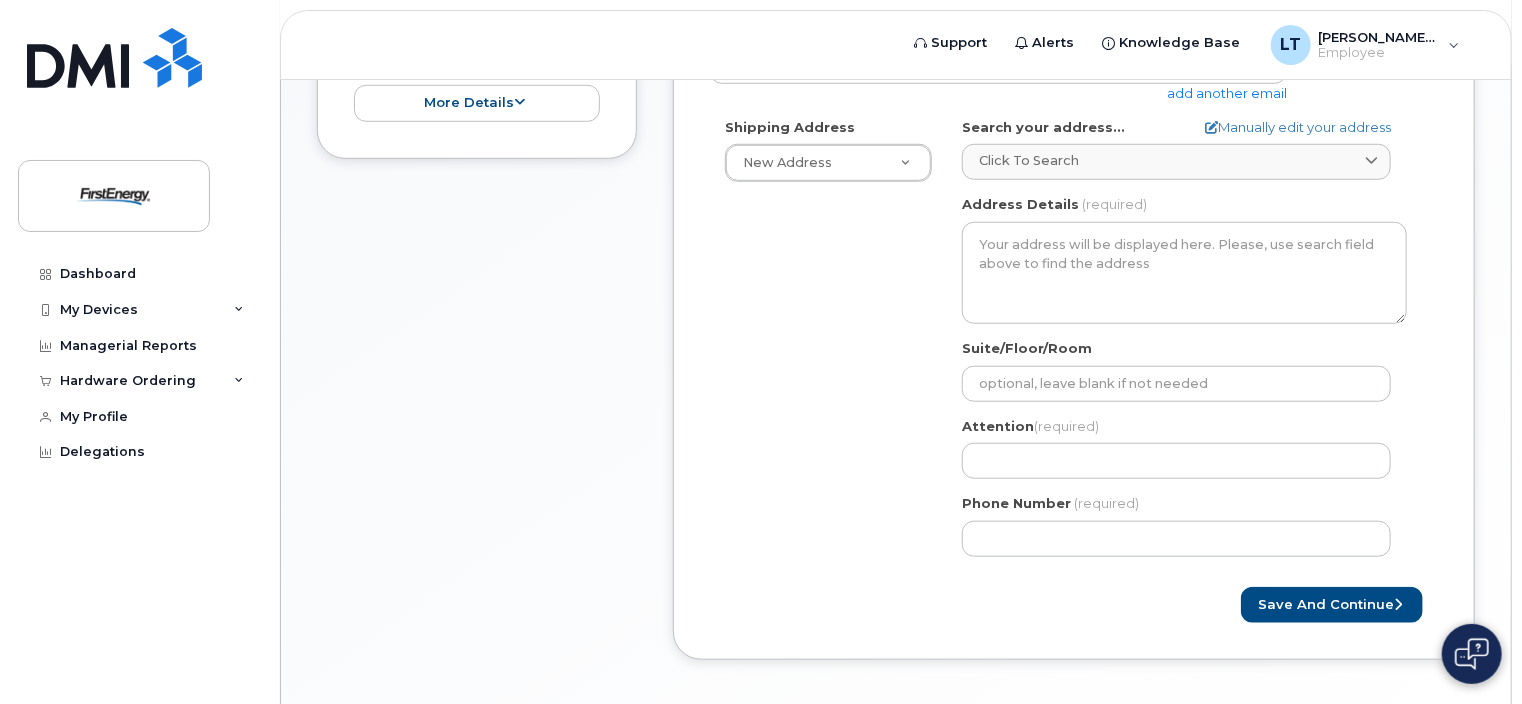 scroll, scrollTop: 700, scrollLeft: 0, axis: vertical 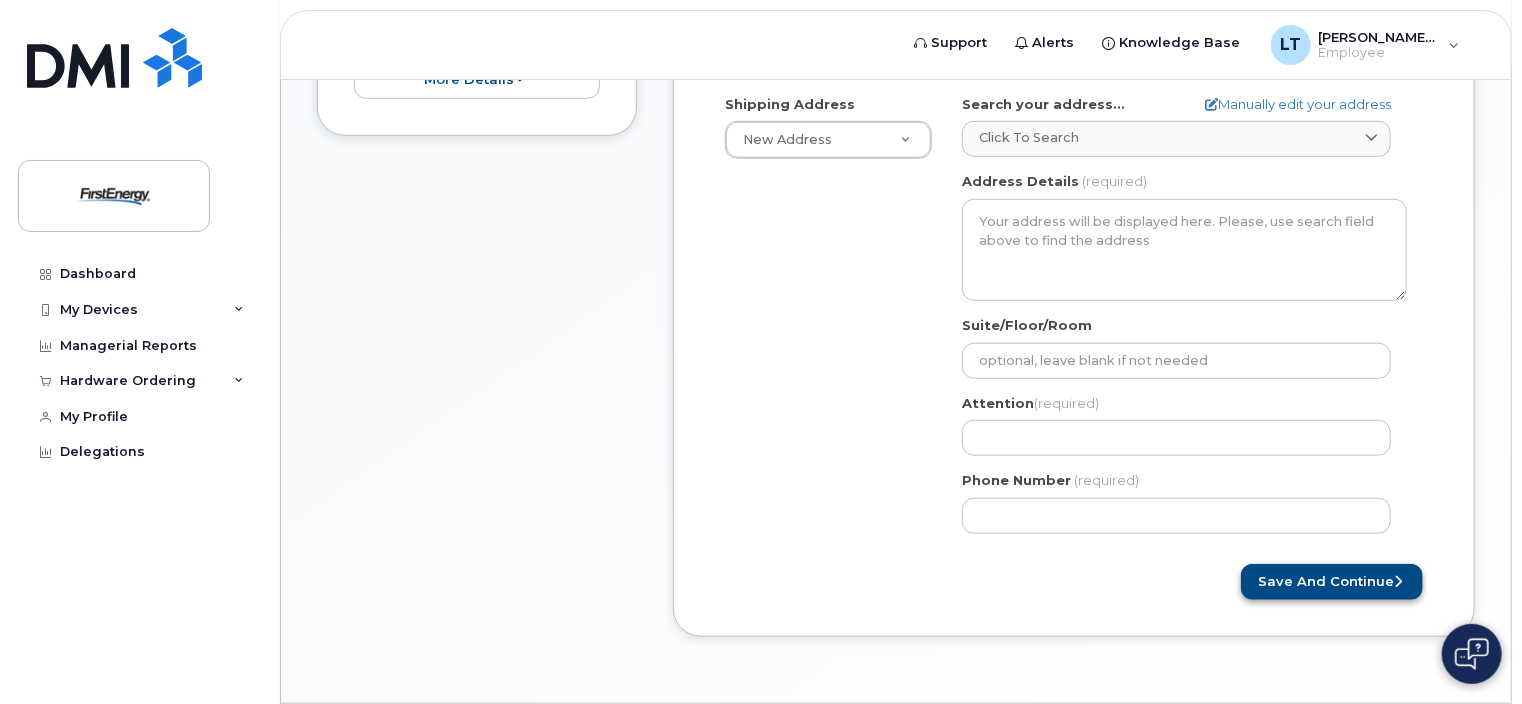 type on "[PERSON_NAME]" 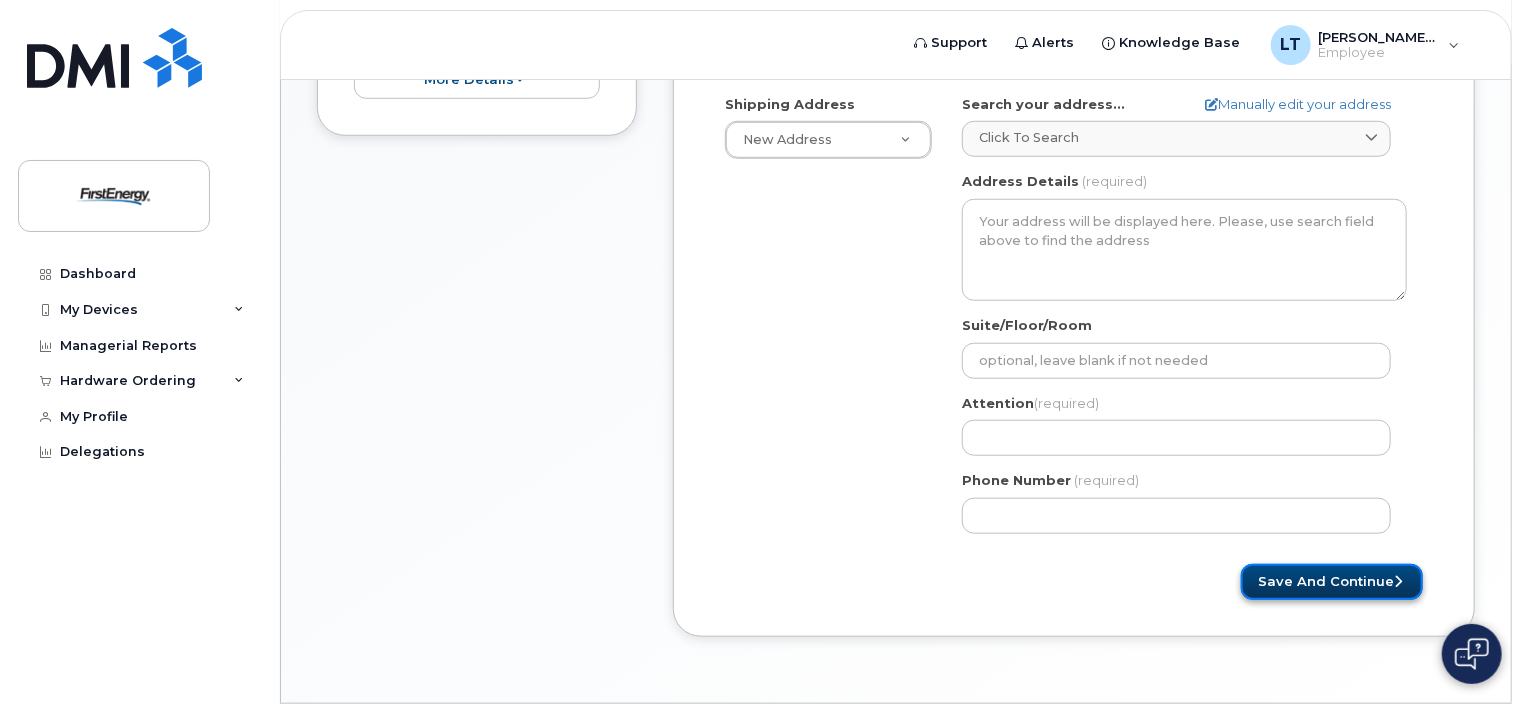 click on "Save and Continue" 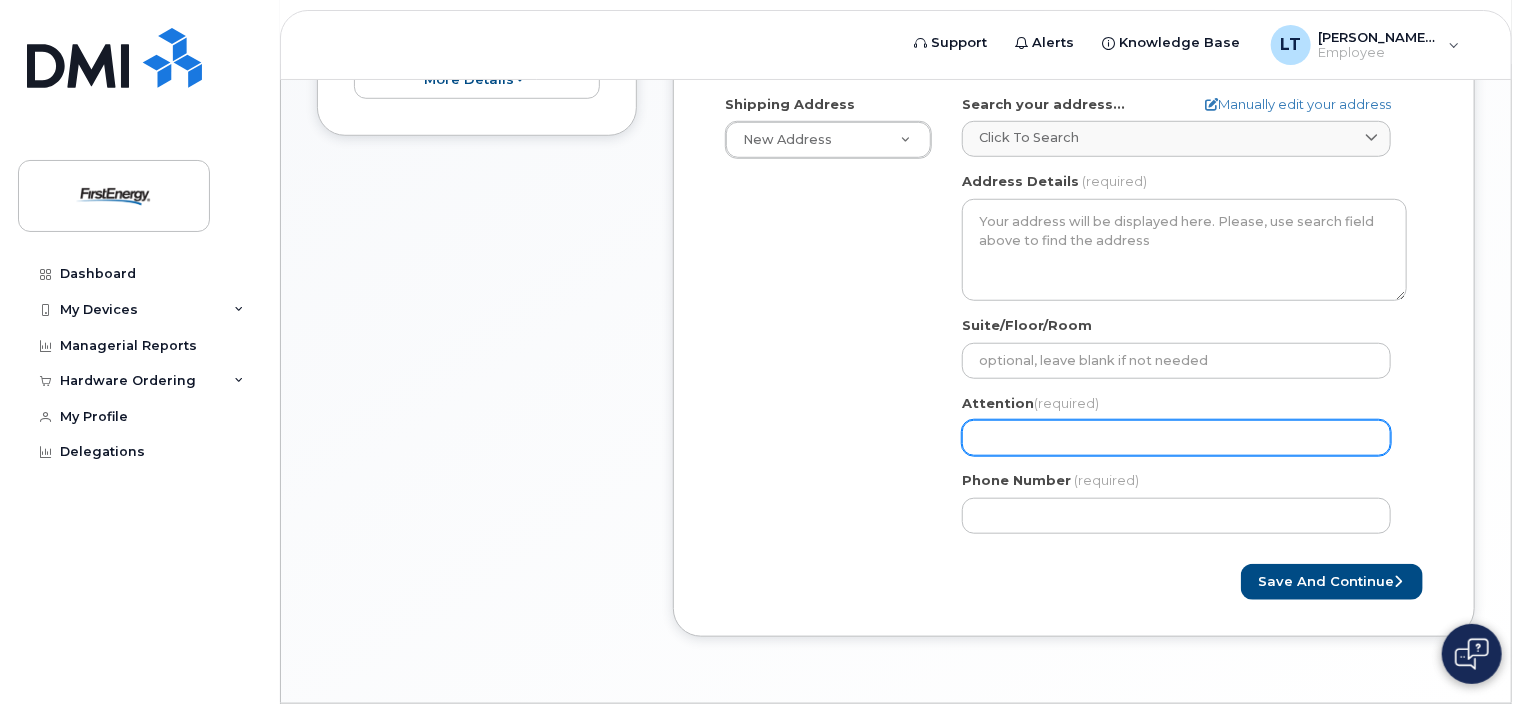 click on "Attention
(required)" 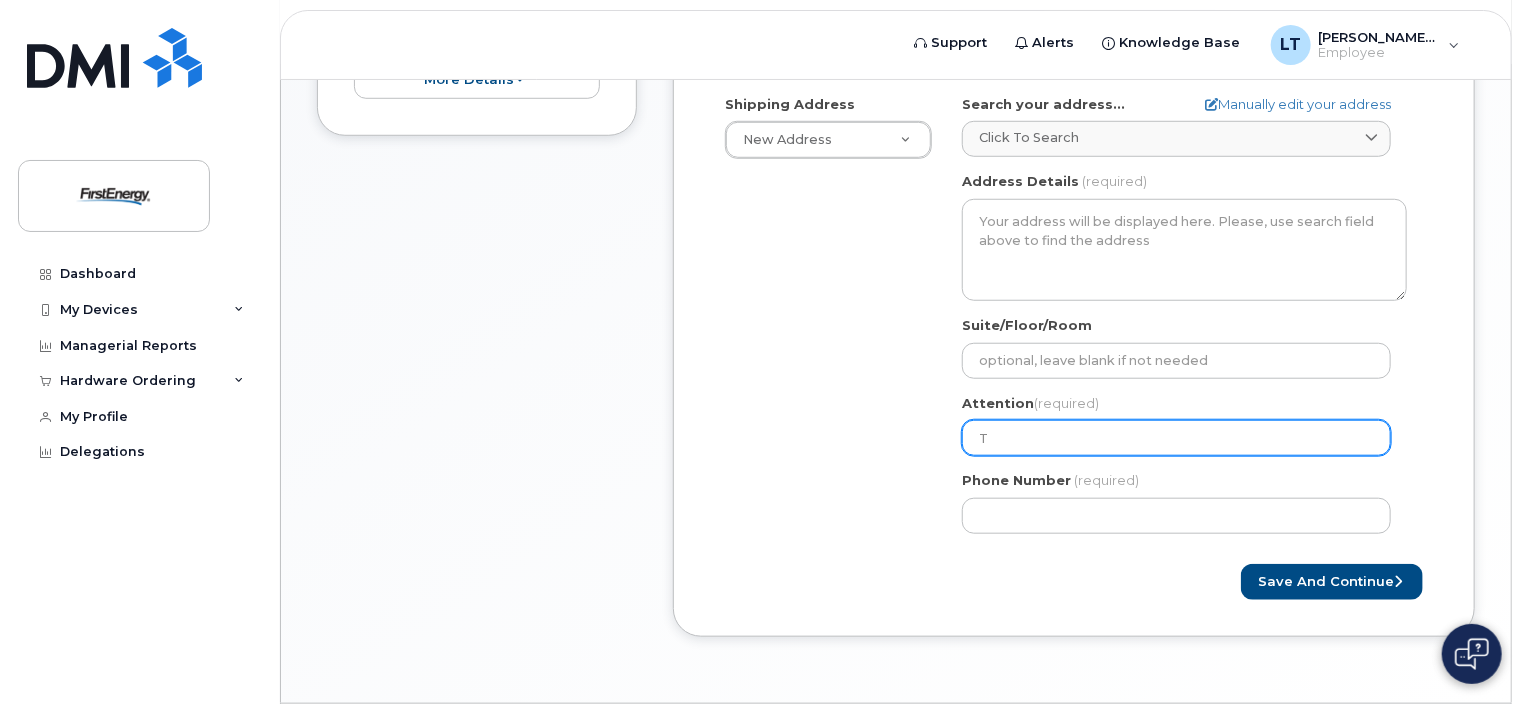 select 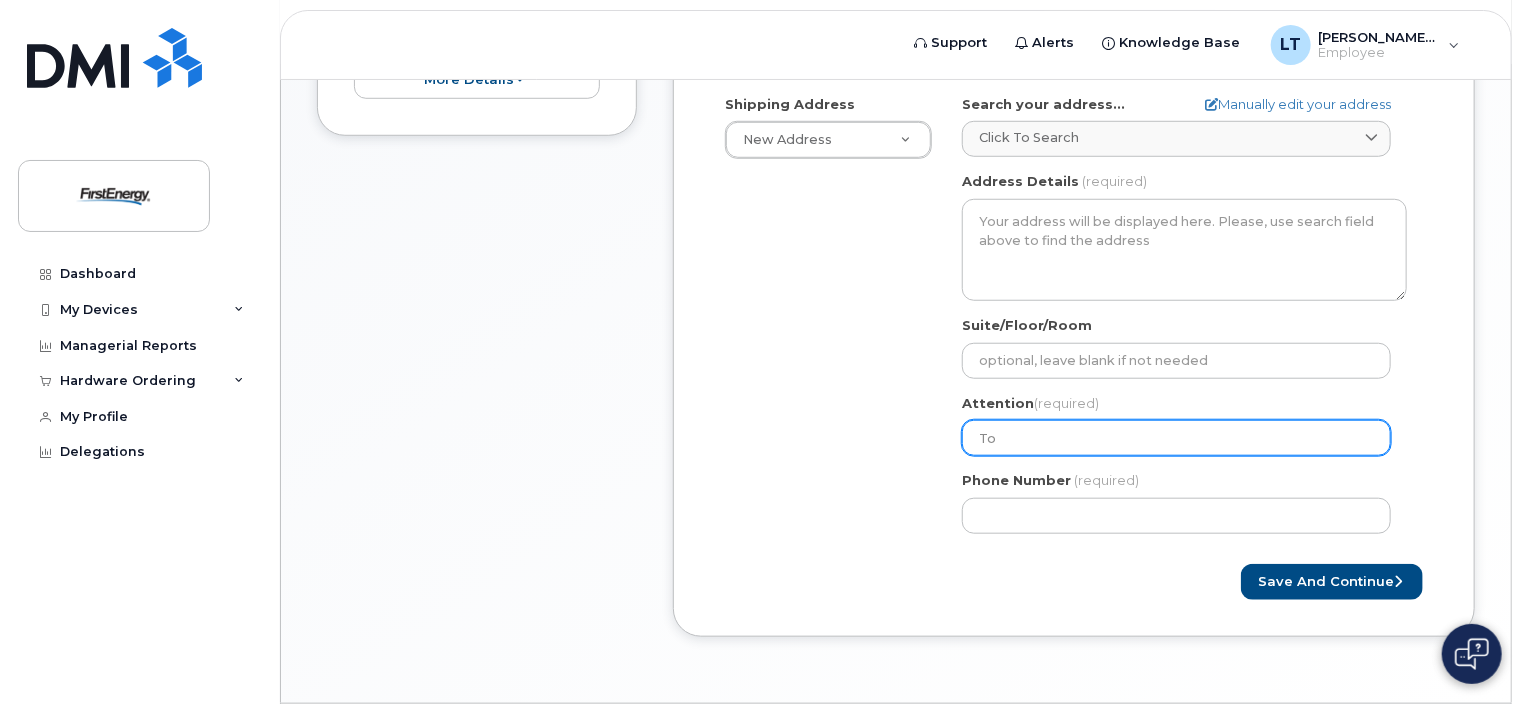 select 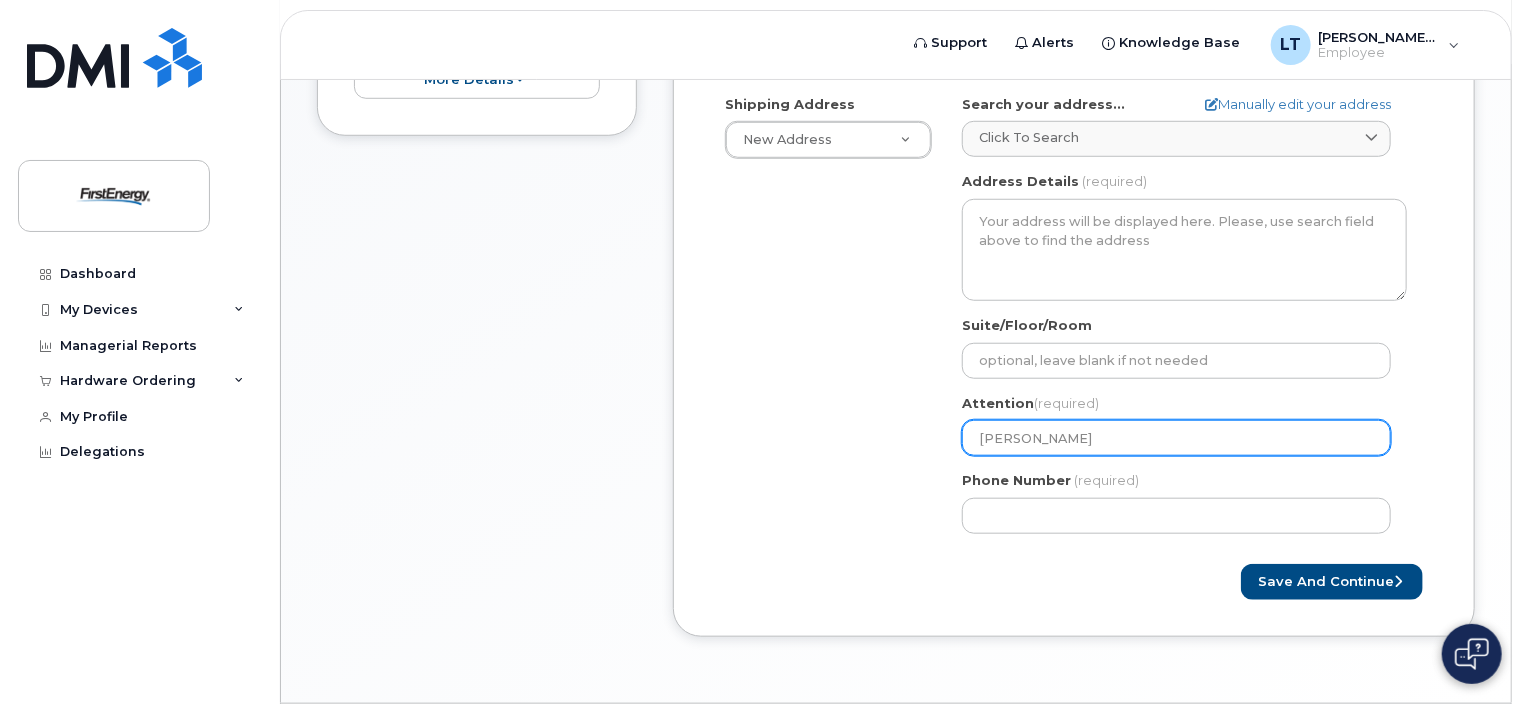 type on "Tom" 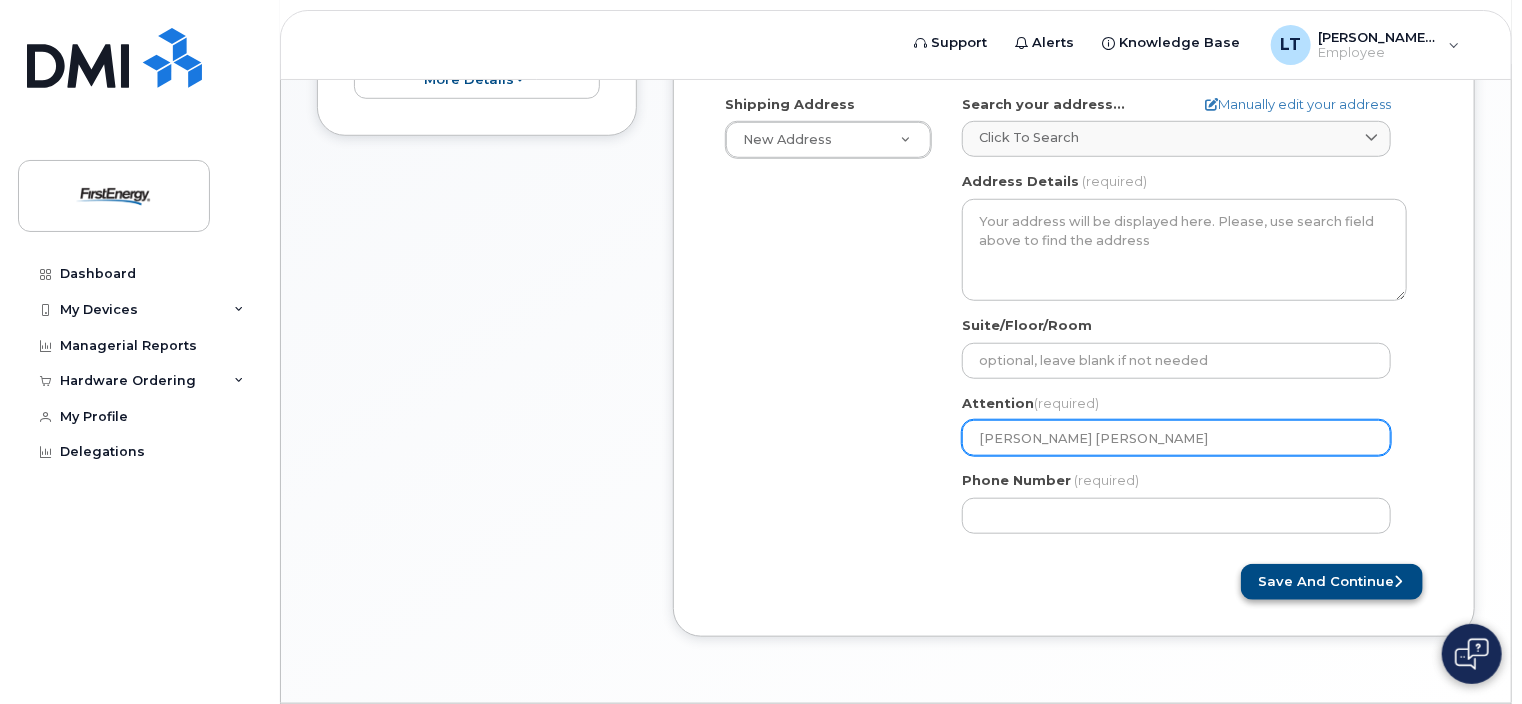 type on "[PERSON_NAME] [PERSON_NAME]" 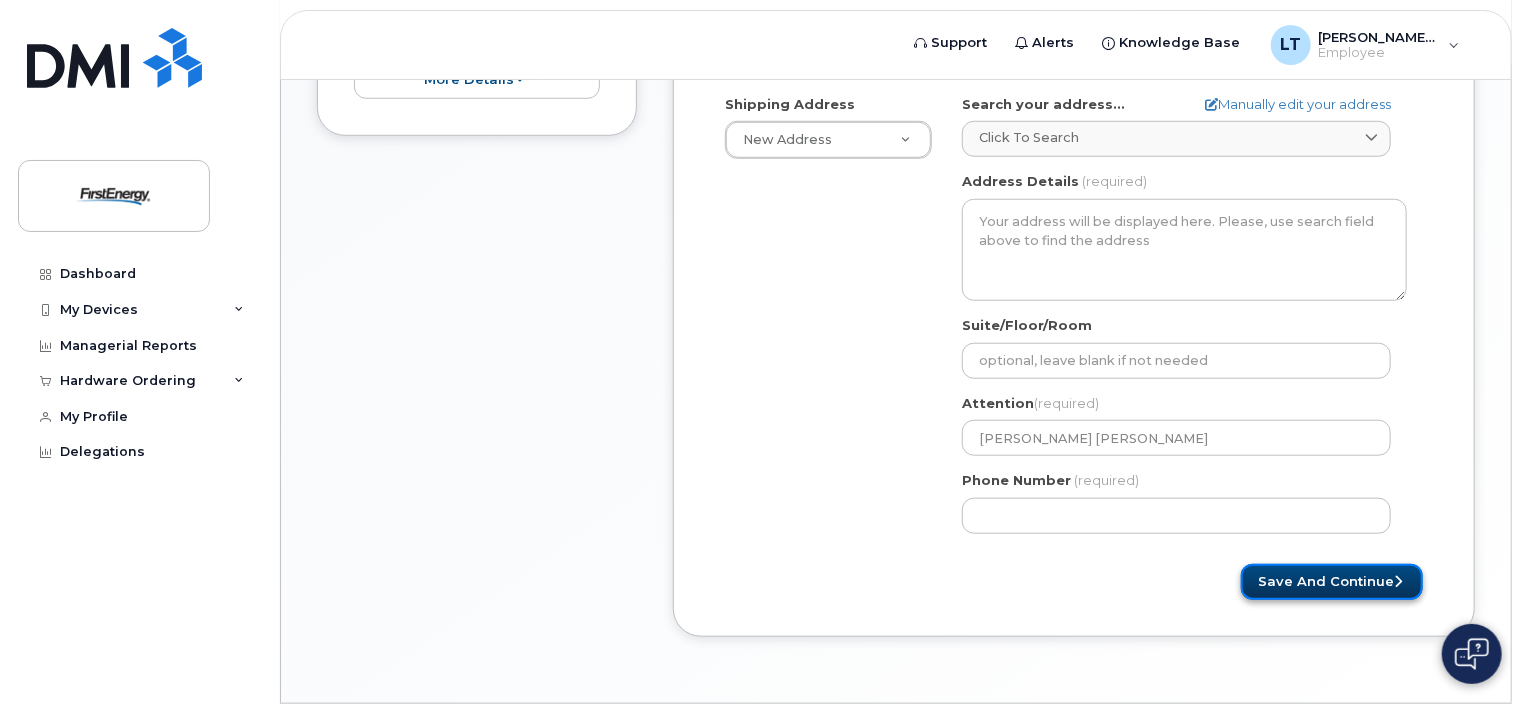 click on "Save and Continue" 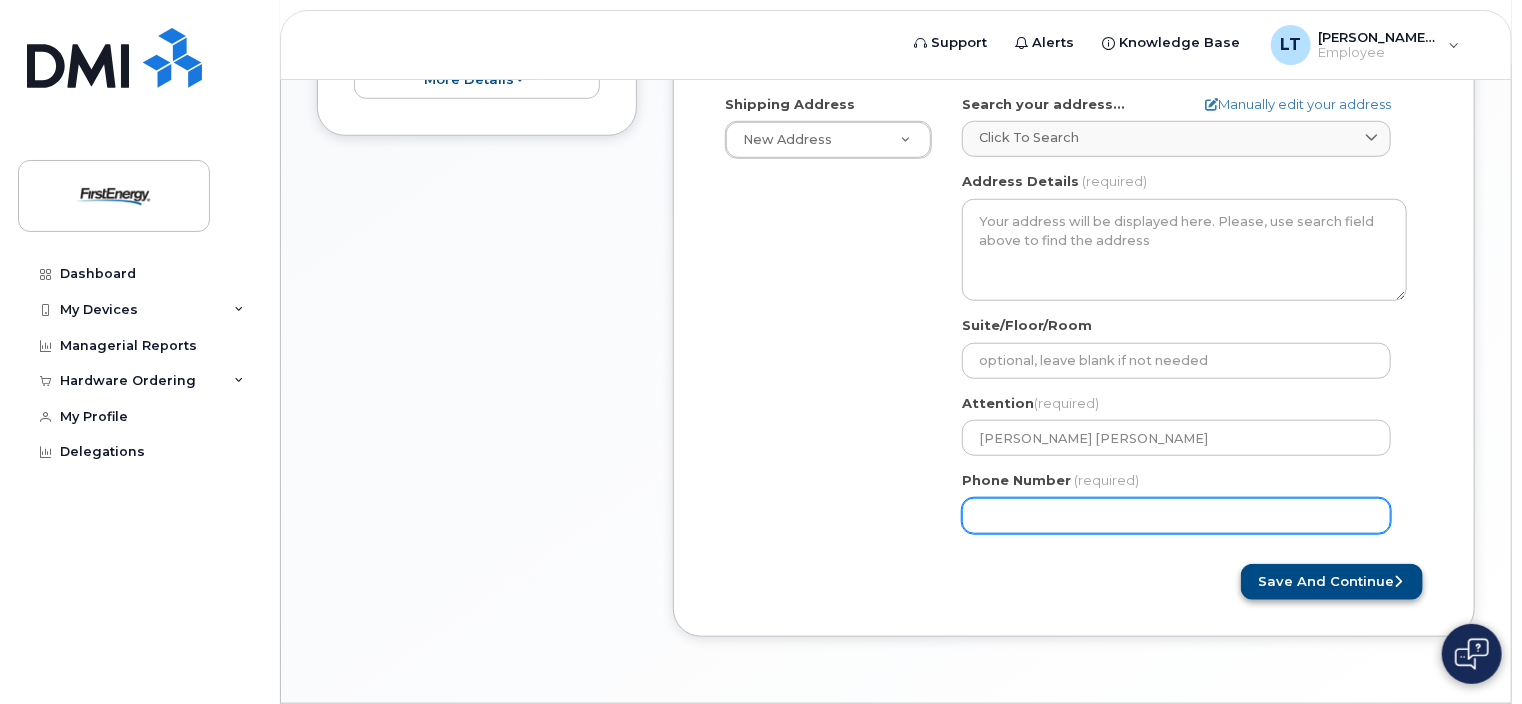 type on "8" 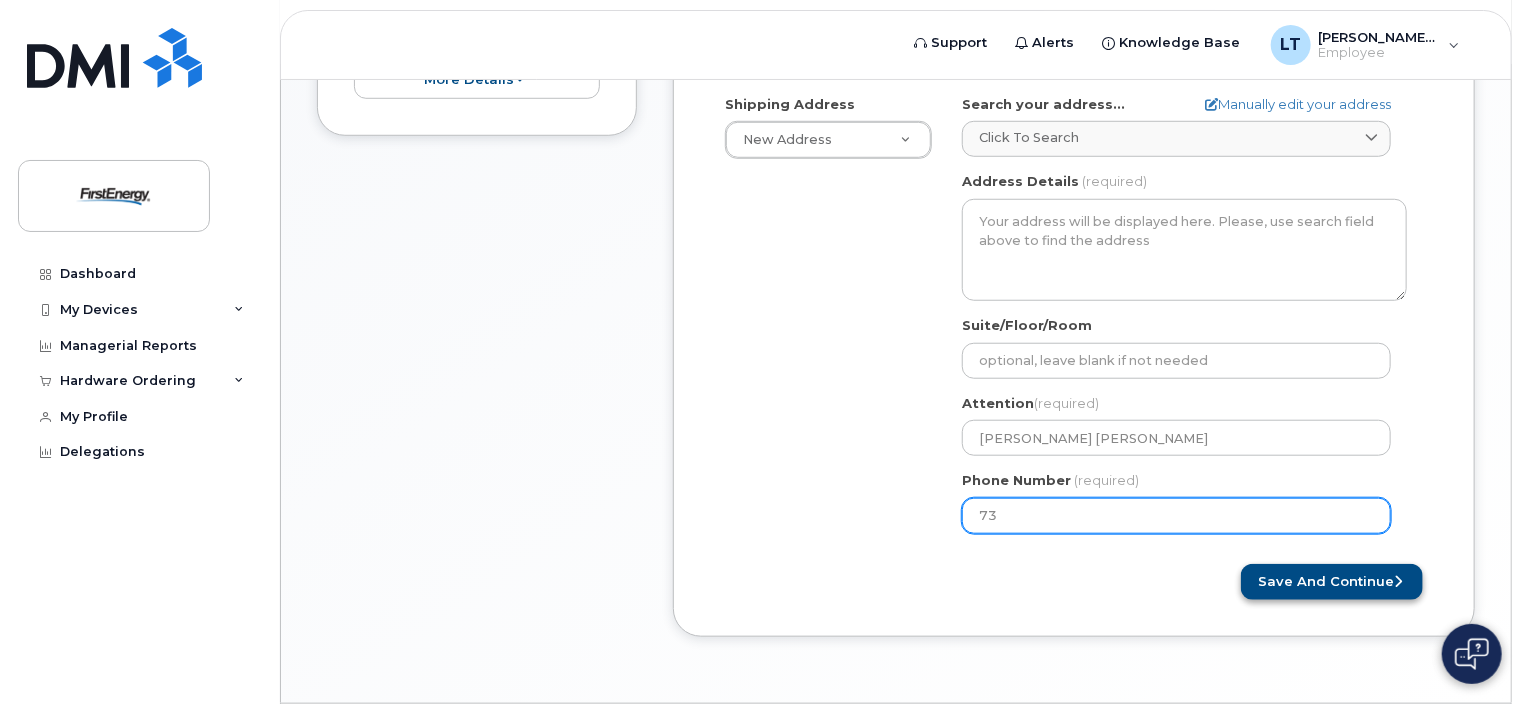 type on "732" 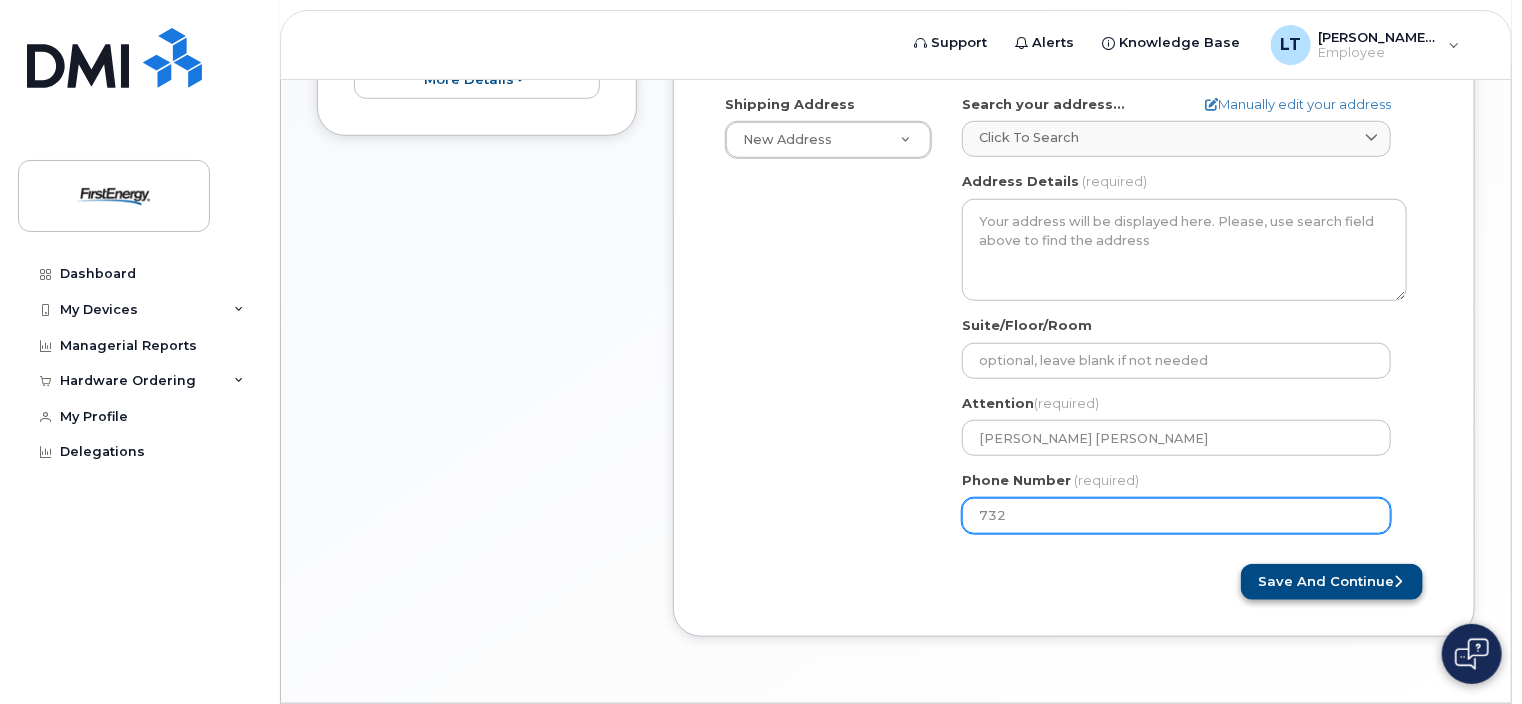 type 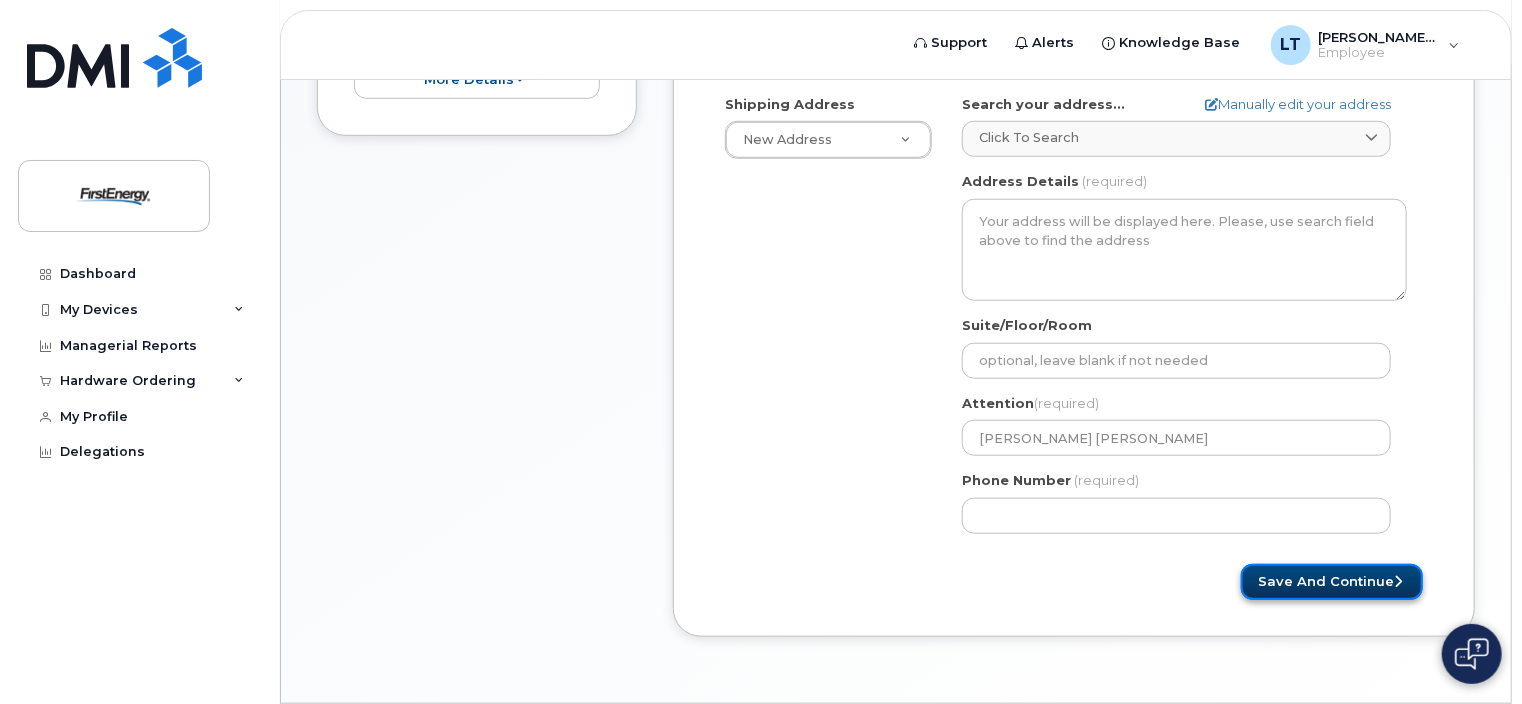 click on "Save and Continue" 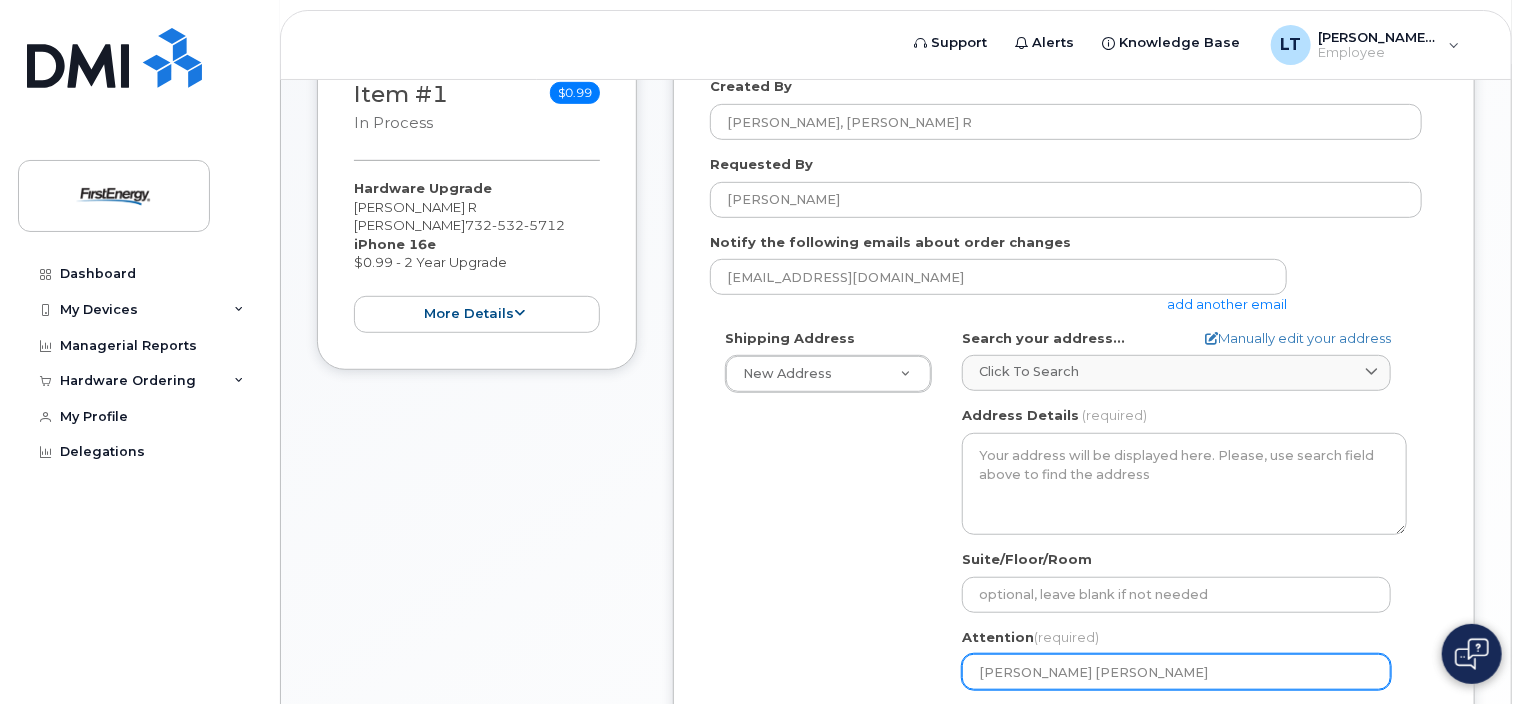 scroll, scrollTop: 400, scrollLeft: 0, axis: vertical 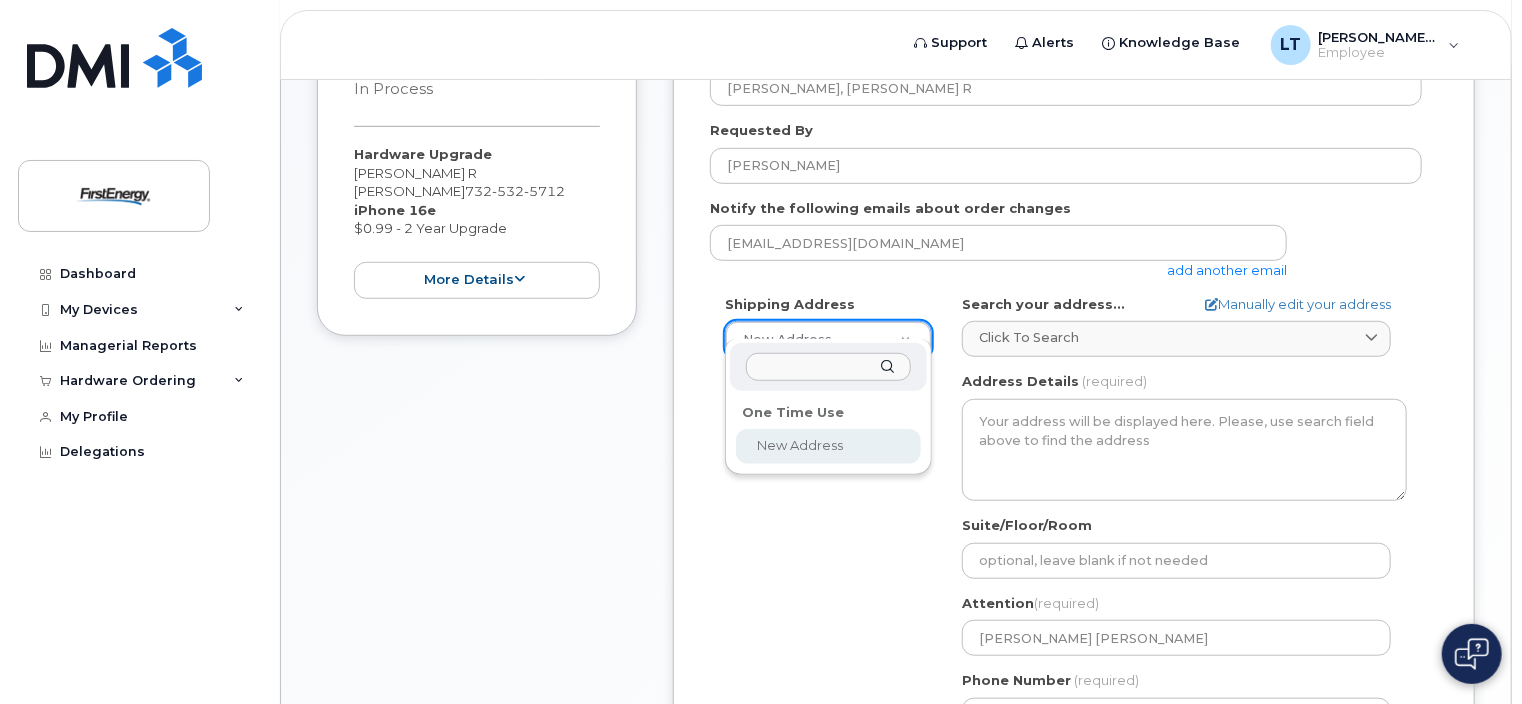 click 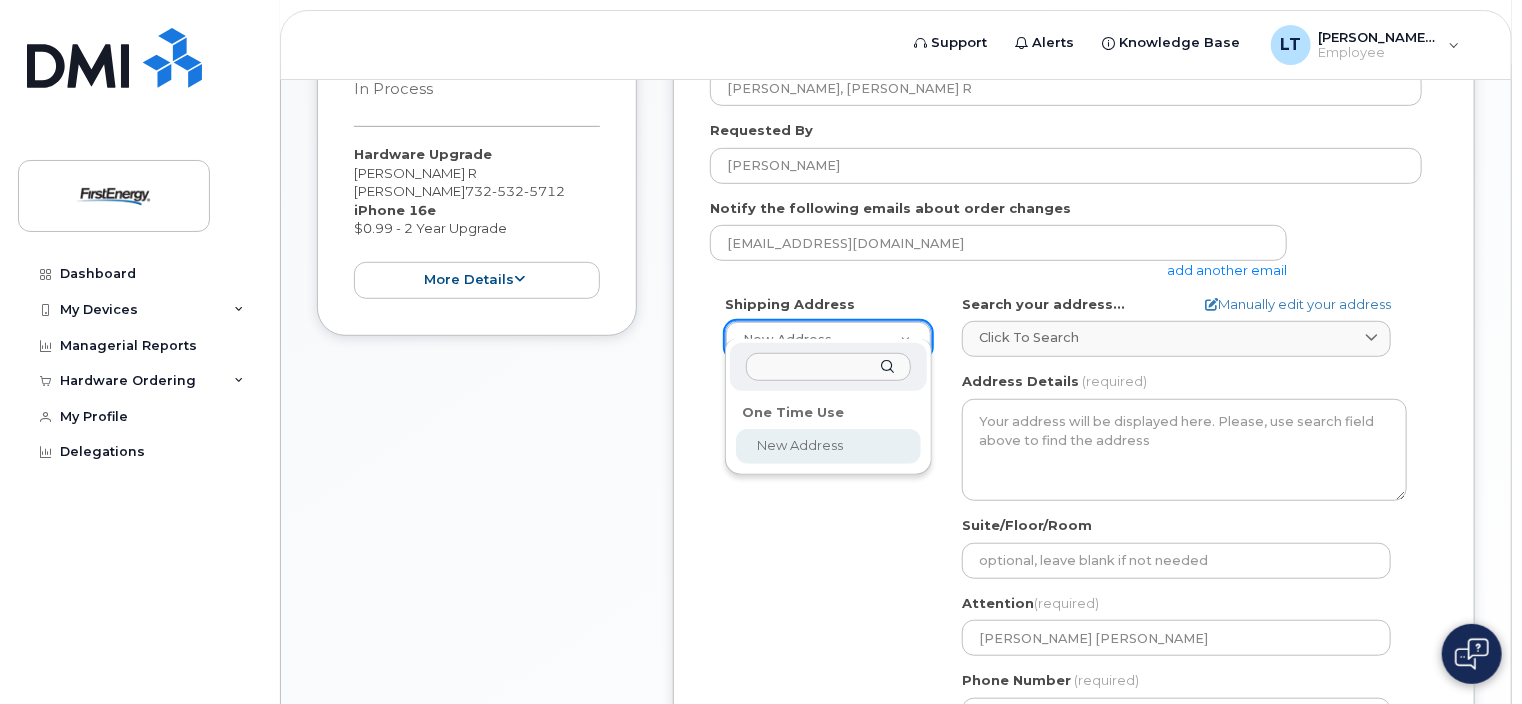 click 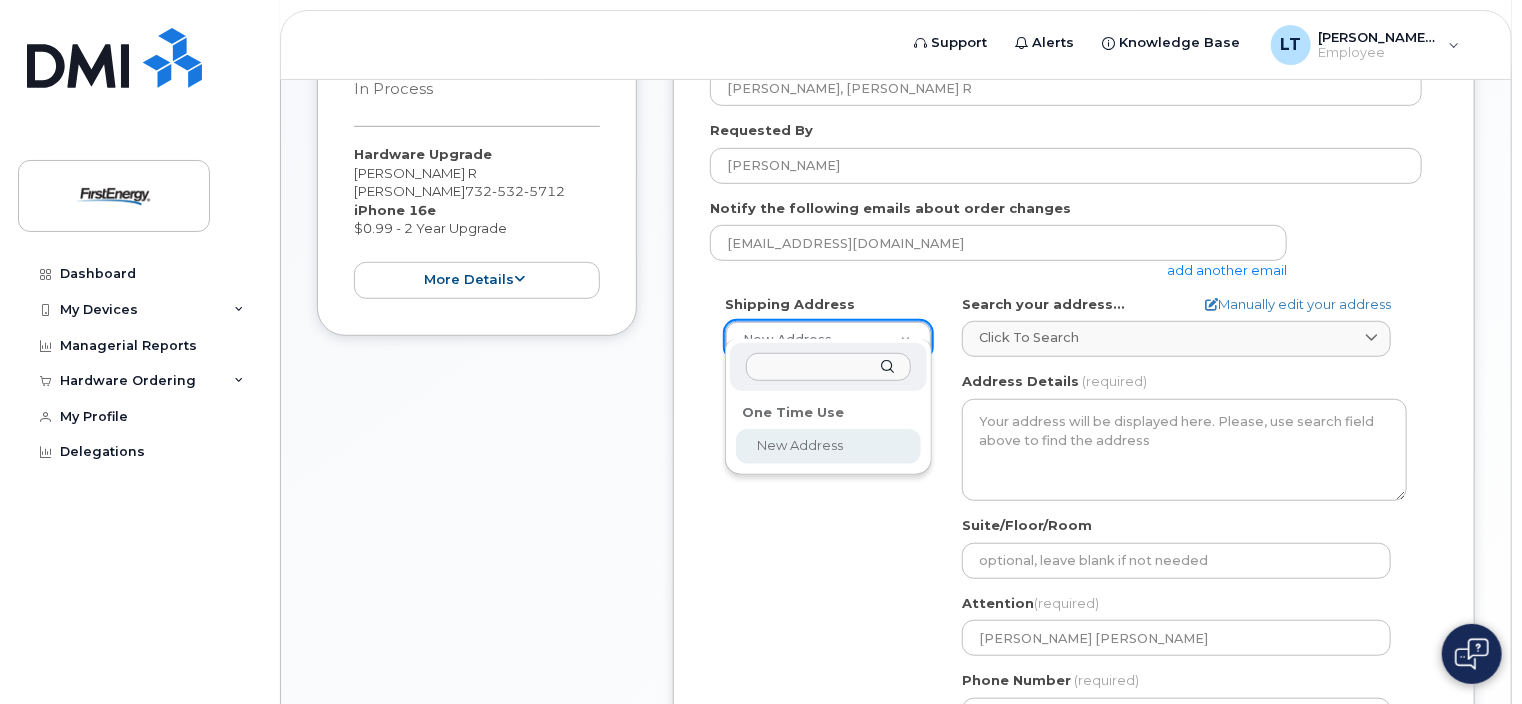 click 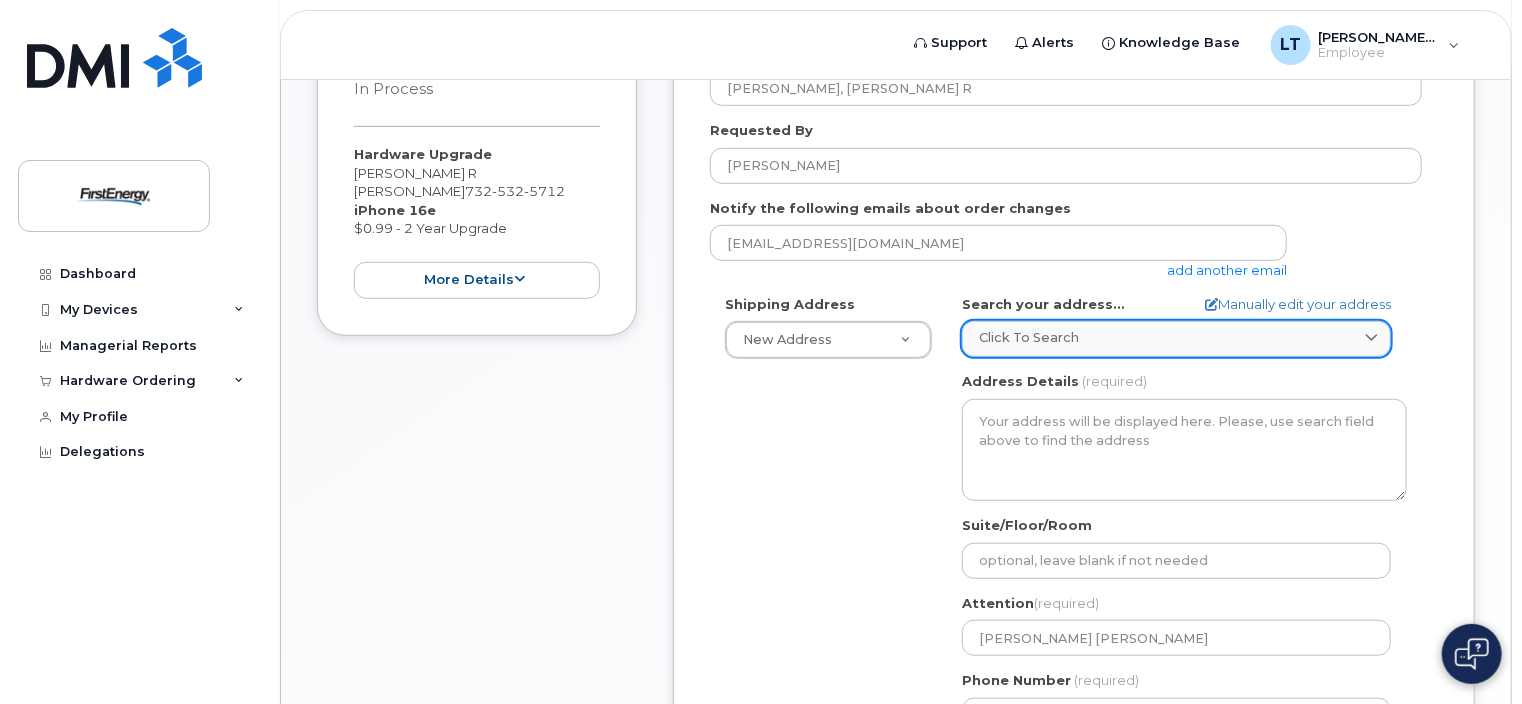click on "Click to search" 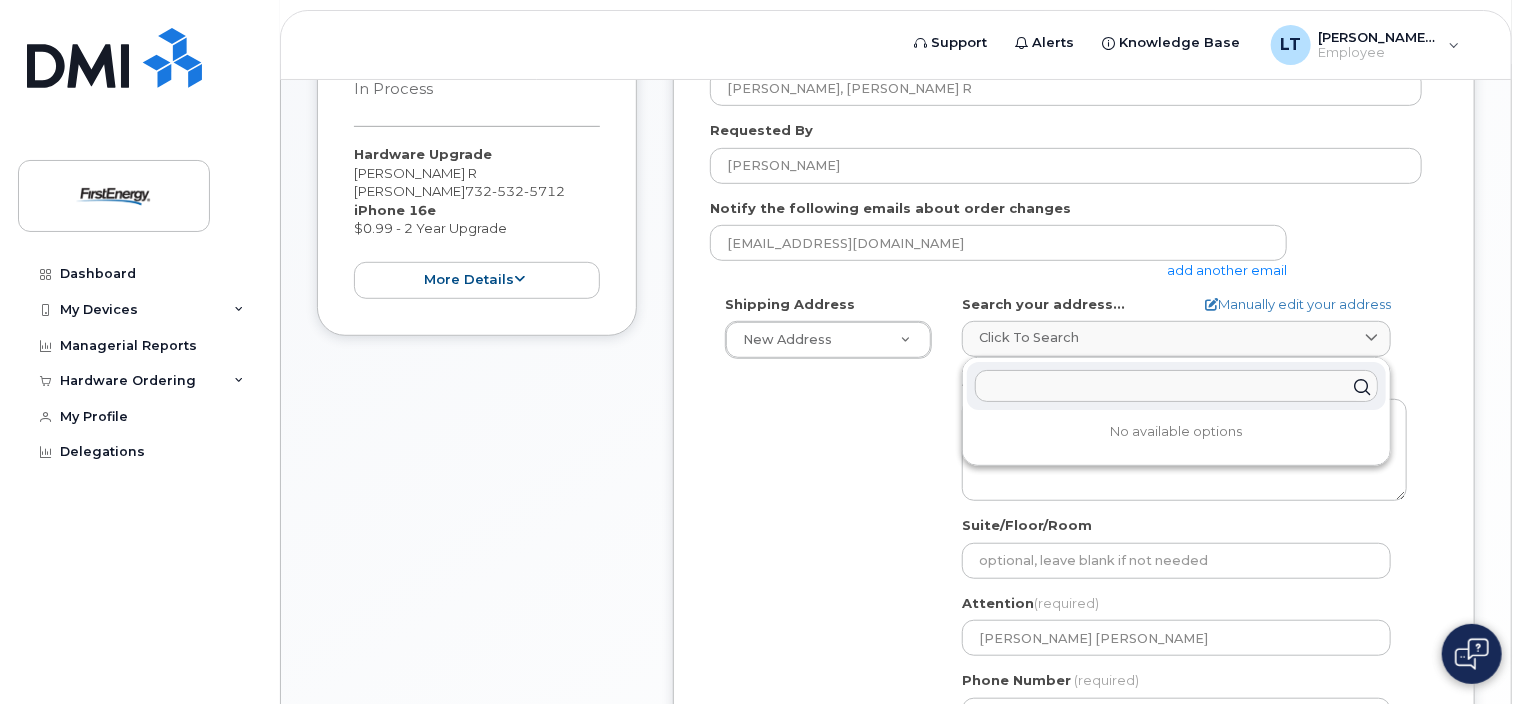 click 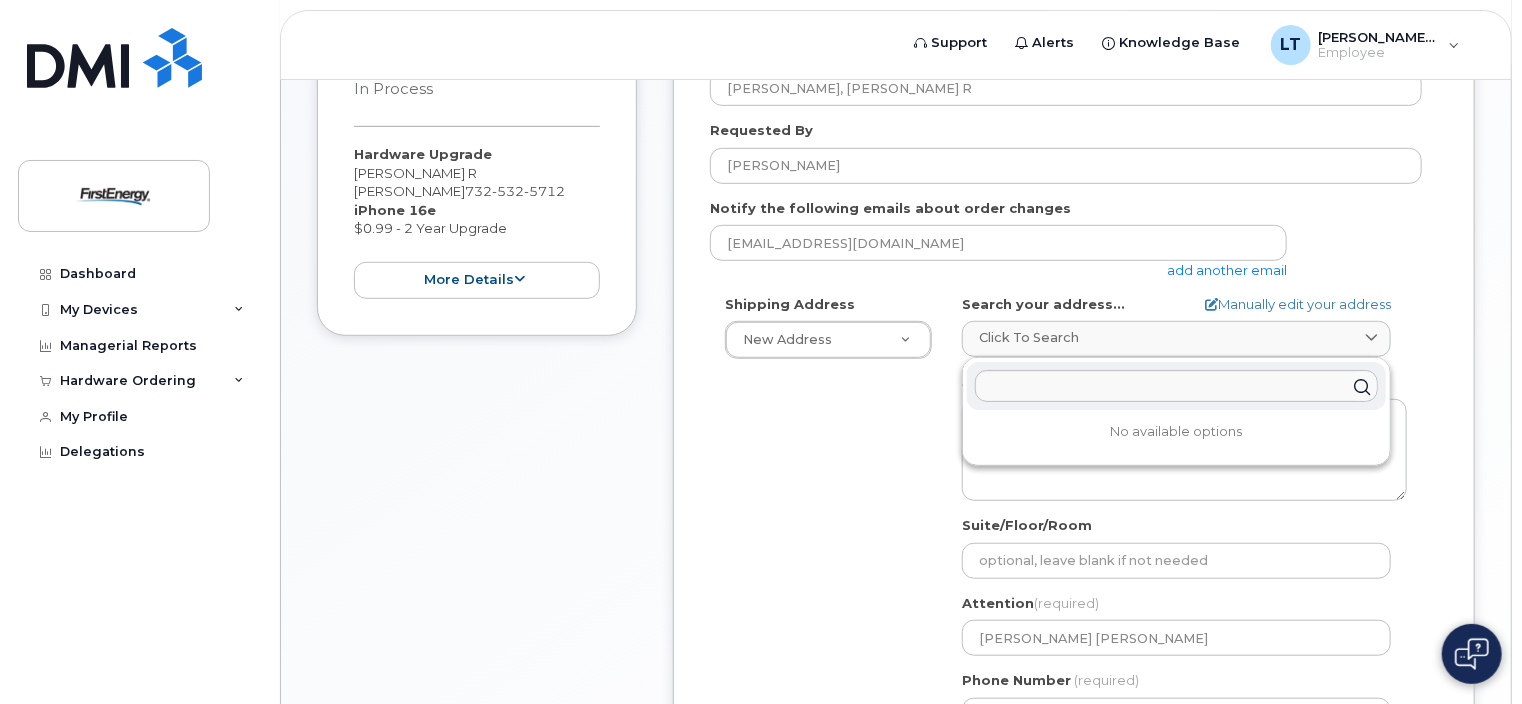 click 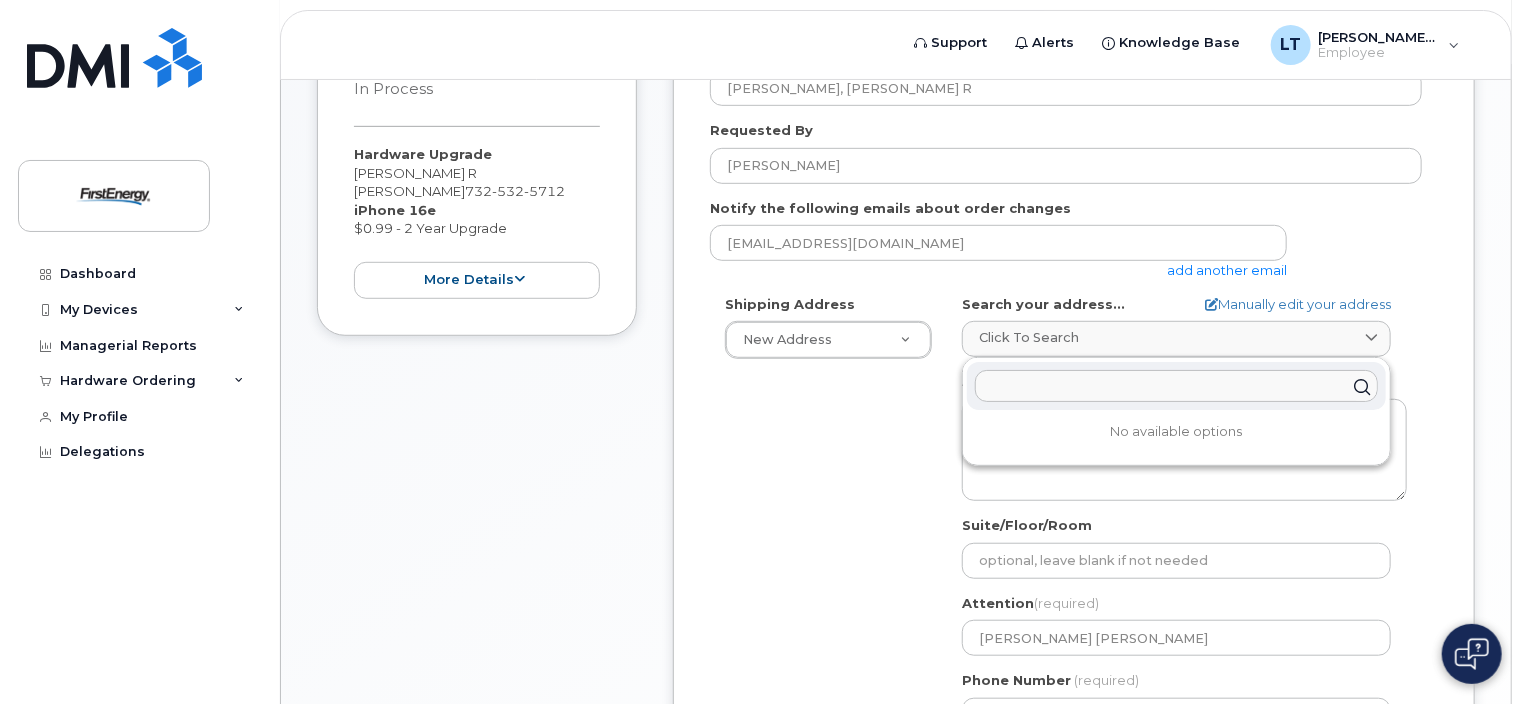 click 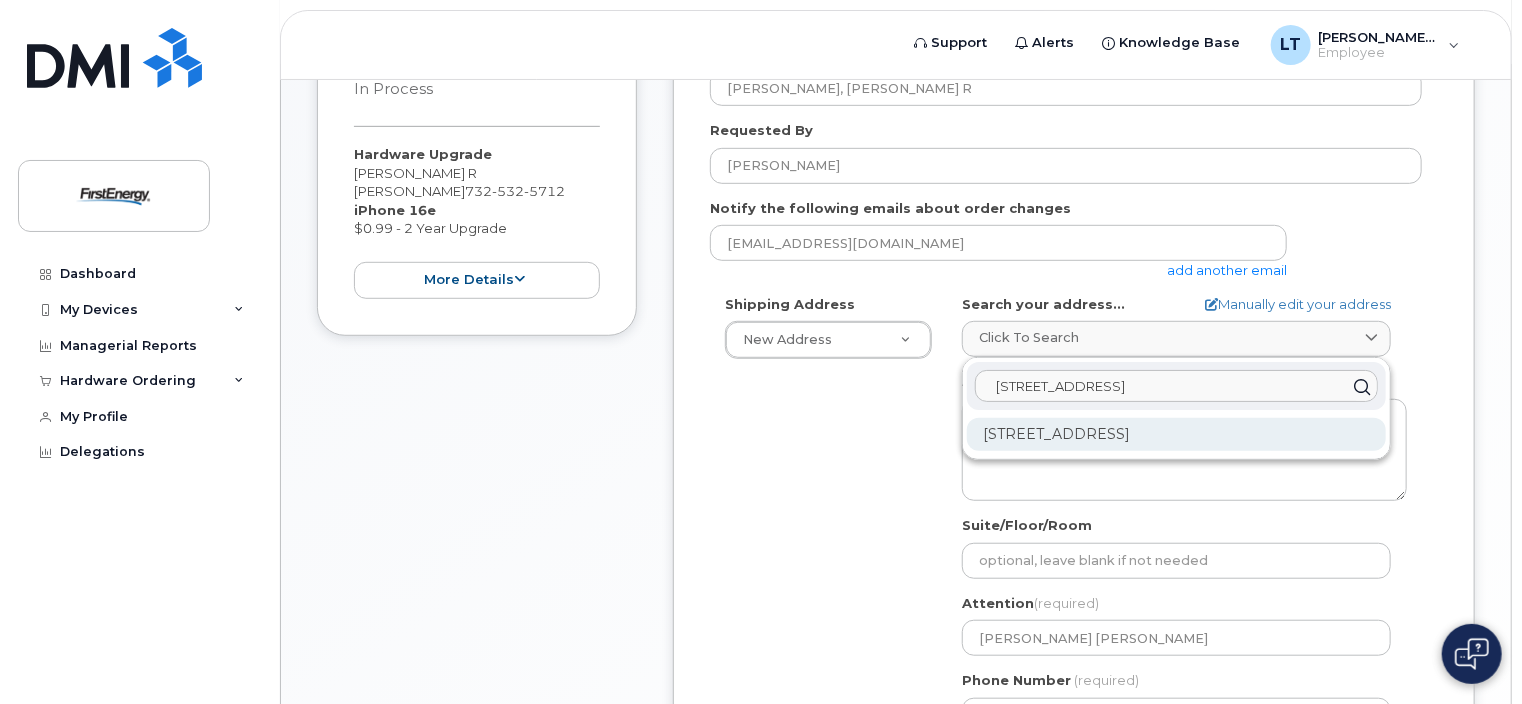 type on "627 S 4th Street Hamb" 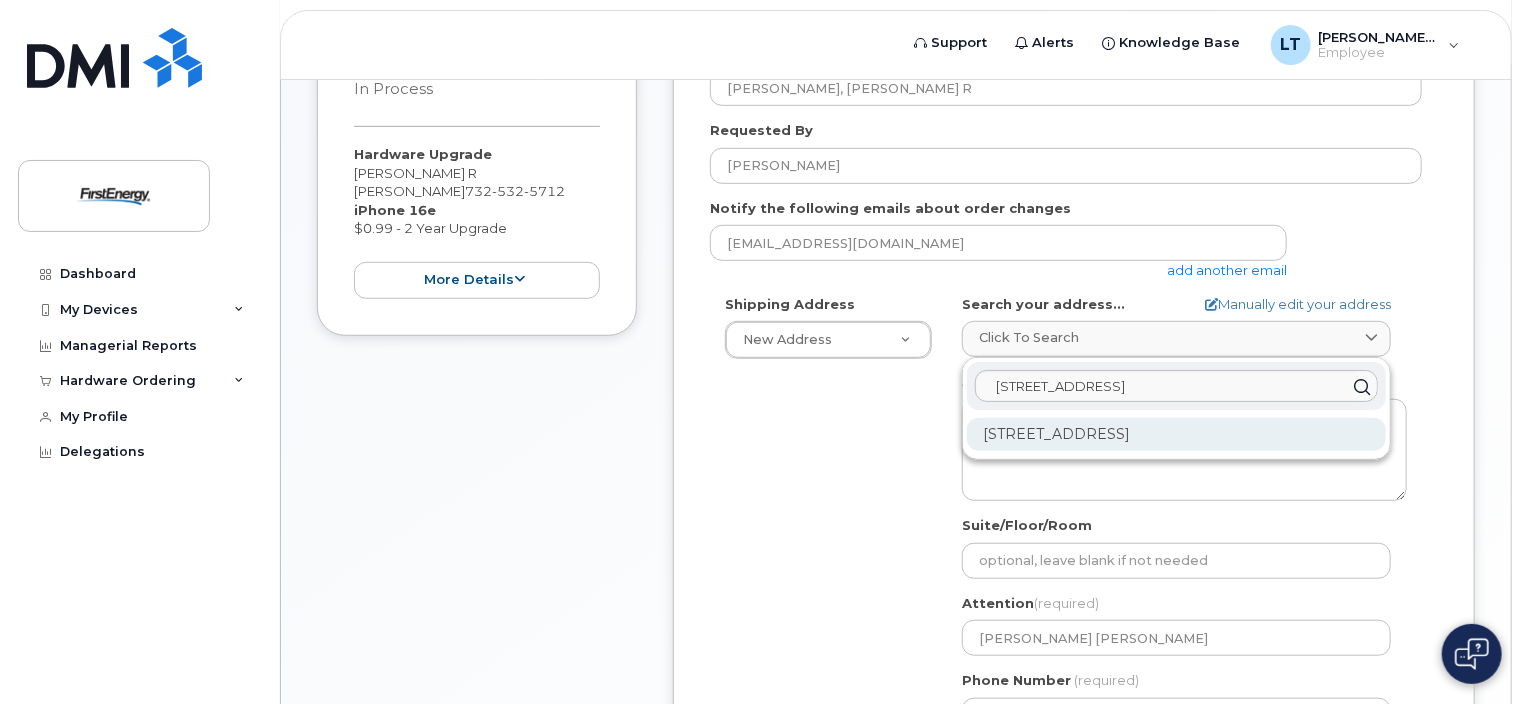click on "[STREET_ADDRESS]" 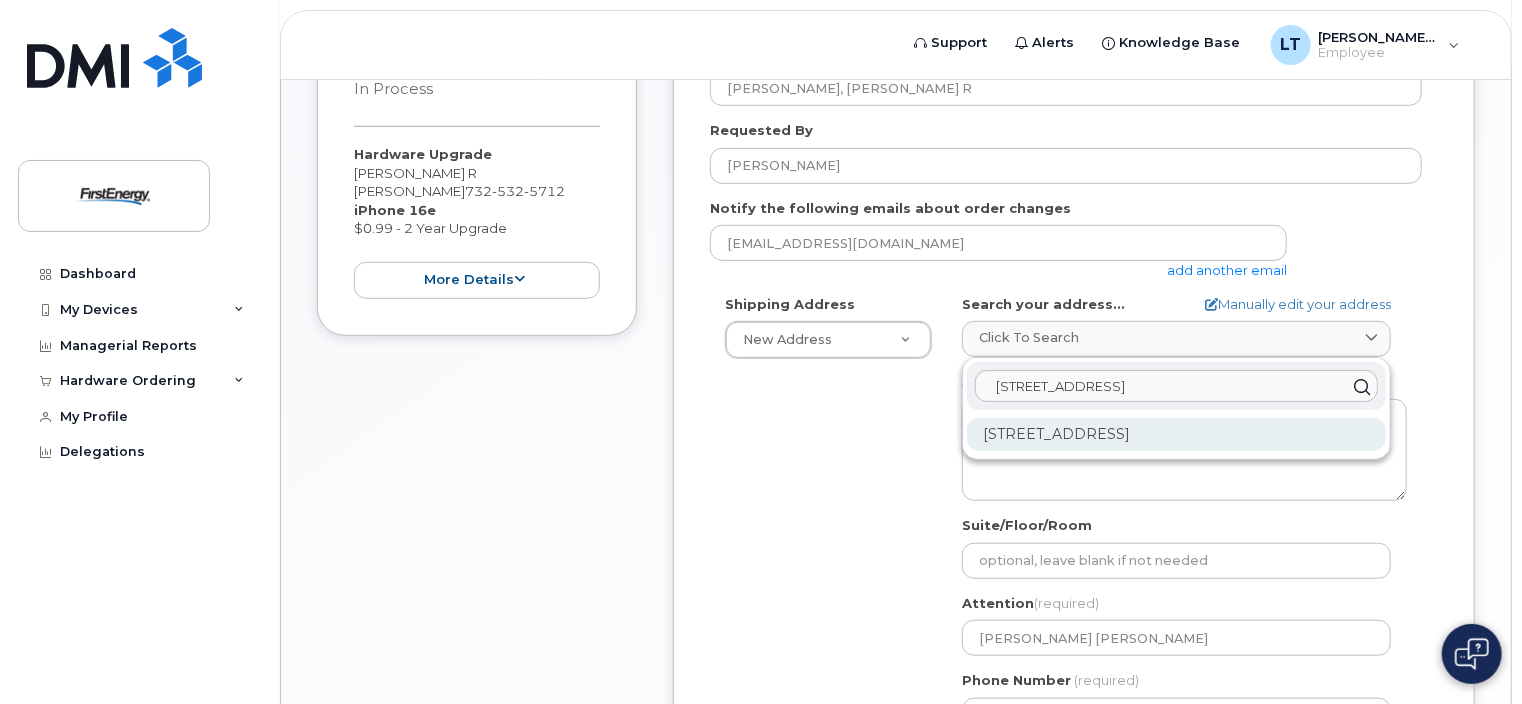 select 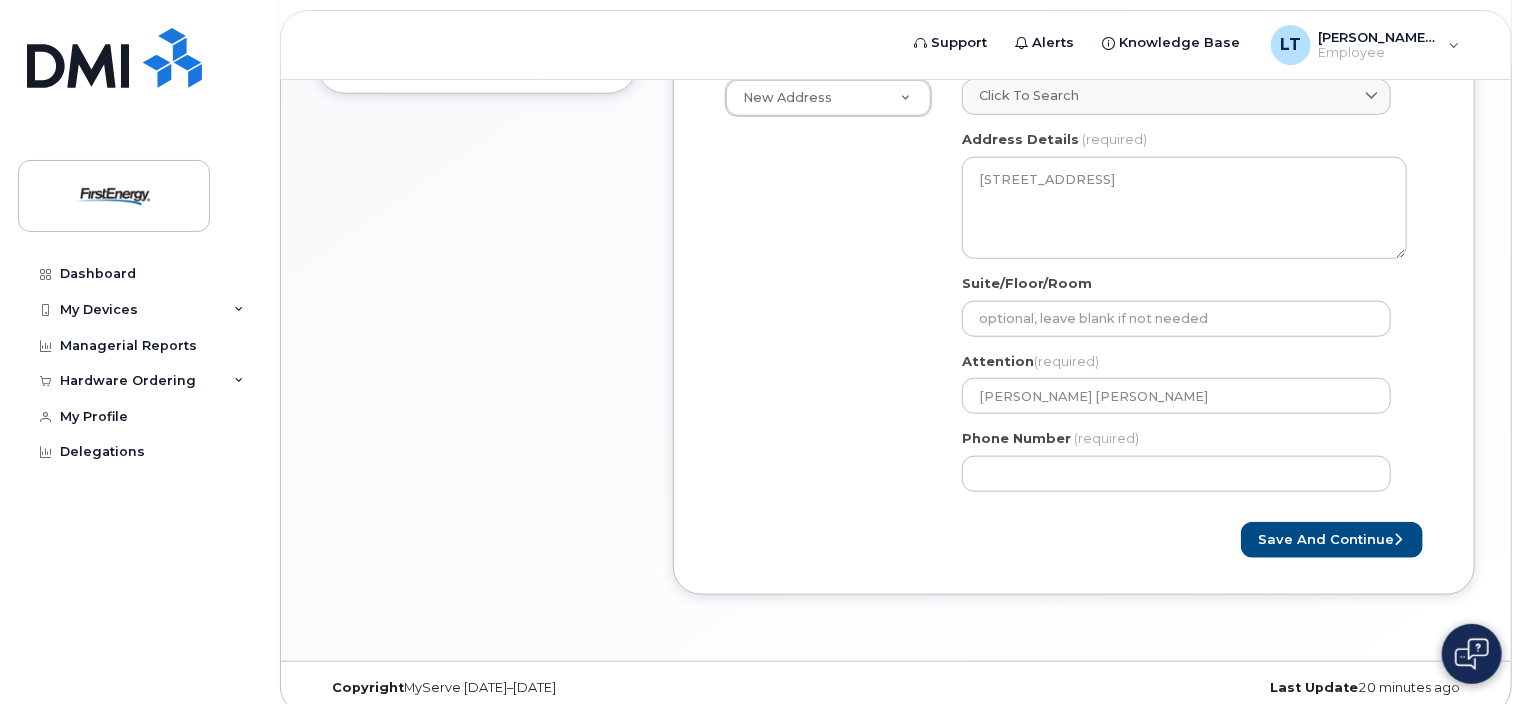 scroll, scrollTop: 743, scrollLeft: 0, axis: vertical 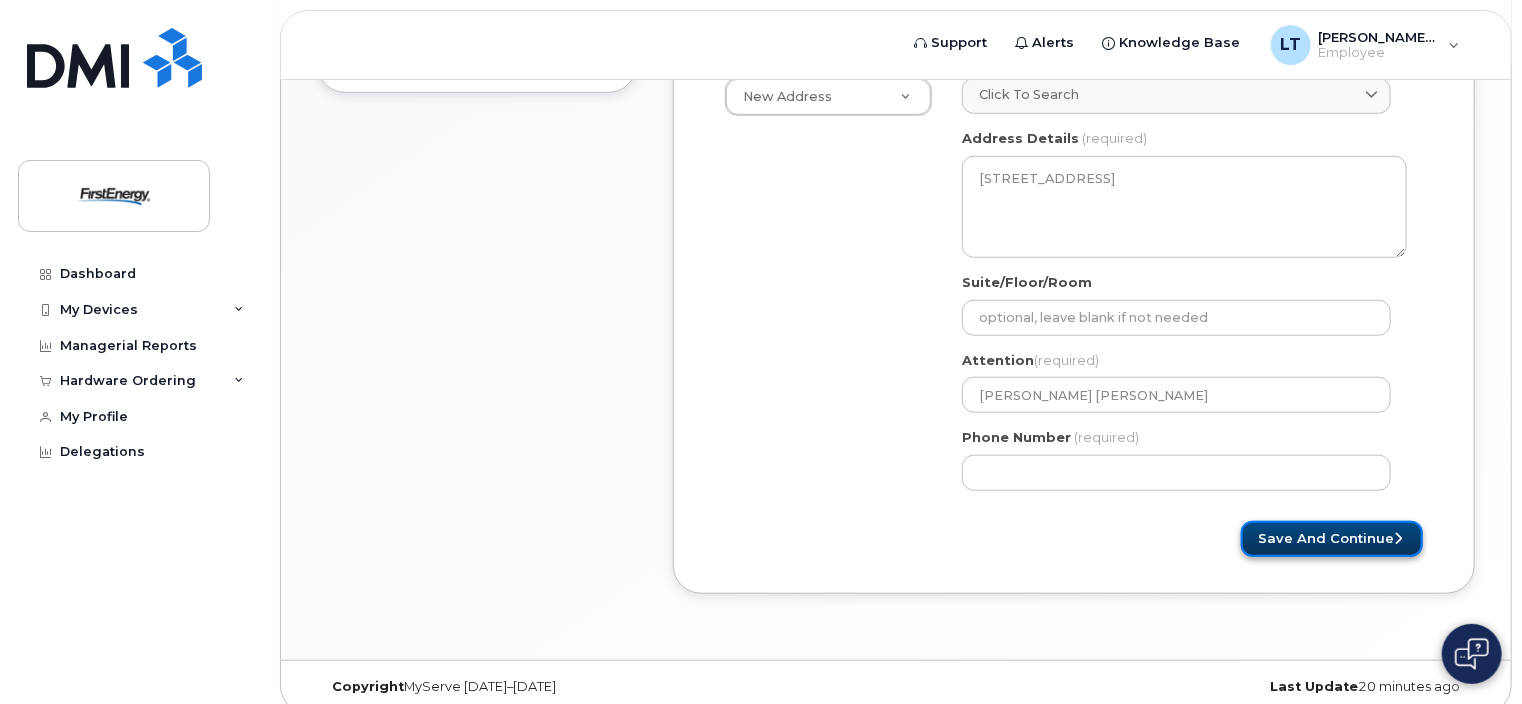 click on "Save and Continue" 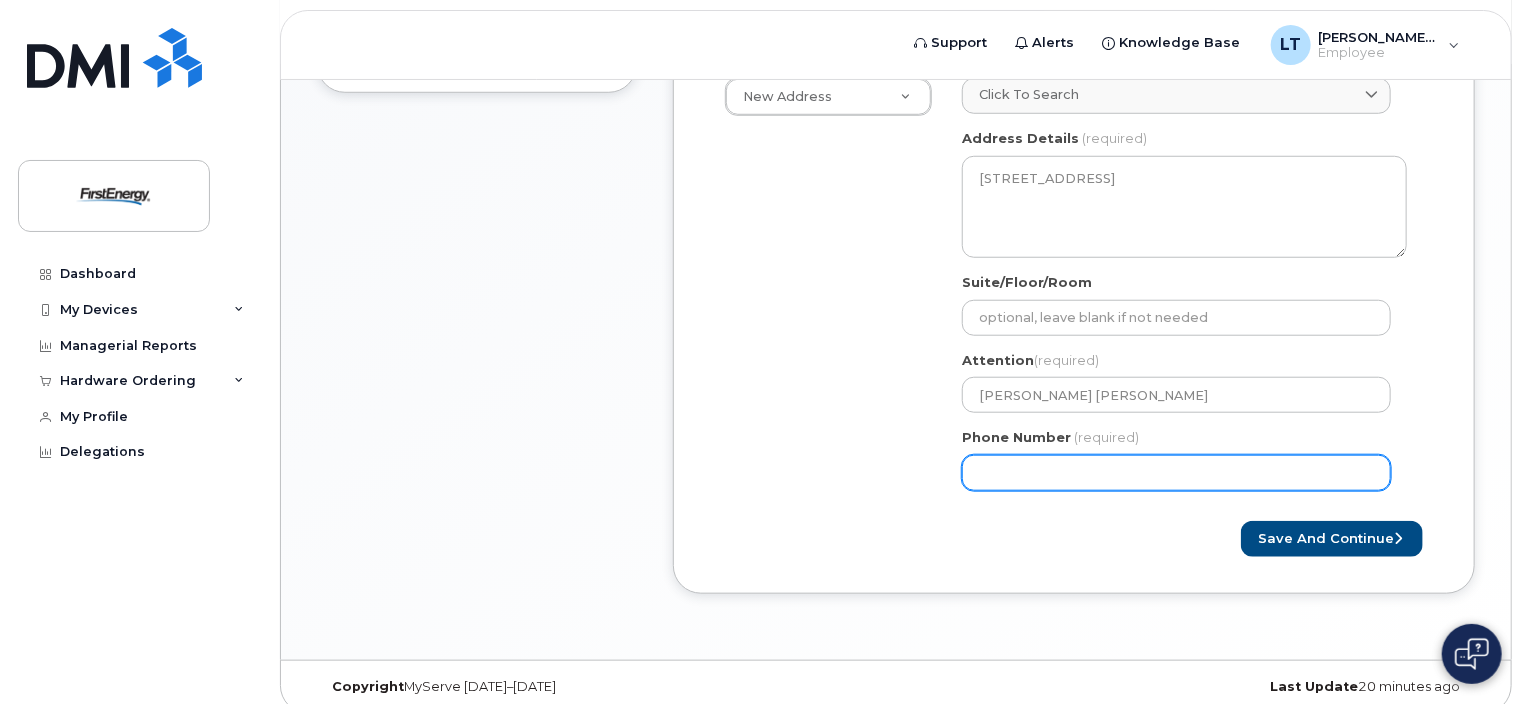 drag, startPoint x: 1099, startPoint y: 456, endPoint x: 865, endPoint y: 459, distance: 234.01923 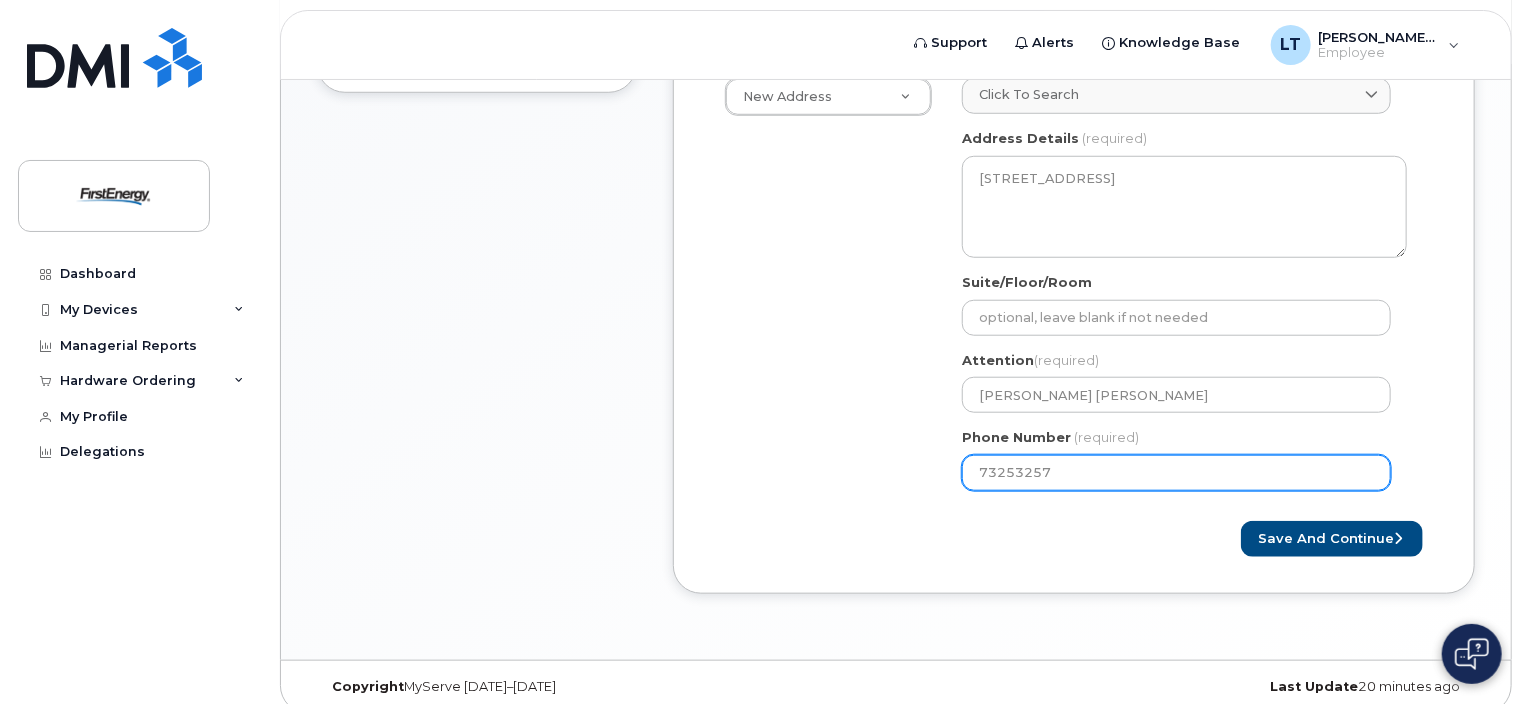 type on "732532571" 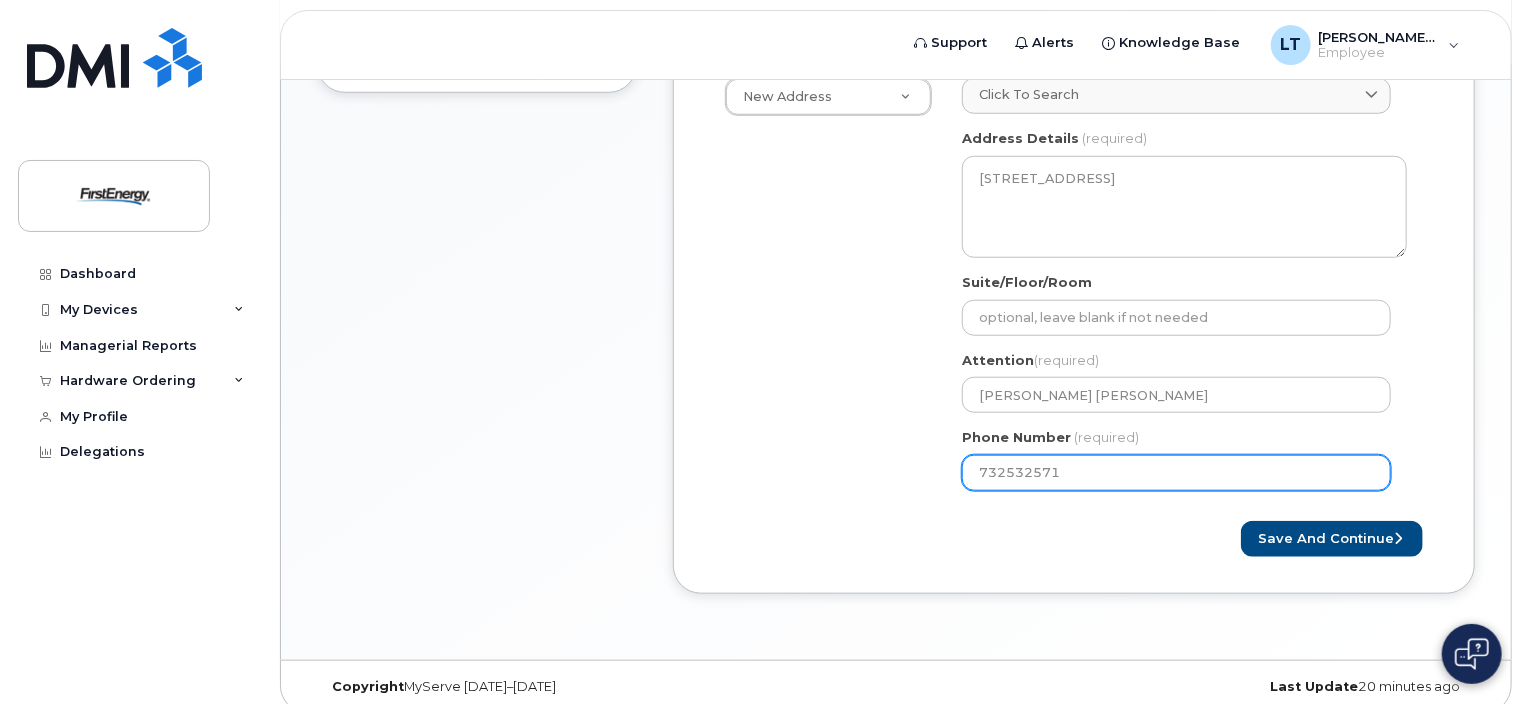 select 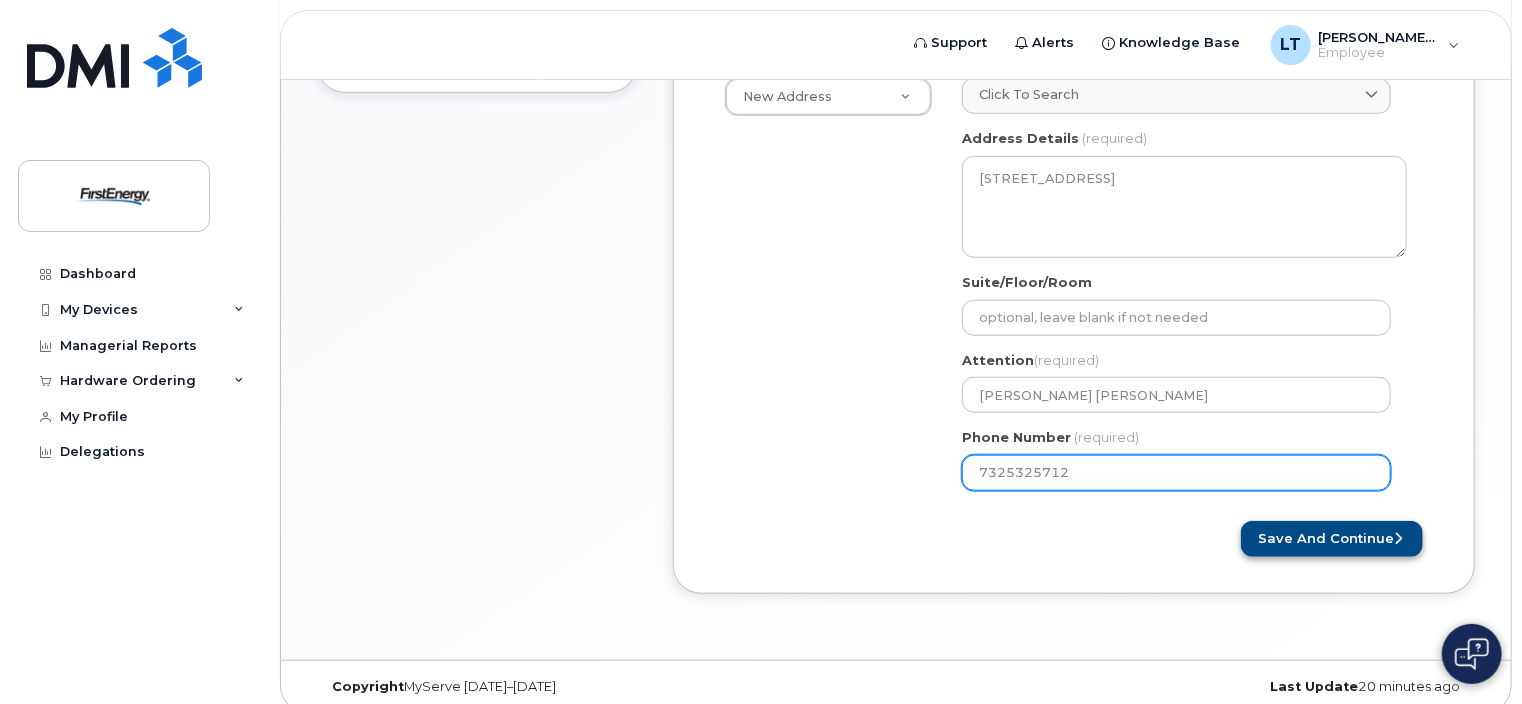 type on "7325325712" 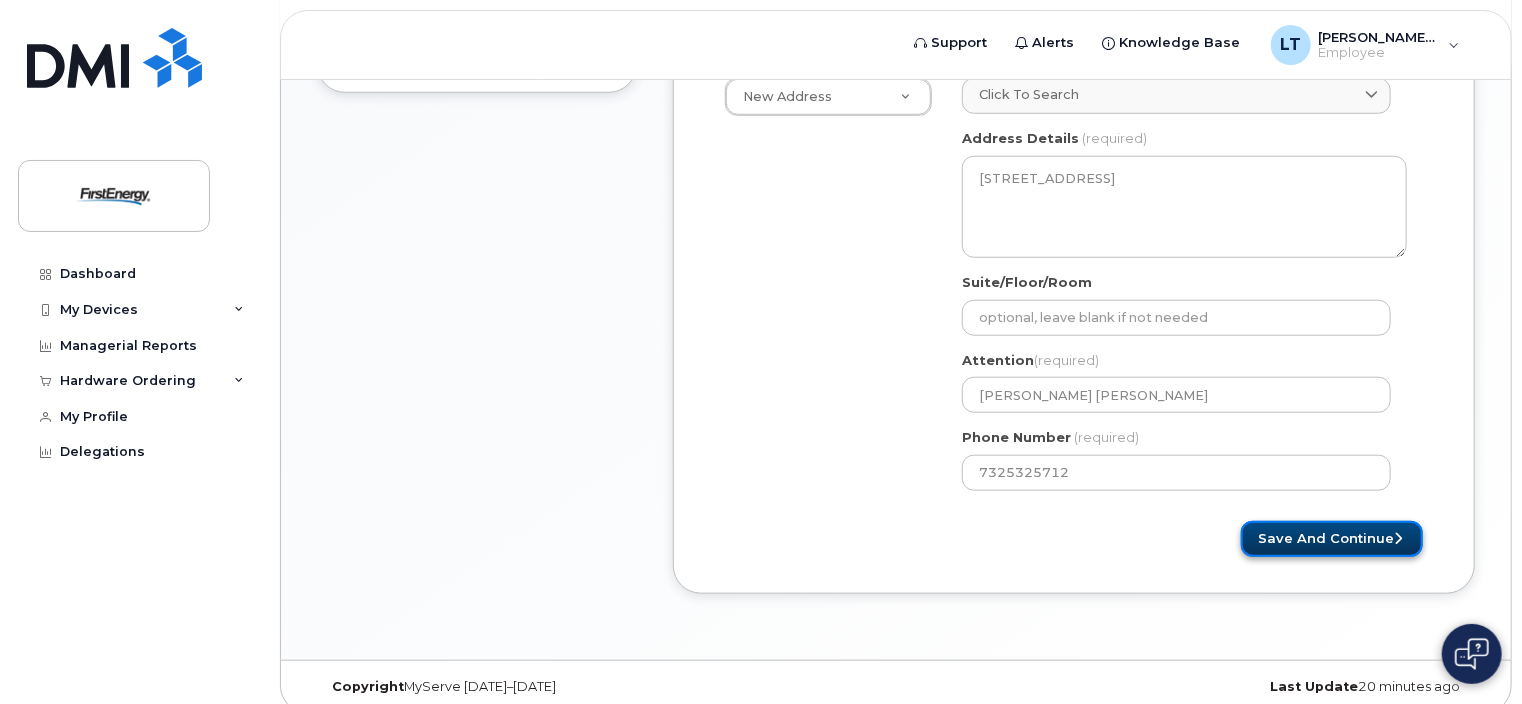 click on "Save and Continue" 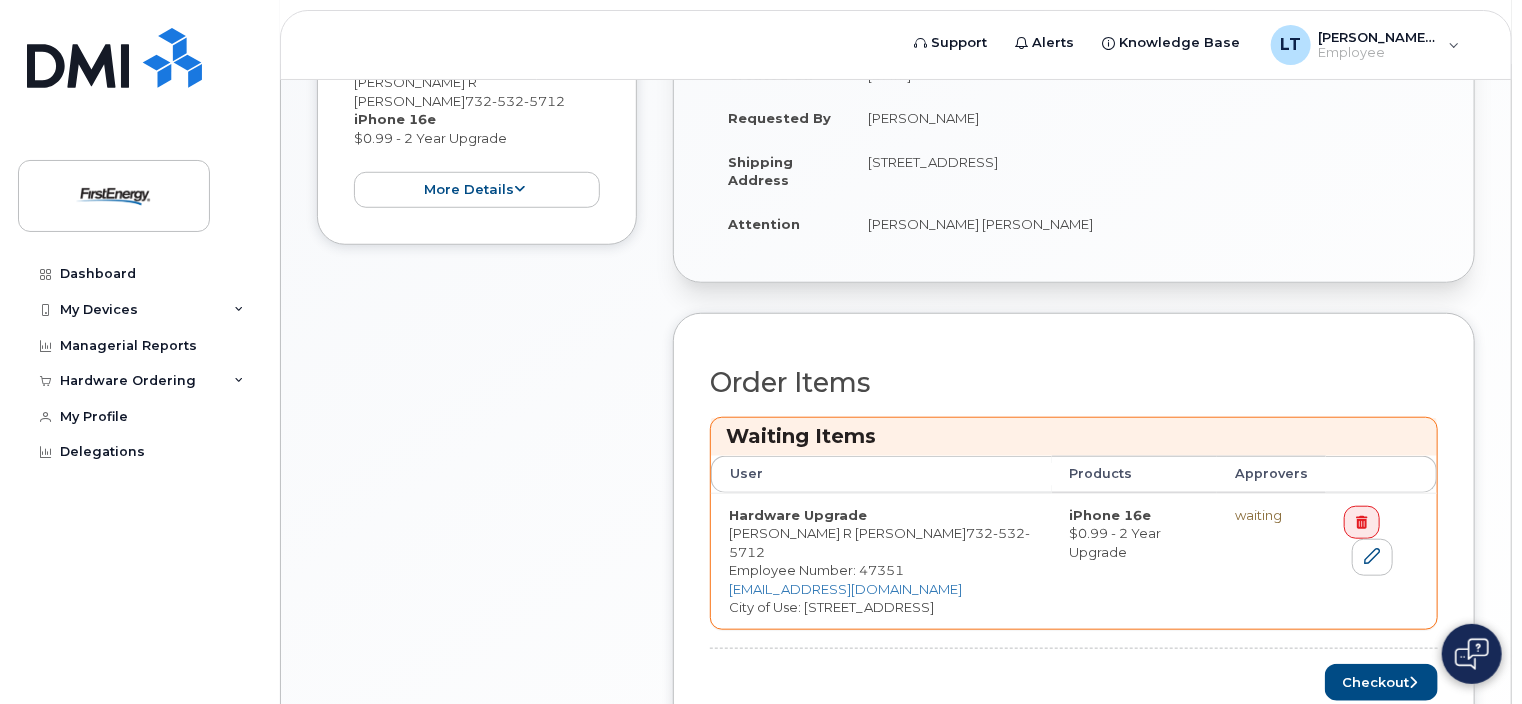 scroll, scrollTop: 700, scrollLeft: 0, axis: vertical 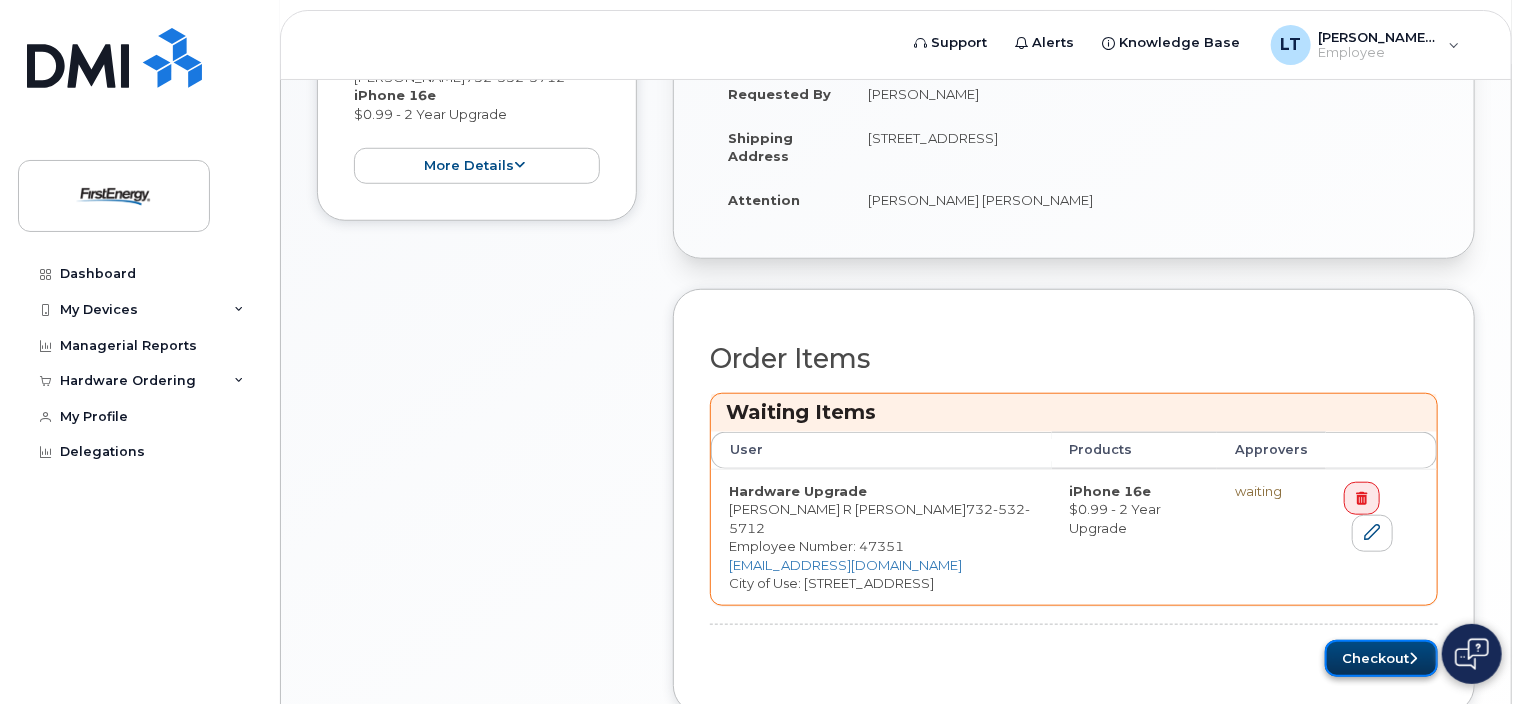 click on "Checkout" 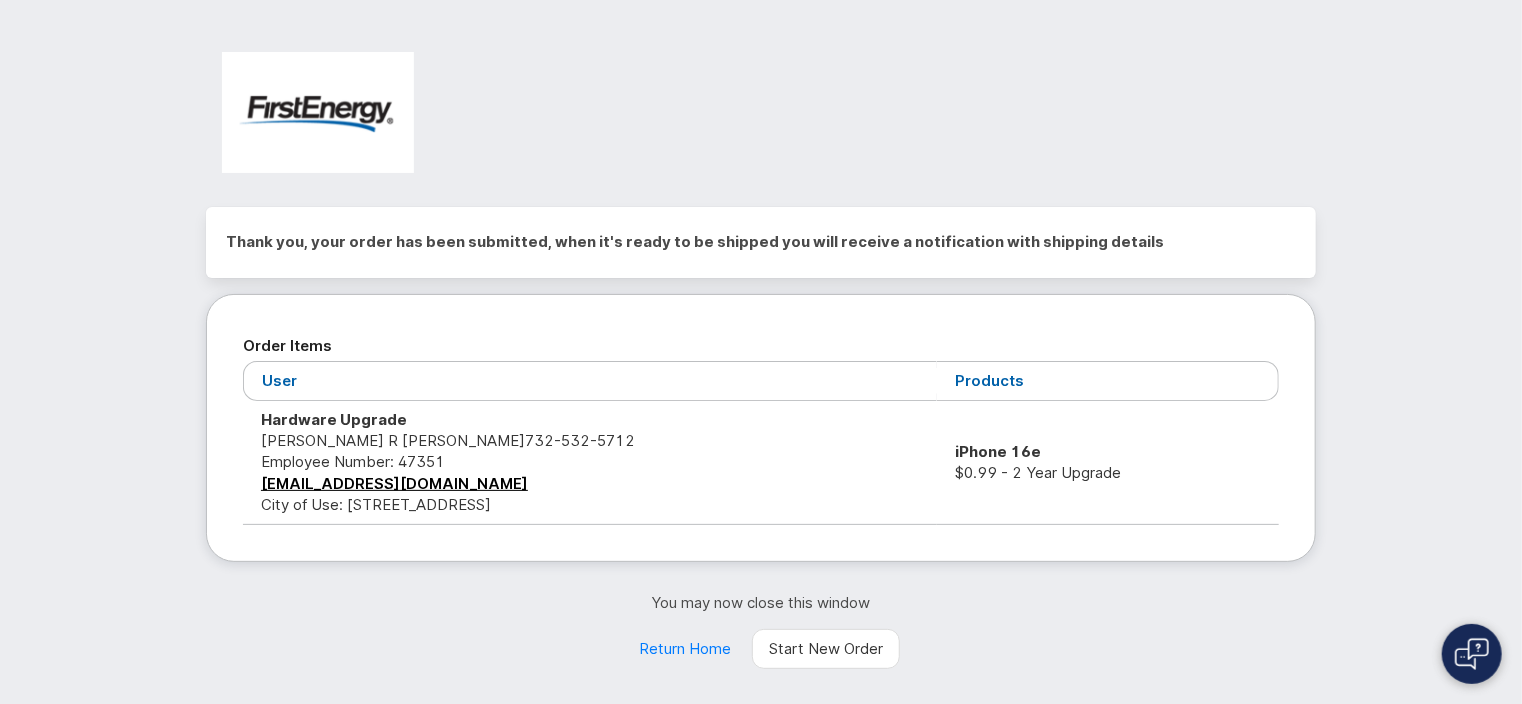 scroll, scrollTop: 52, scrollLeft: 0, axis: vertical 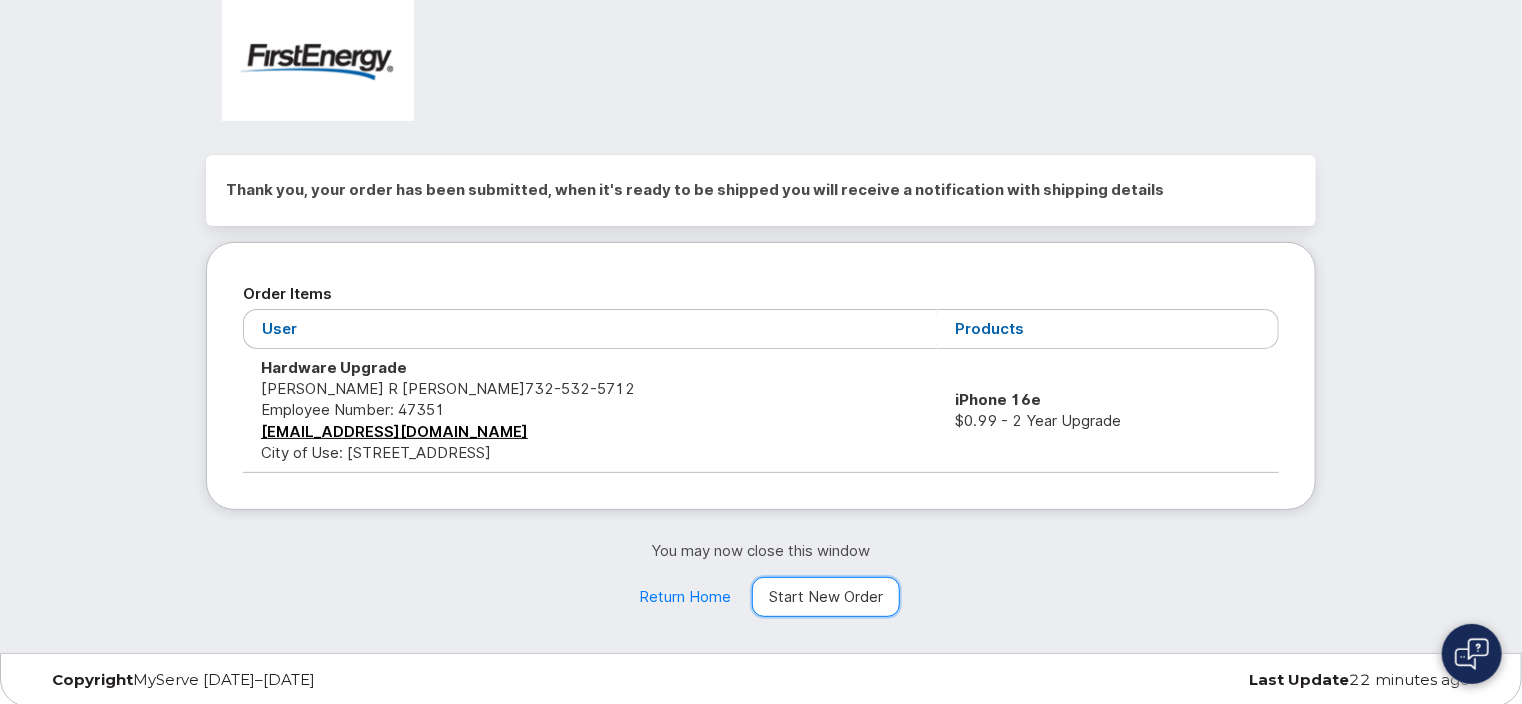 click on "Start New Order" at bounding box center (826, 597) 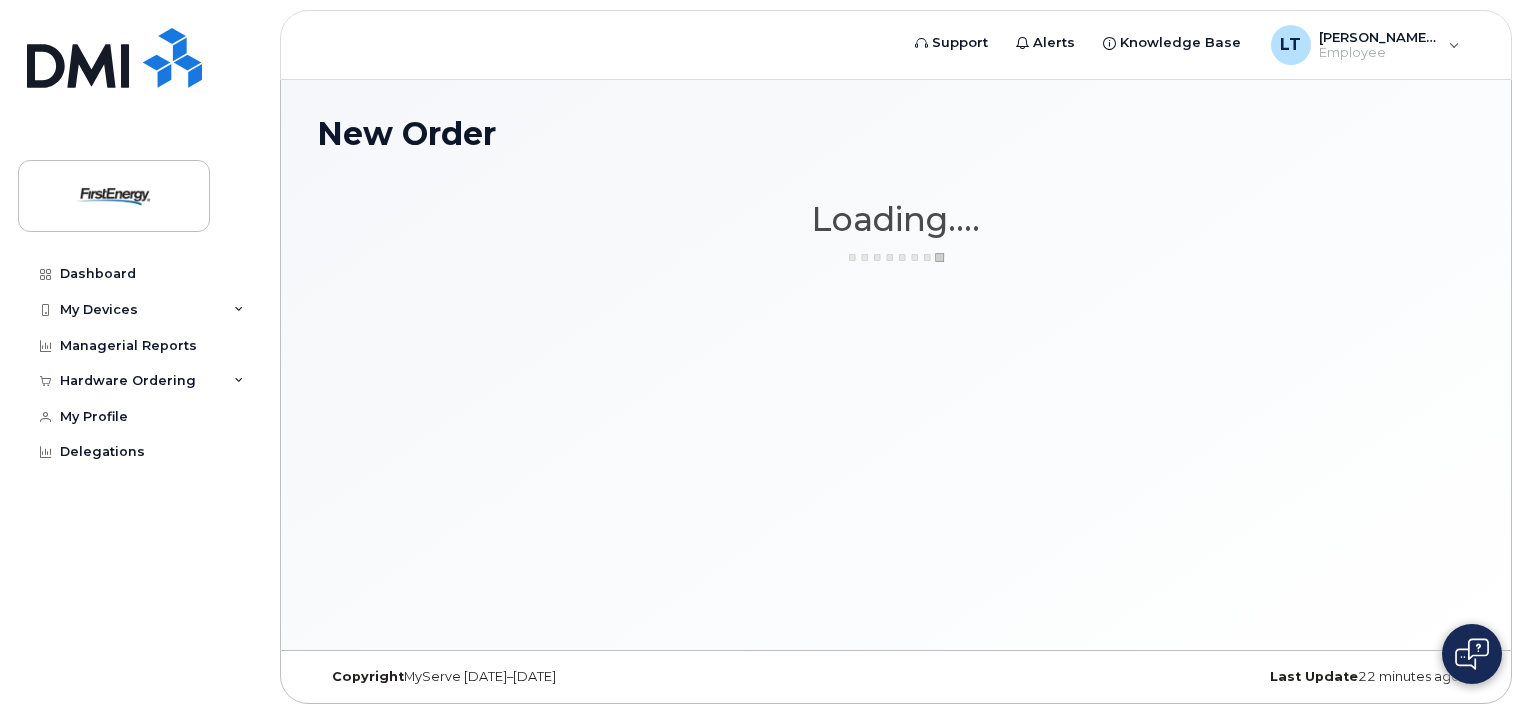 scroll, scrollTop: 0, scrollLeft: 0, axis: both 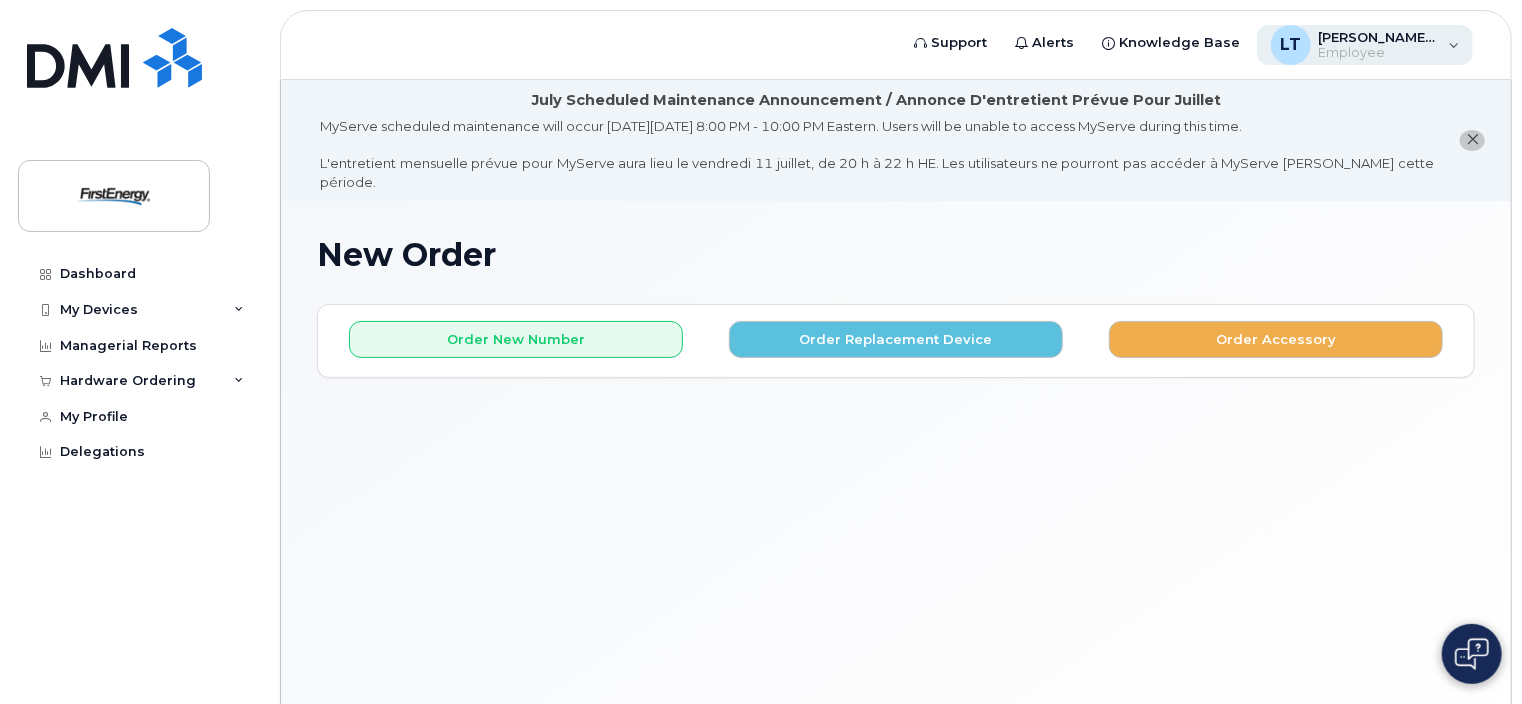 click on "LT [PERSON_NAME], [PERSON_NAME]" 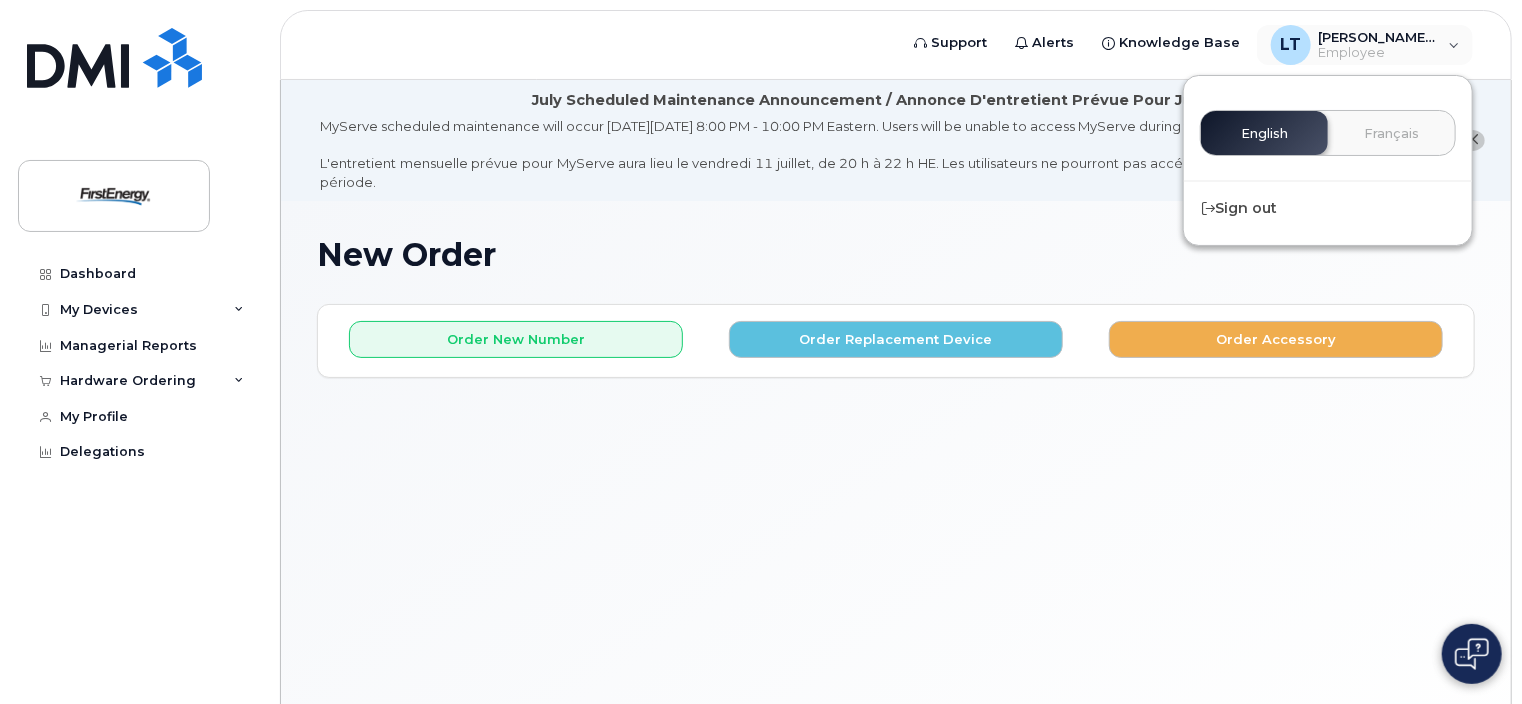 click on "English Français" 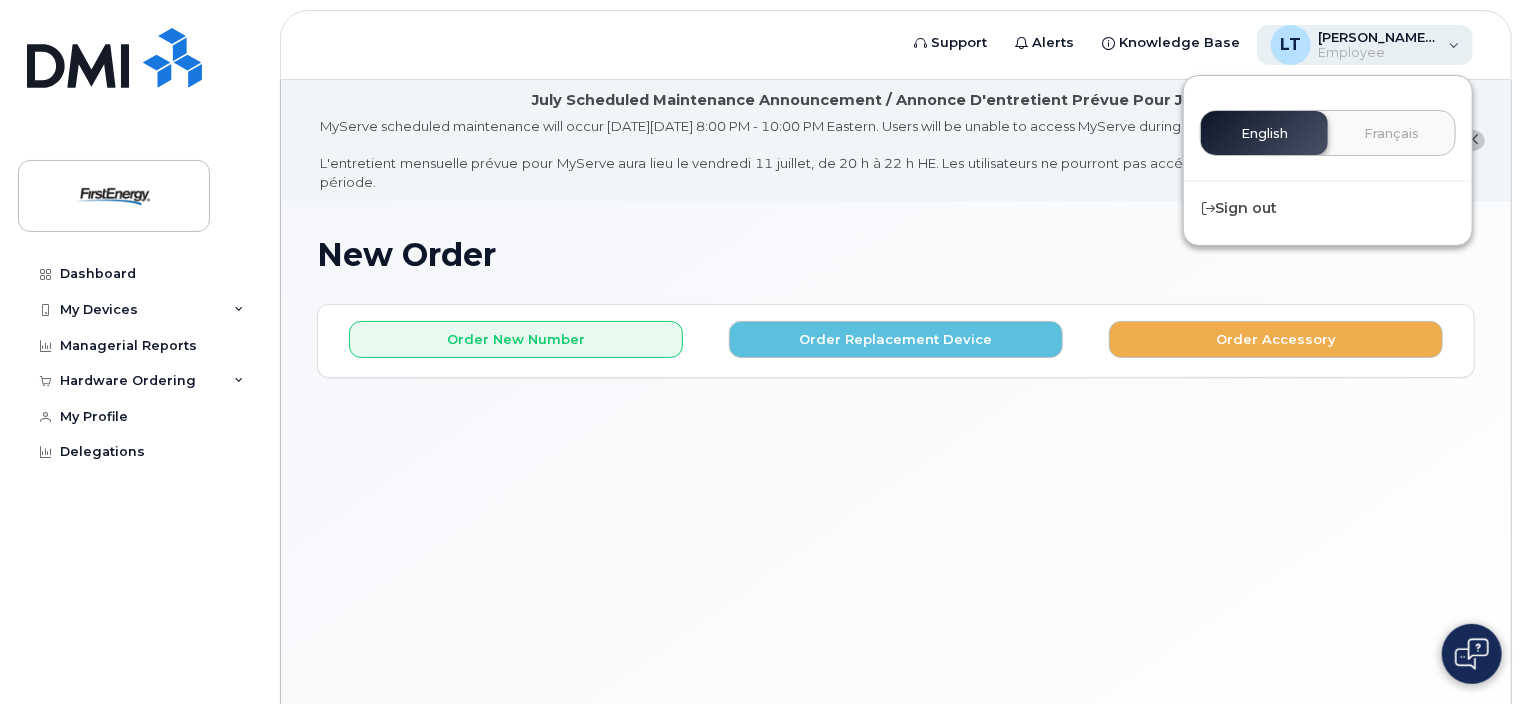 click on "LT [PERSON_NAME], [PERSON_NAME]" 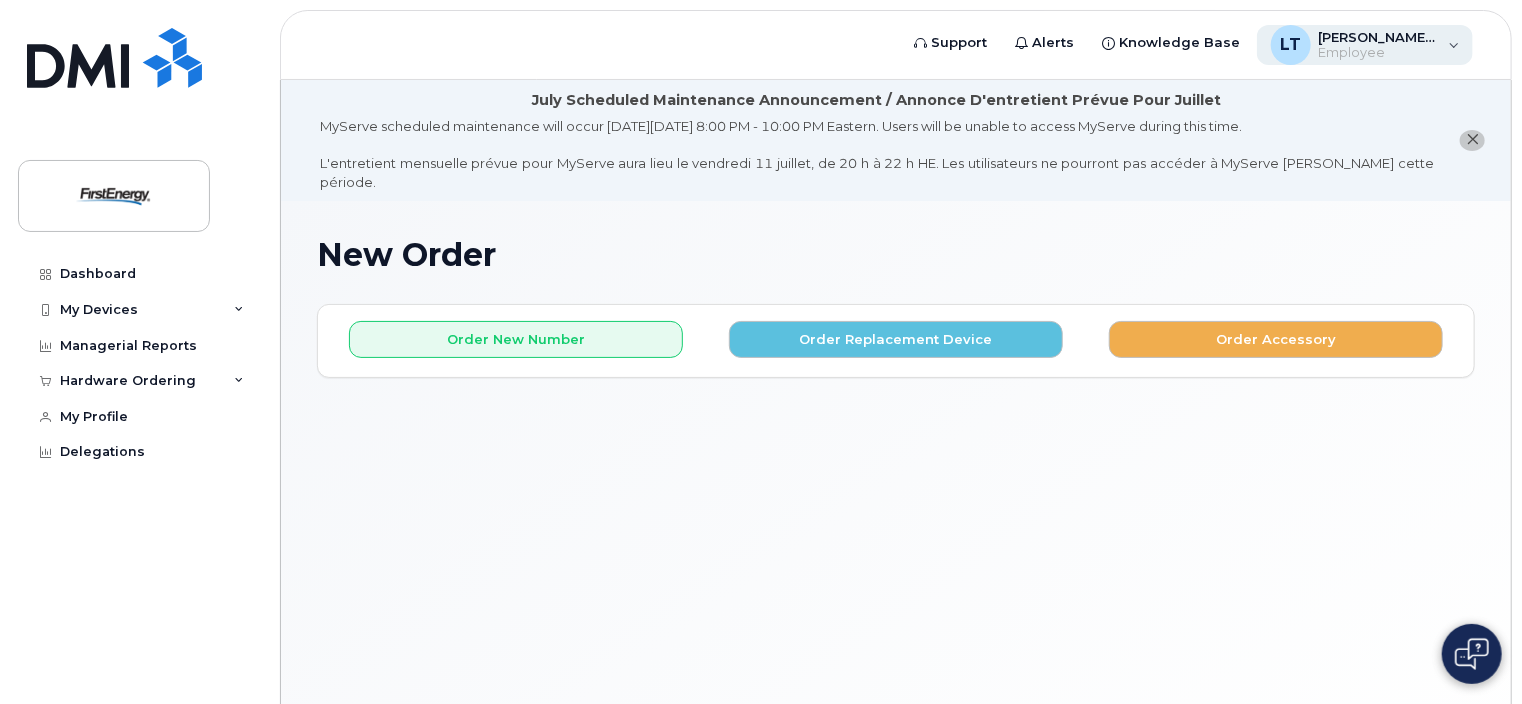 click on "LT [PERSON_NAME], [PERSON_NAME]" 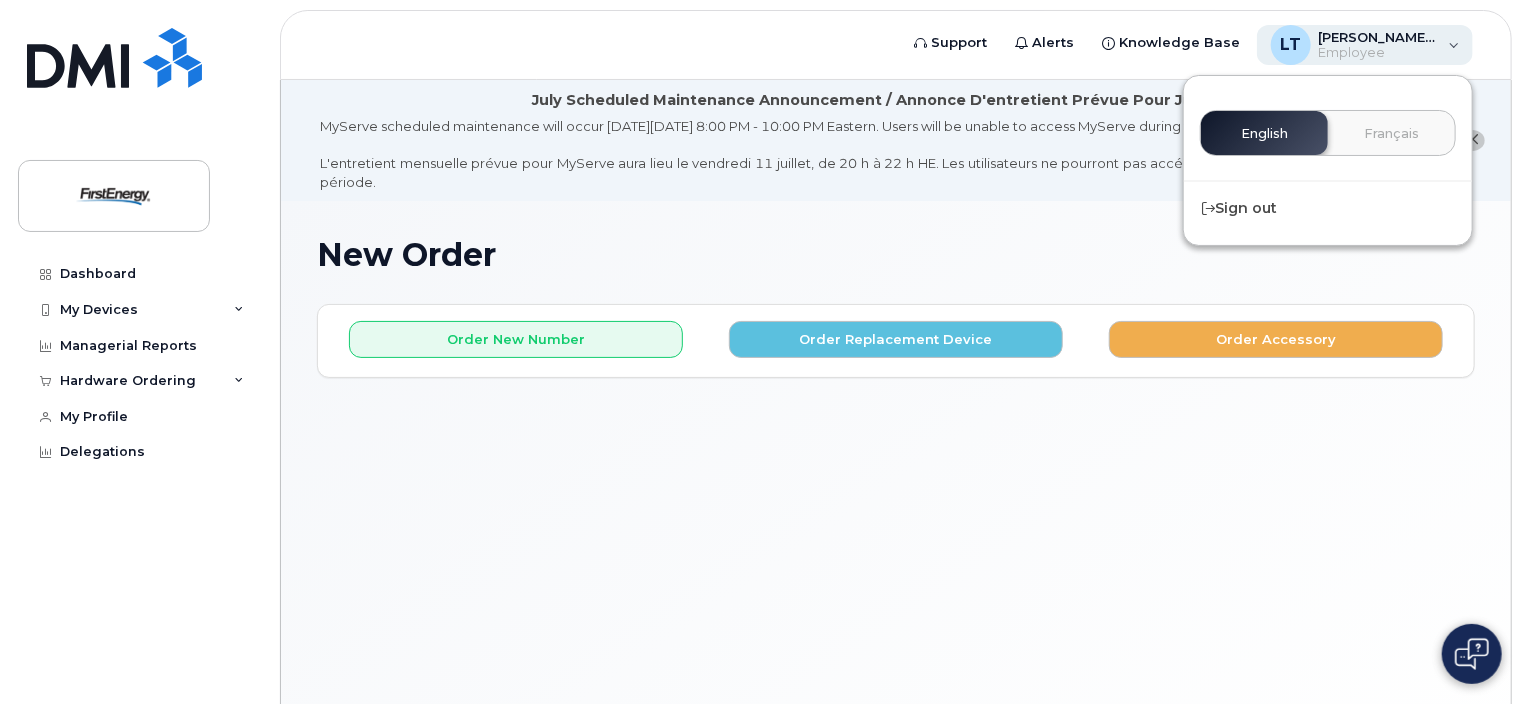 click on "LT [PERSON_NAME], [PERSON_NAME]" 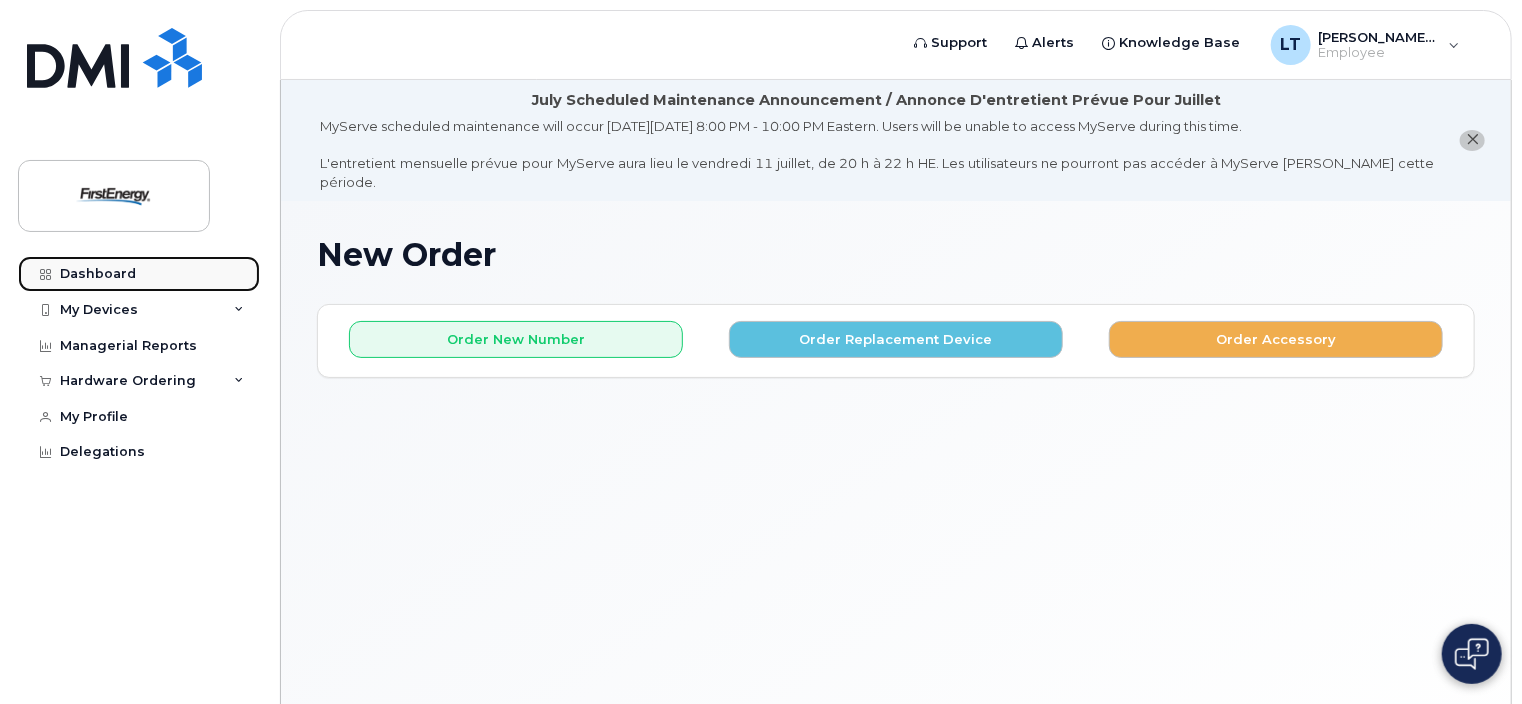 click on "Dashboard" 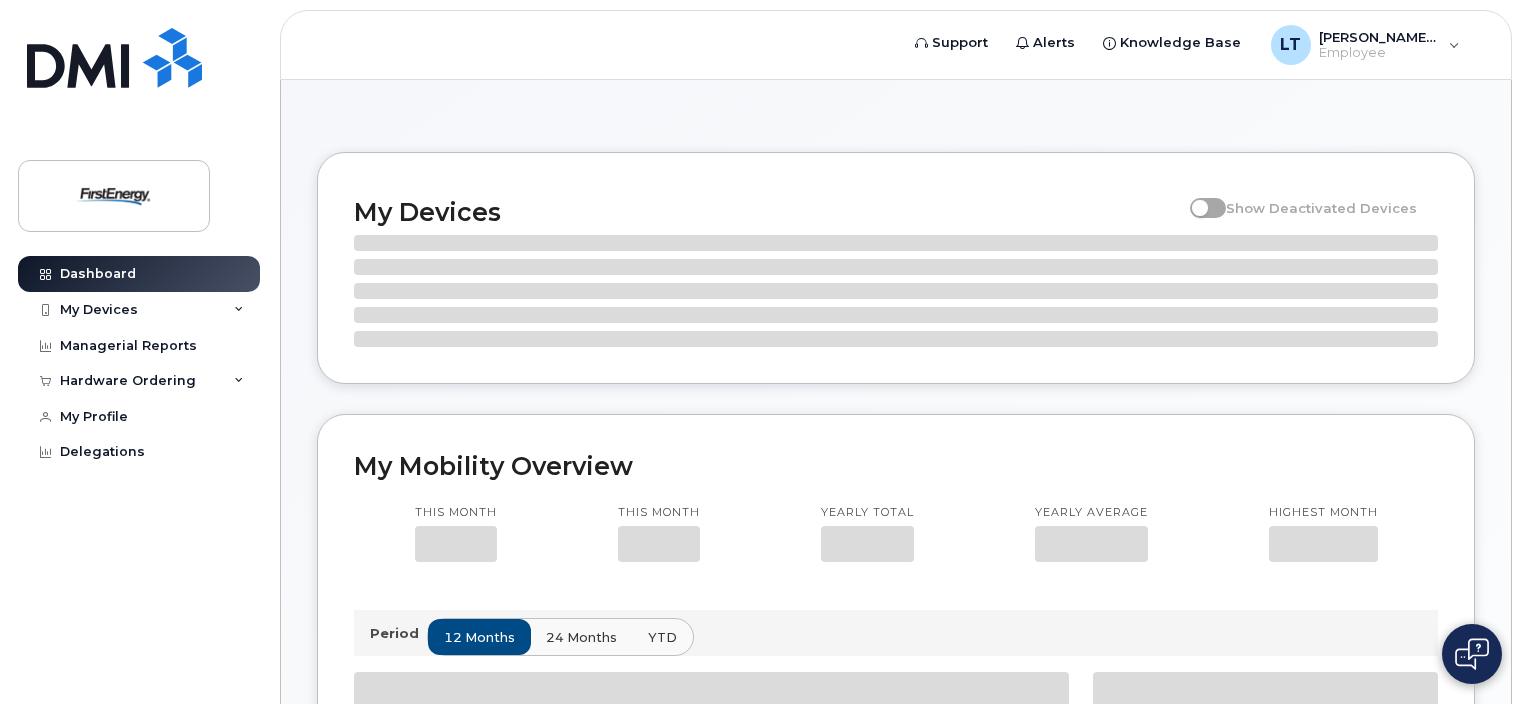 scroll, scrollTop: 0, scrollLeft: 0, axis: both 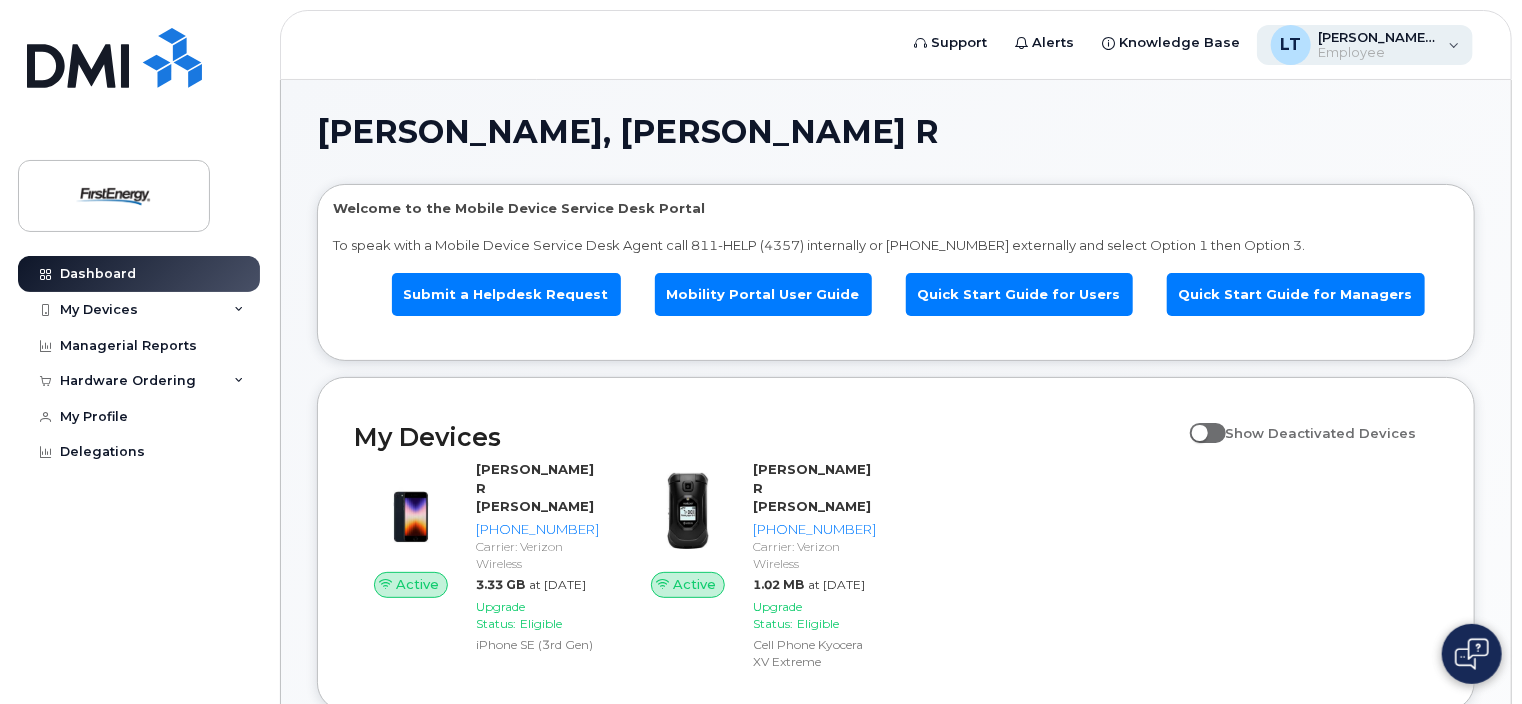 click on "LT [PERSON_NAME], [PERSON_NAME]" 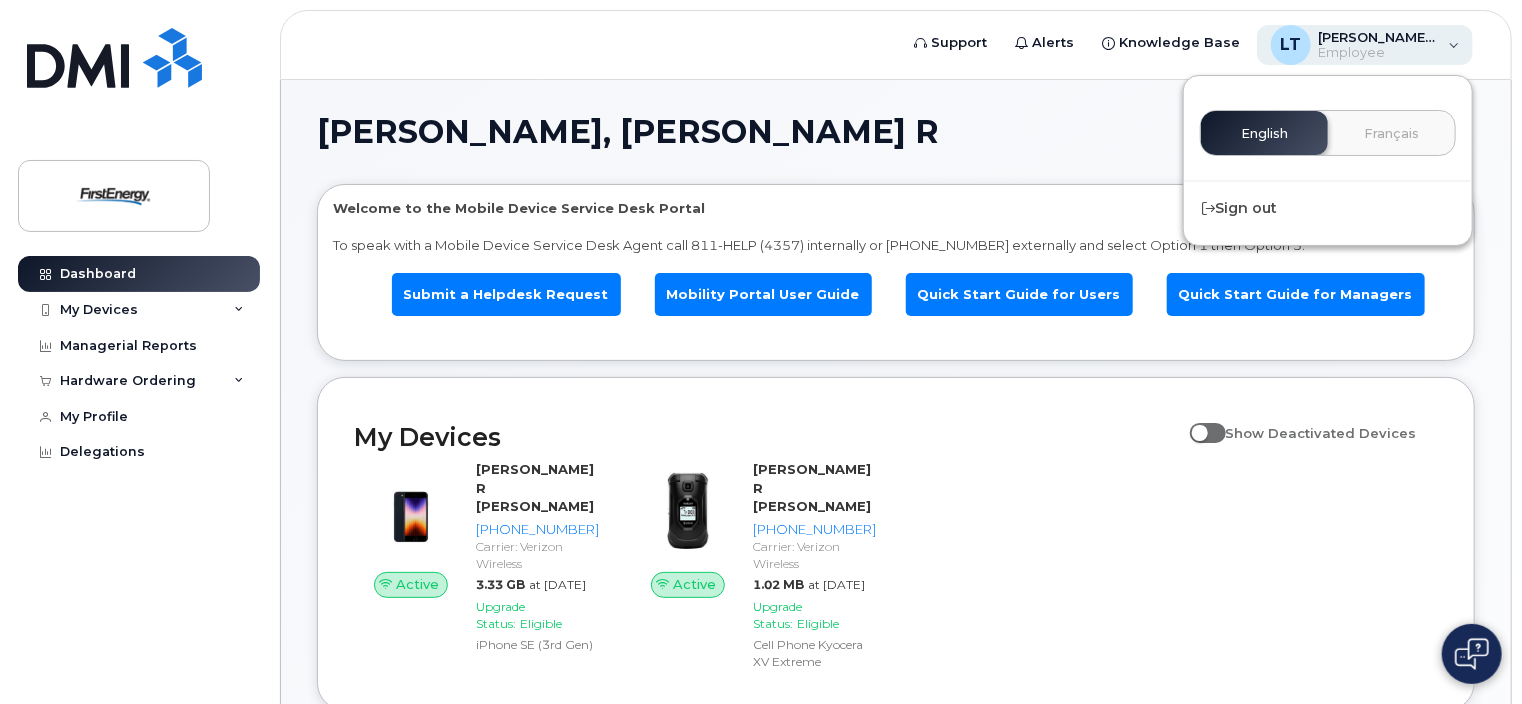 click on "LT [PERSON_NAME], [PERSON_NAME]" 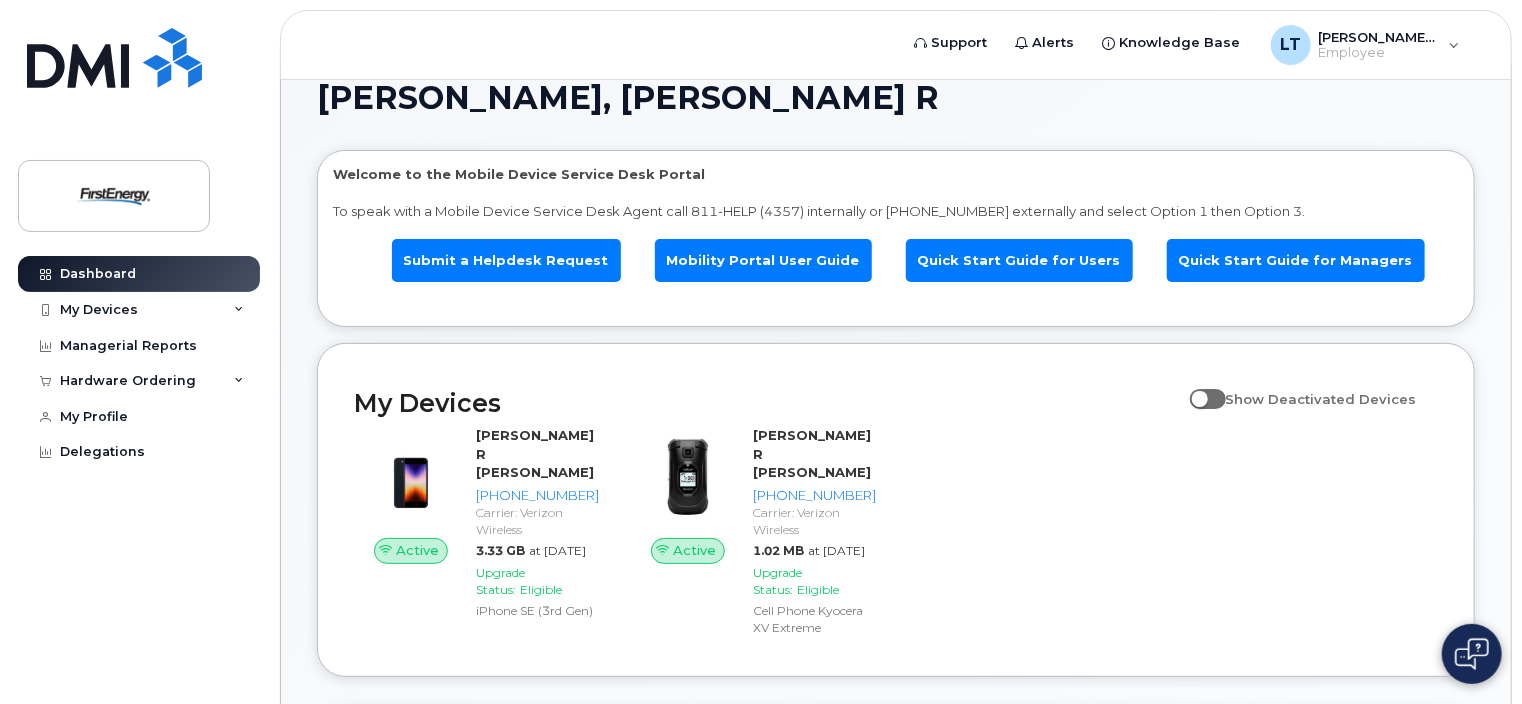 scroll, scrollTop: 0, scrollLeft: 0, axis: both 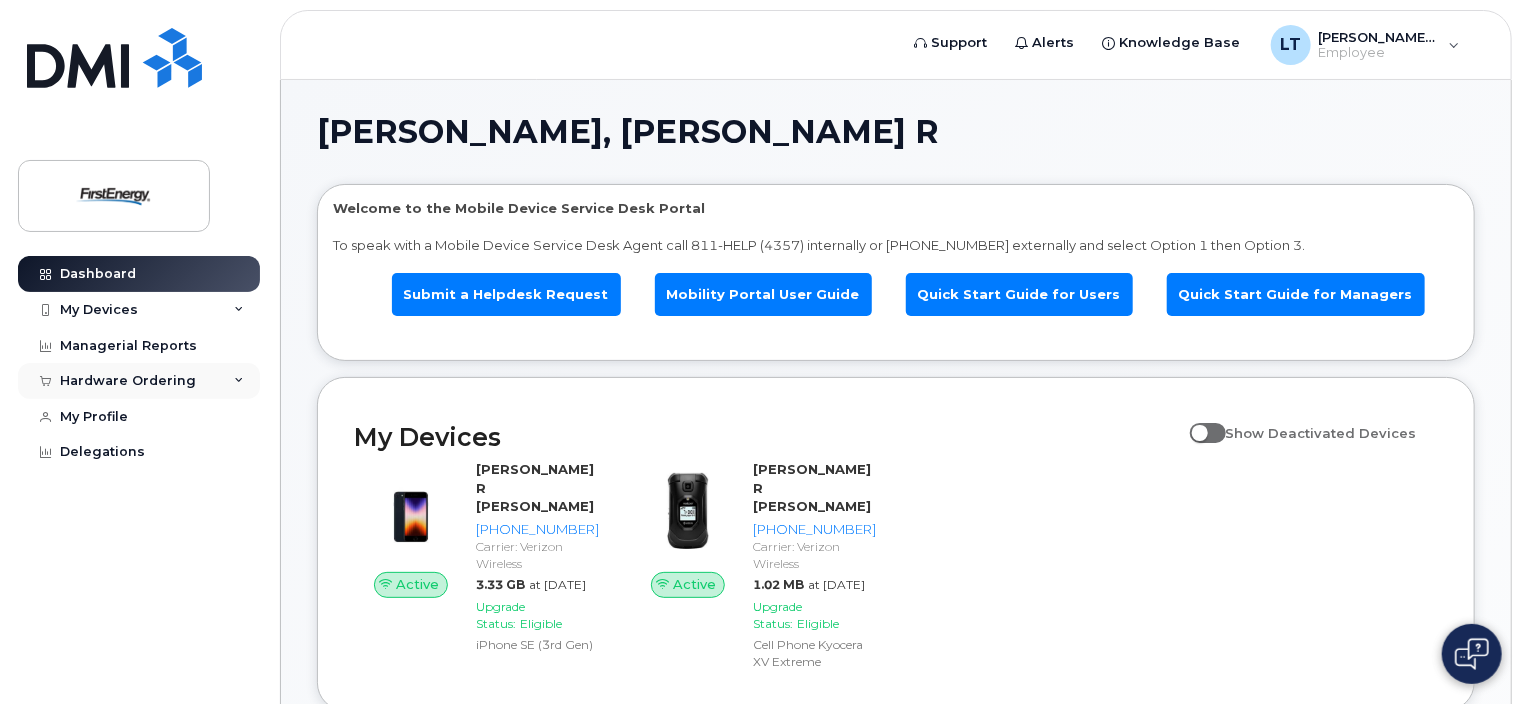 click 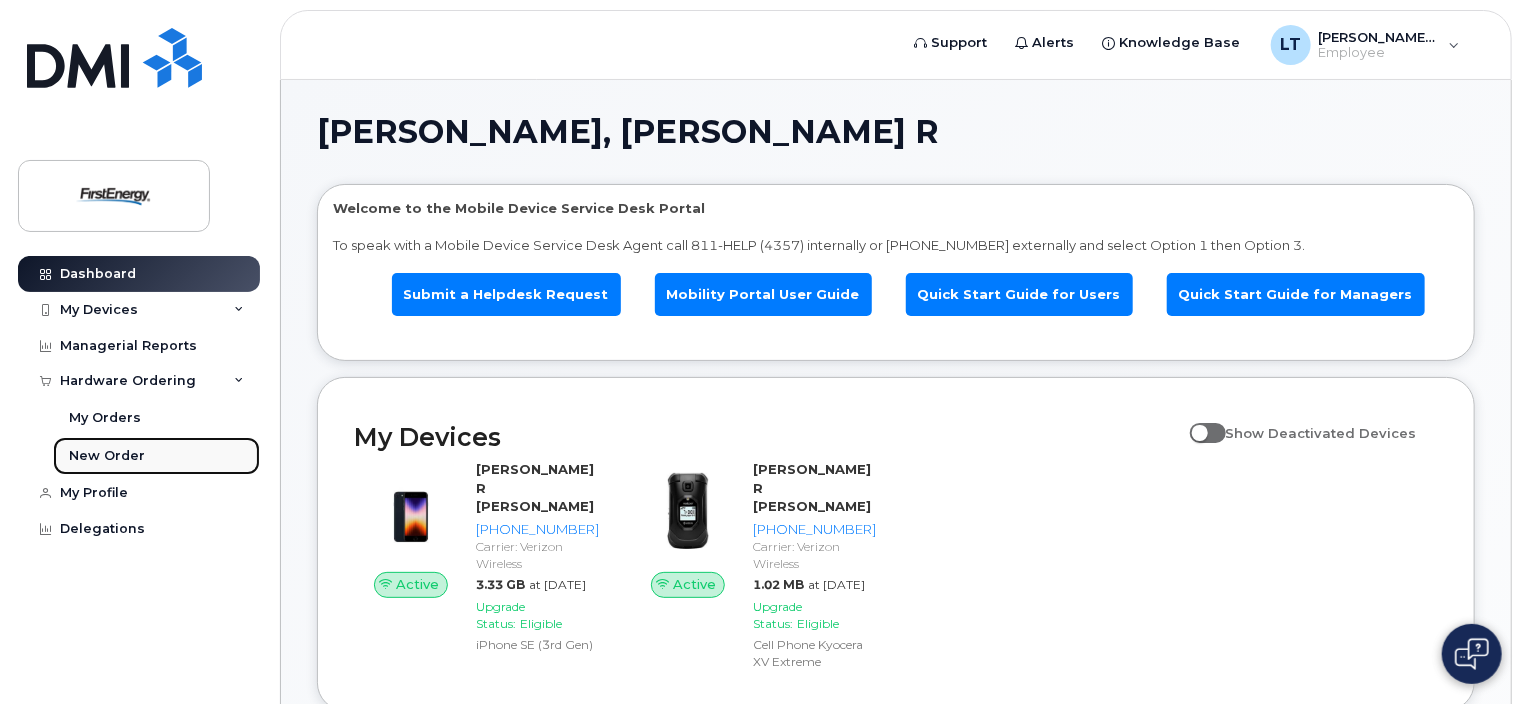 click on "New Order" 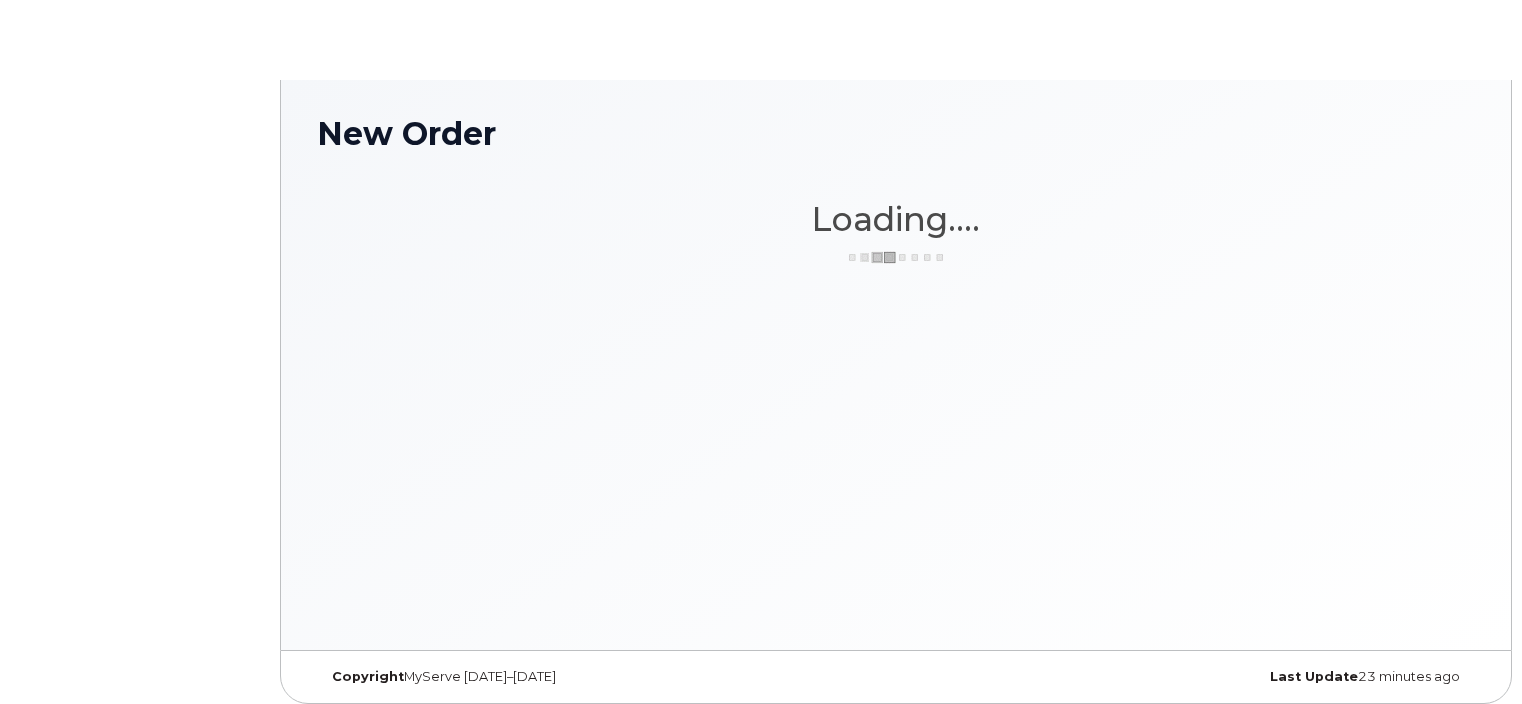 scroll, scrollTop: 0, scrollLeft: 0, axis: both 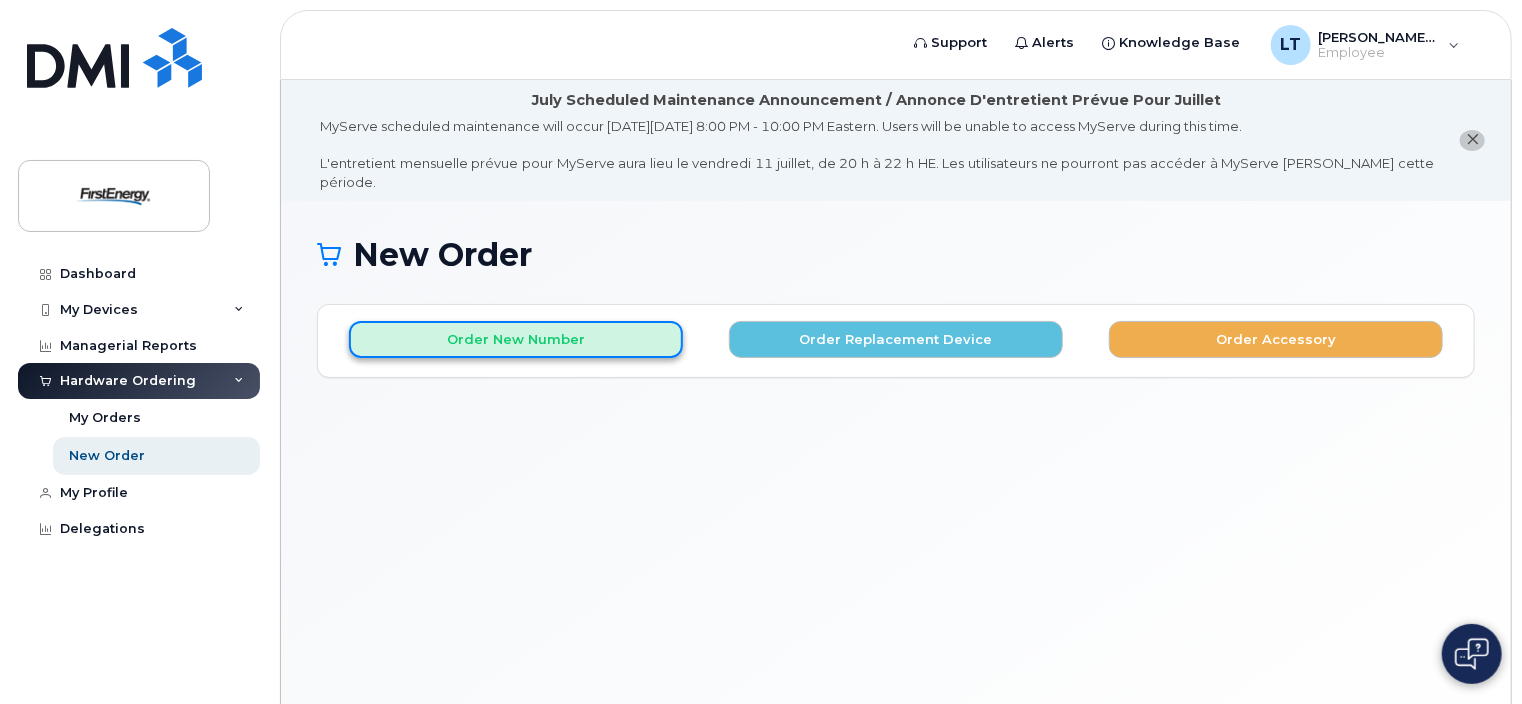 click on "Order New Number" 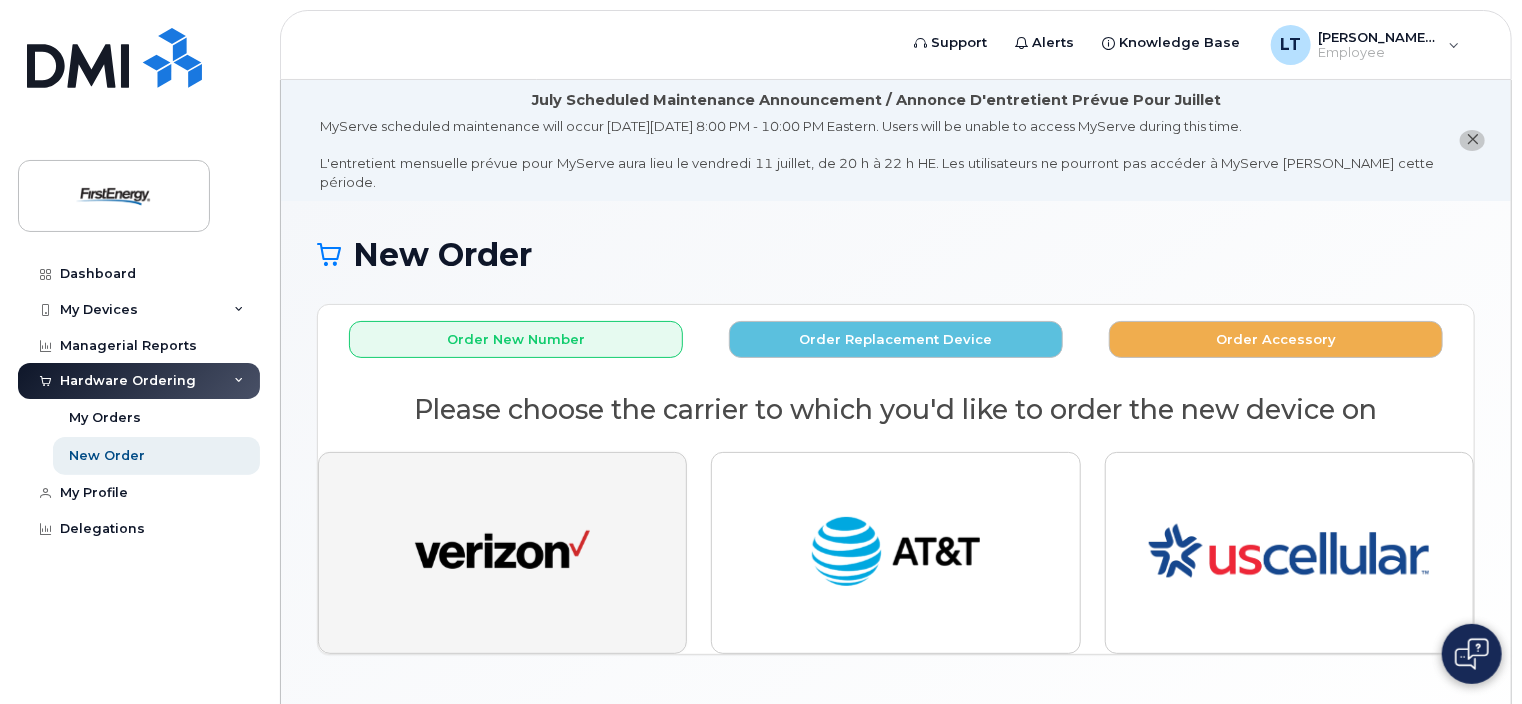 click 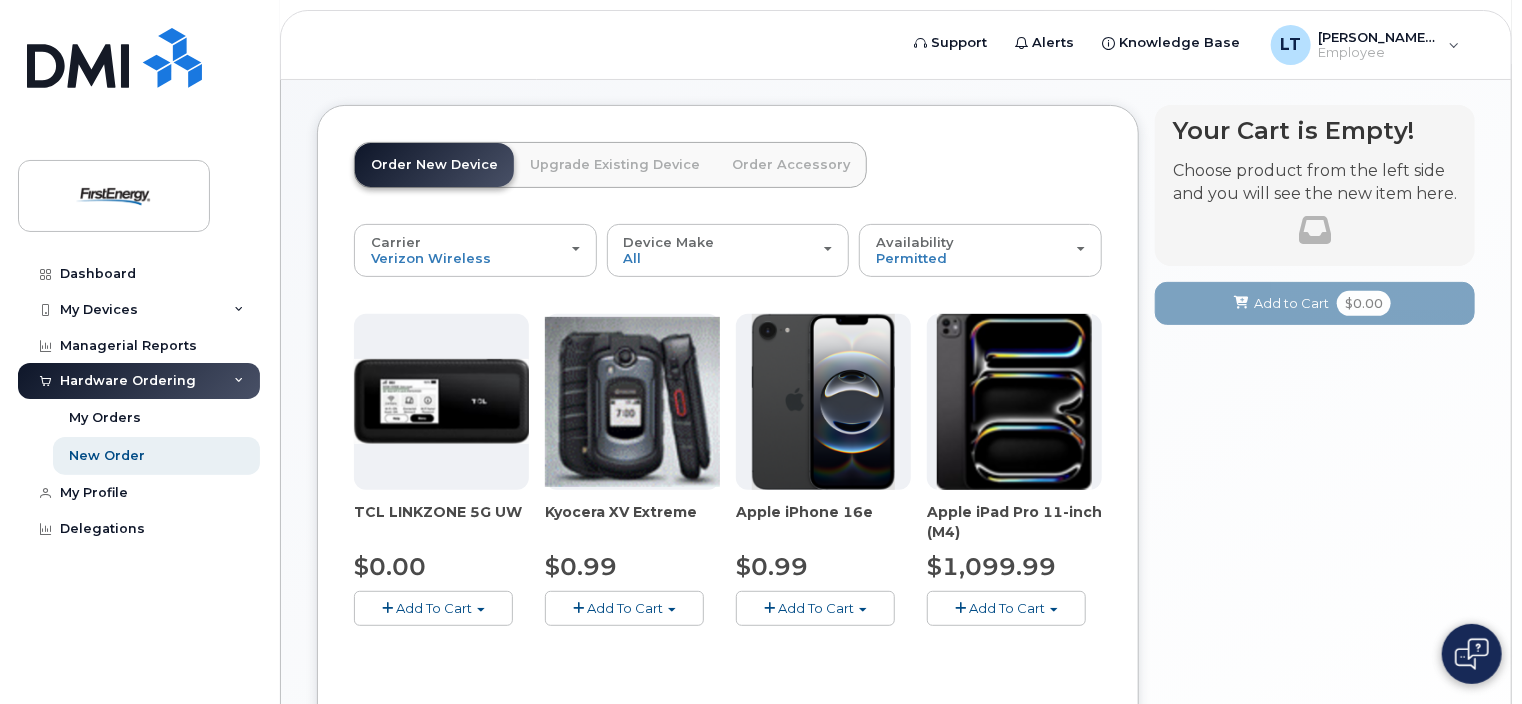 scroll, scrollTop: 200, scrollLeft: 0, axis: vertical 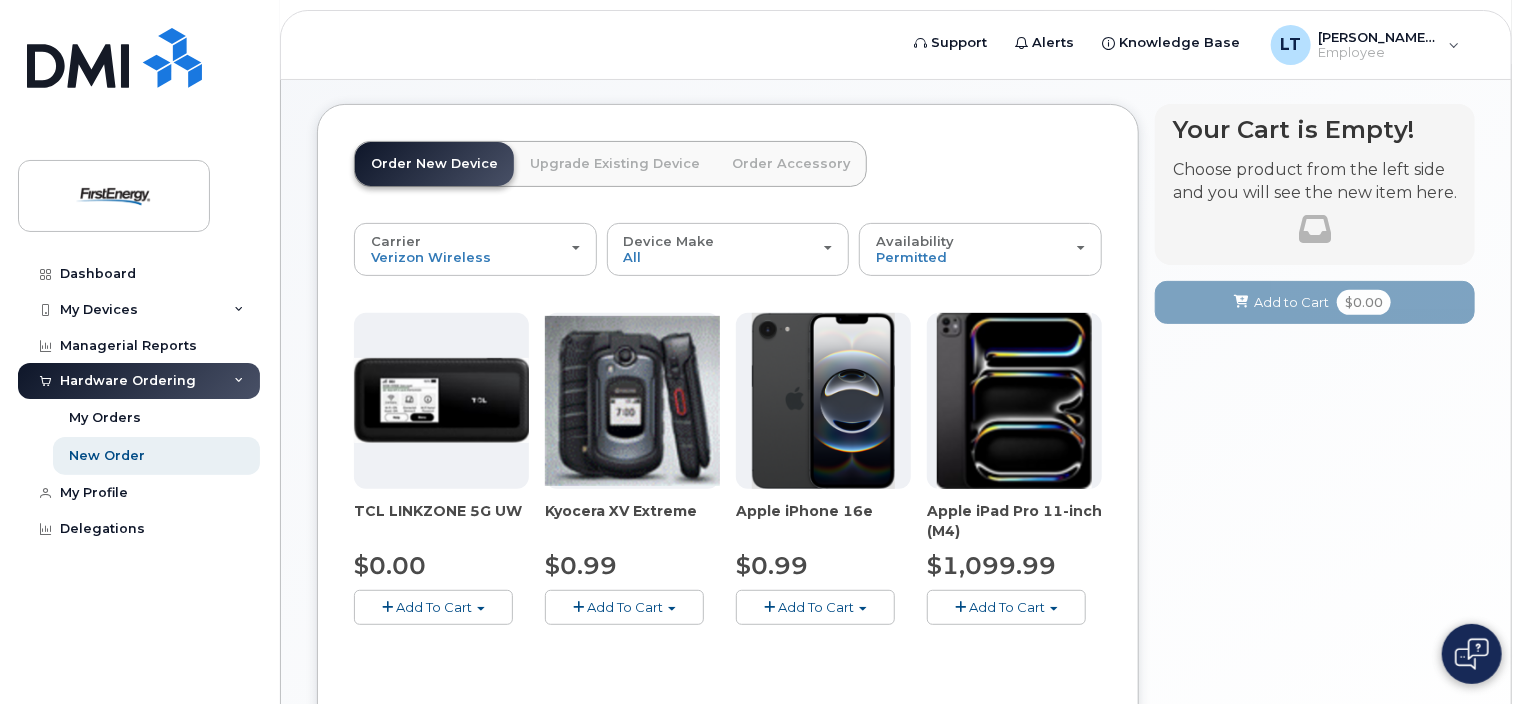 click on "Add To Cart" 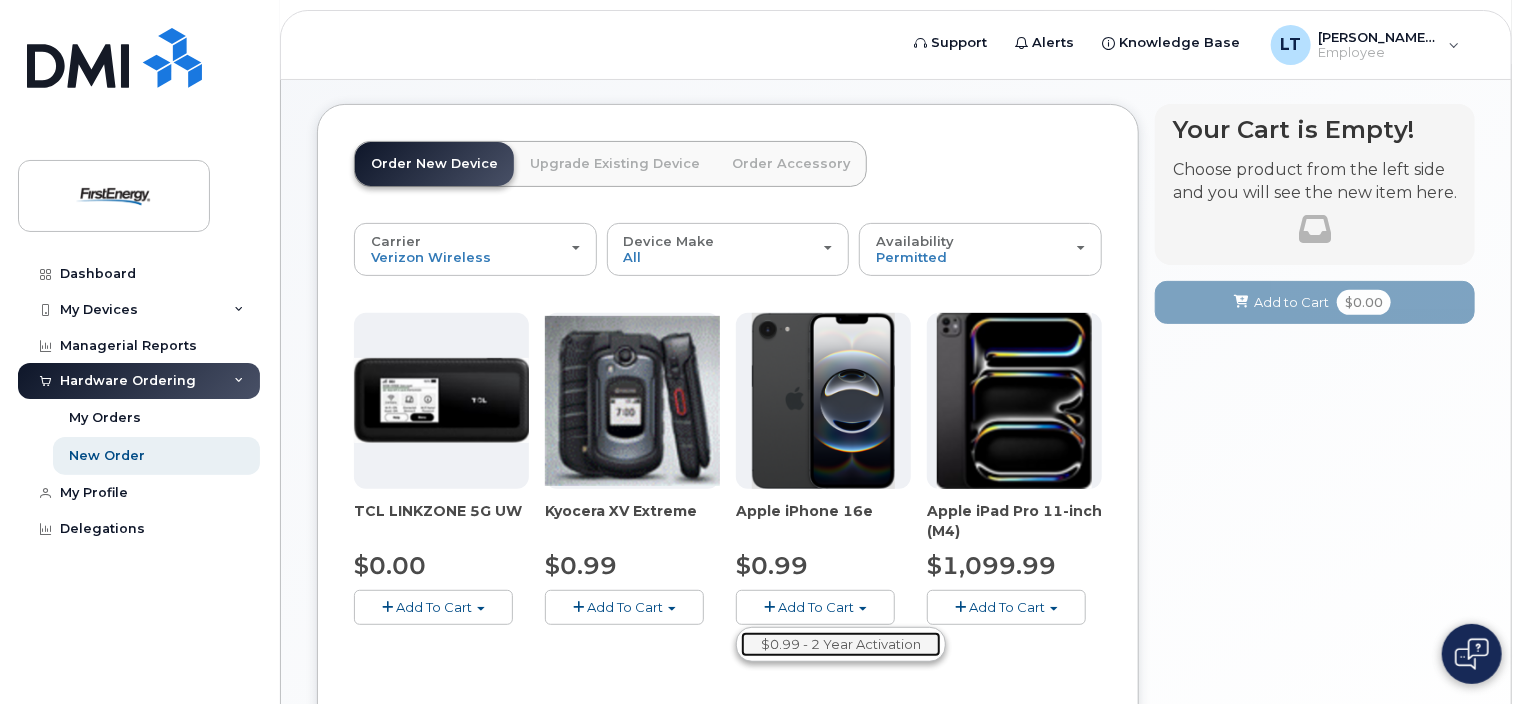 click on "$0.99 - 2 Year Activation" 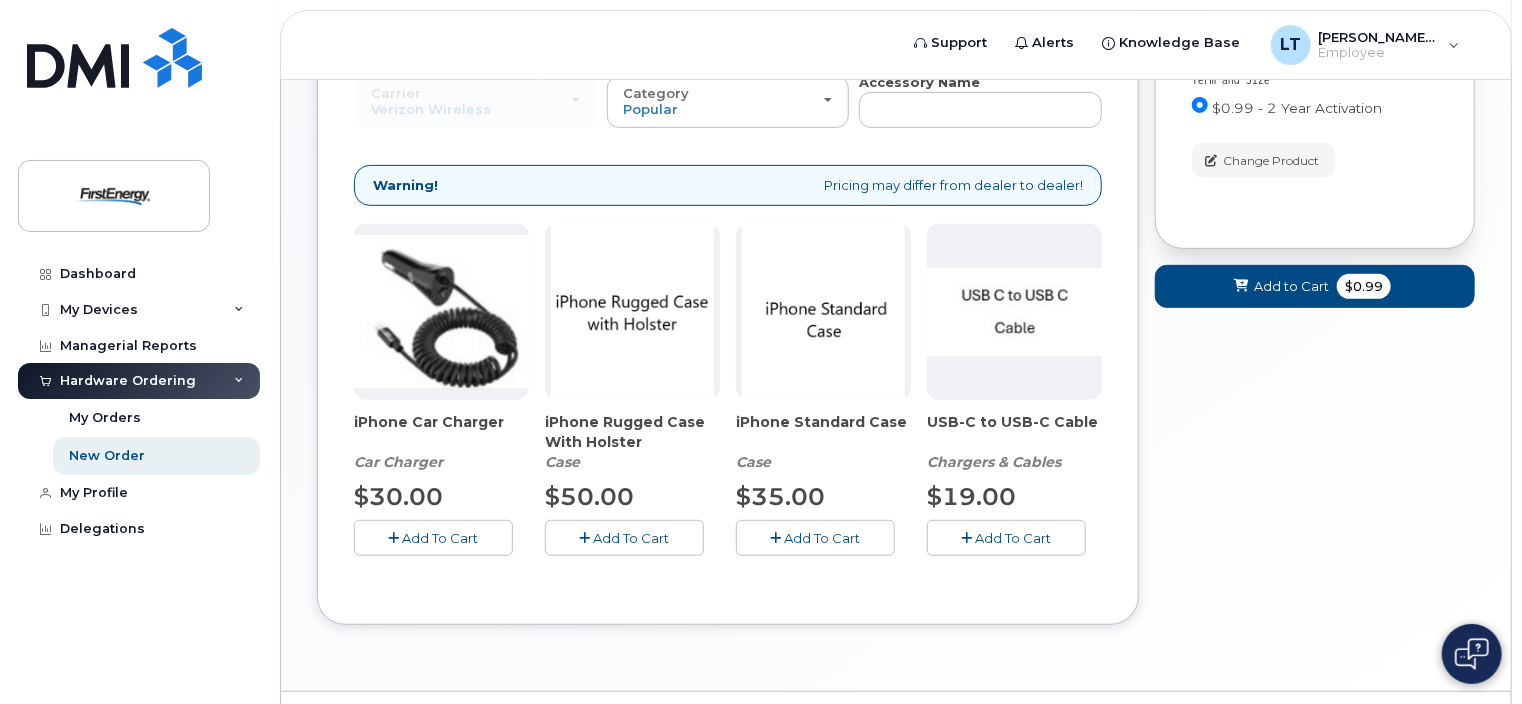scroll, scrollTop: 380, scrollLeft: 0, axis: vertical 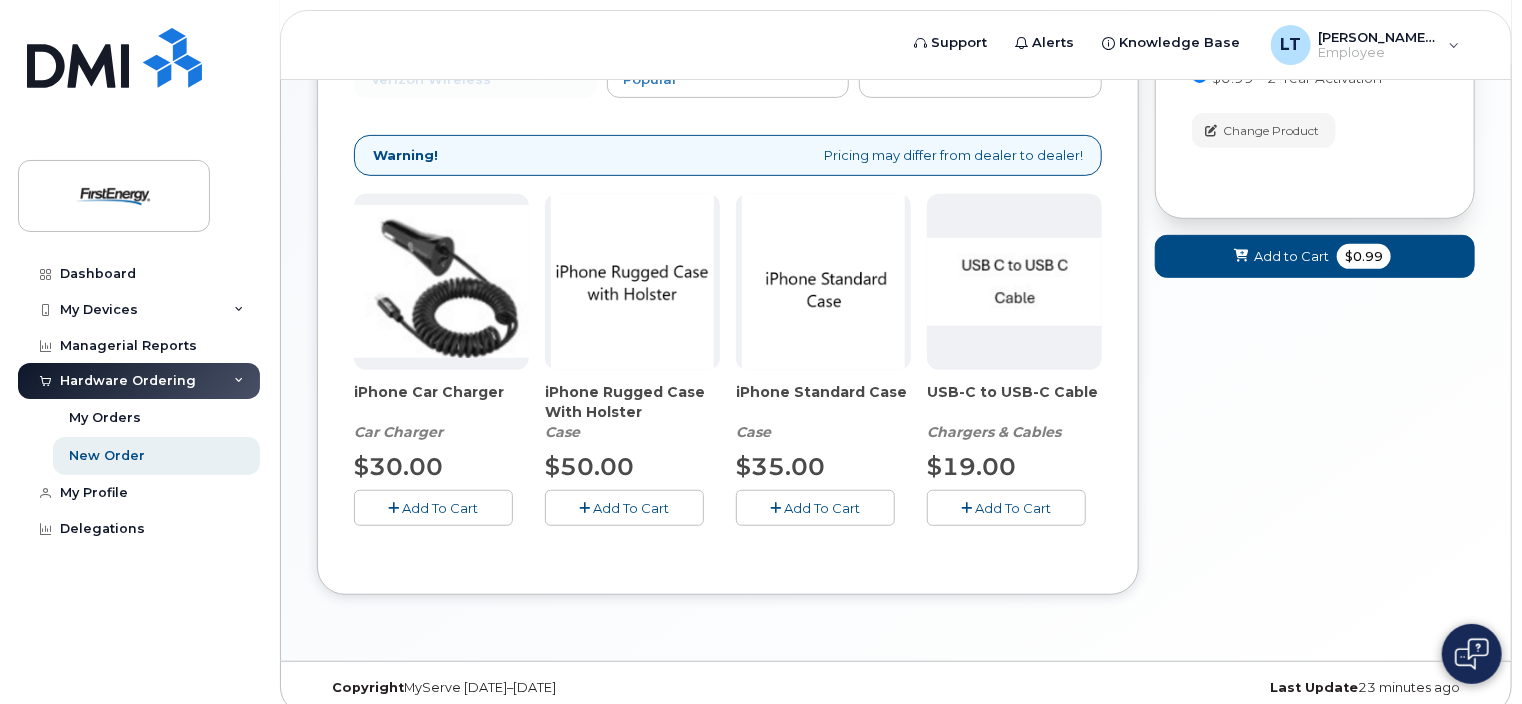 click 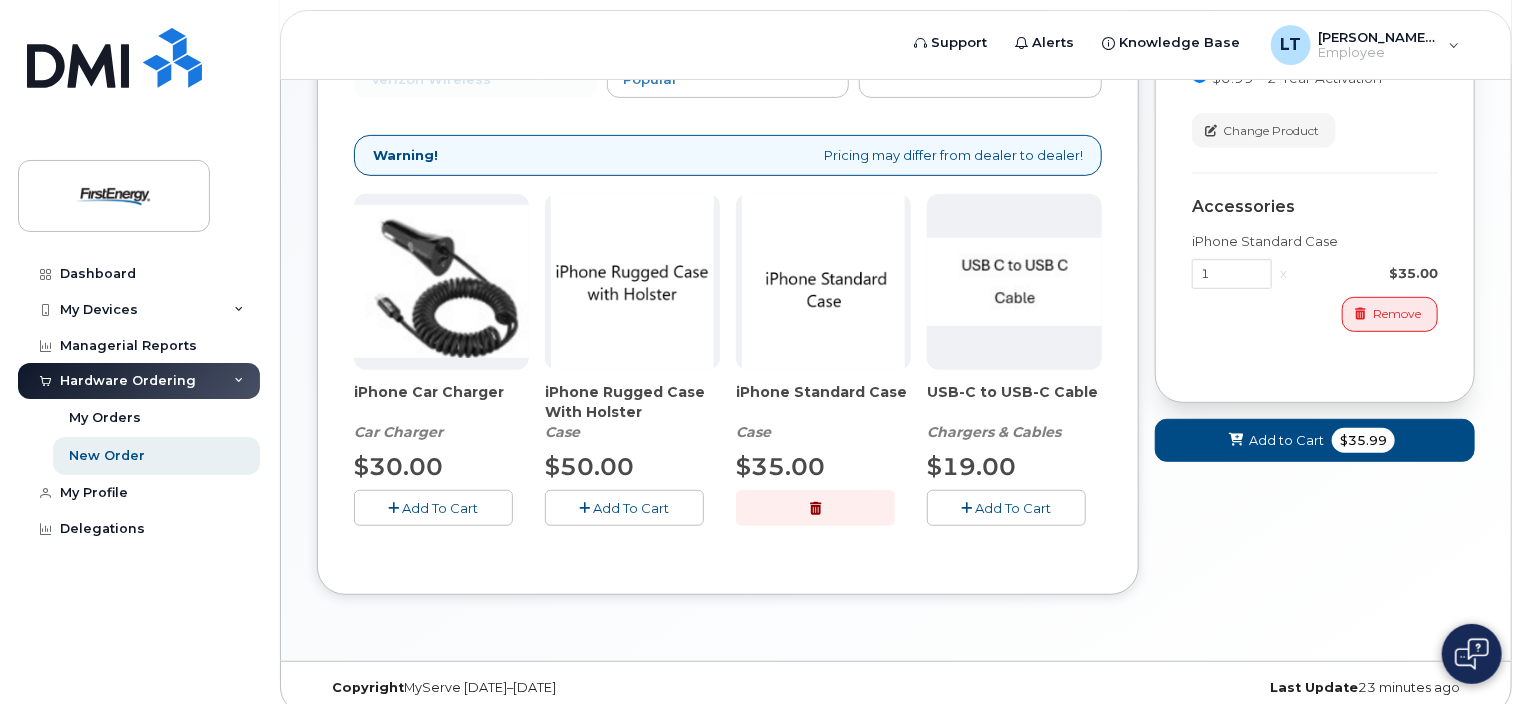 click 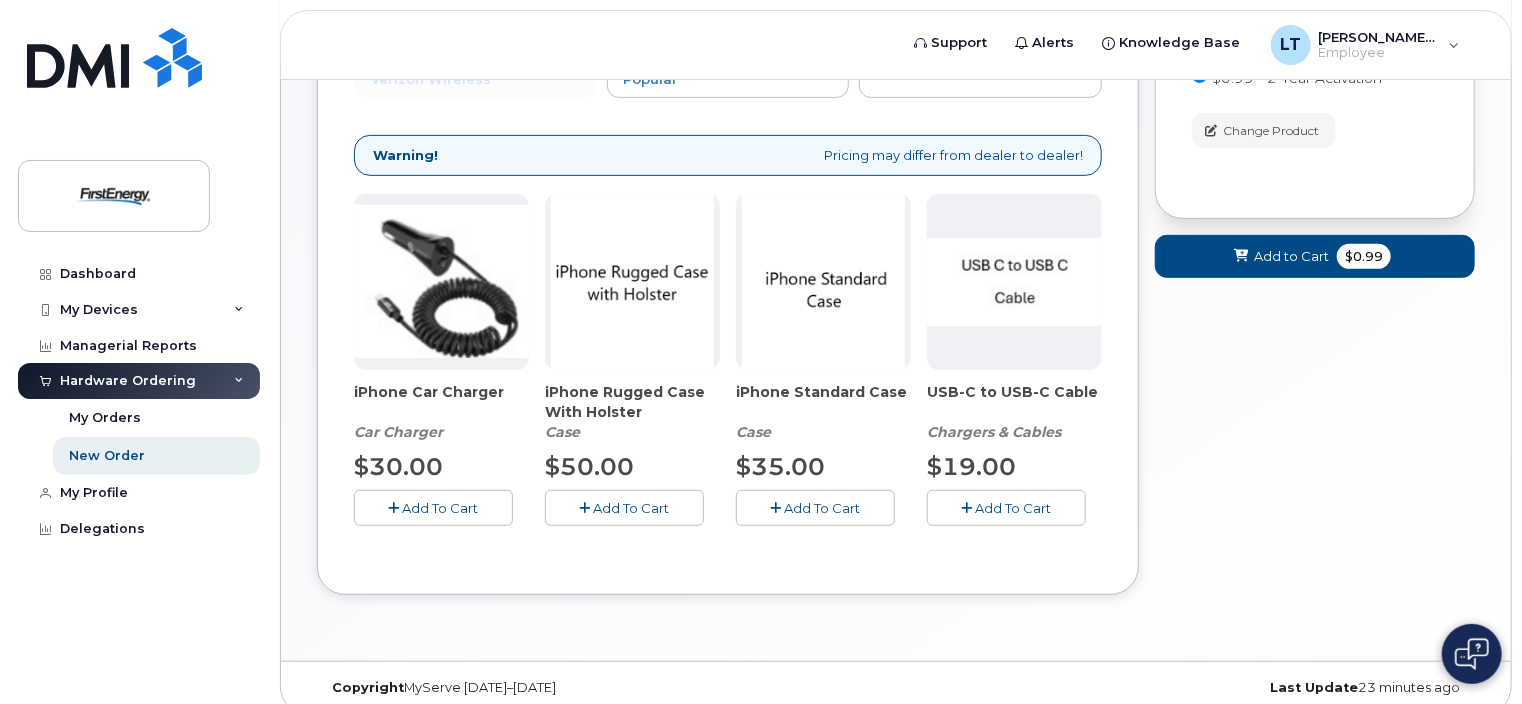 click on "Add To Cart" 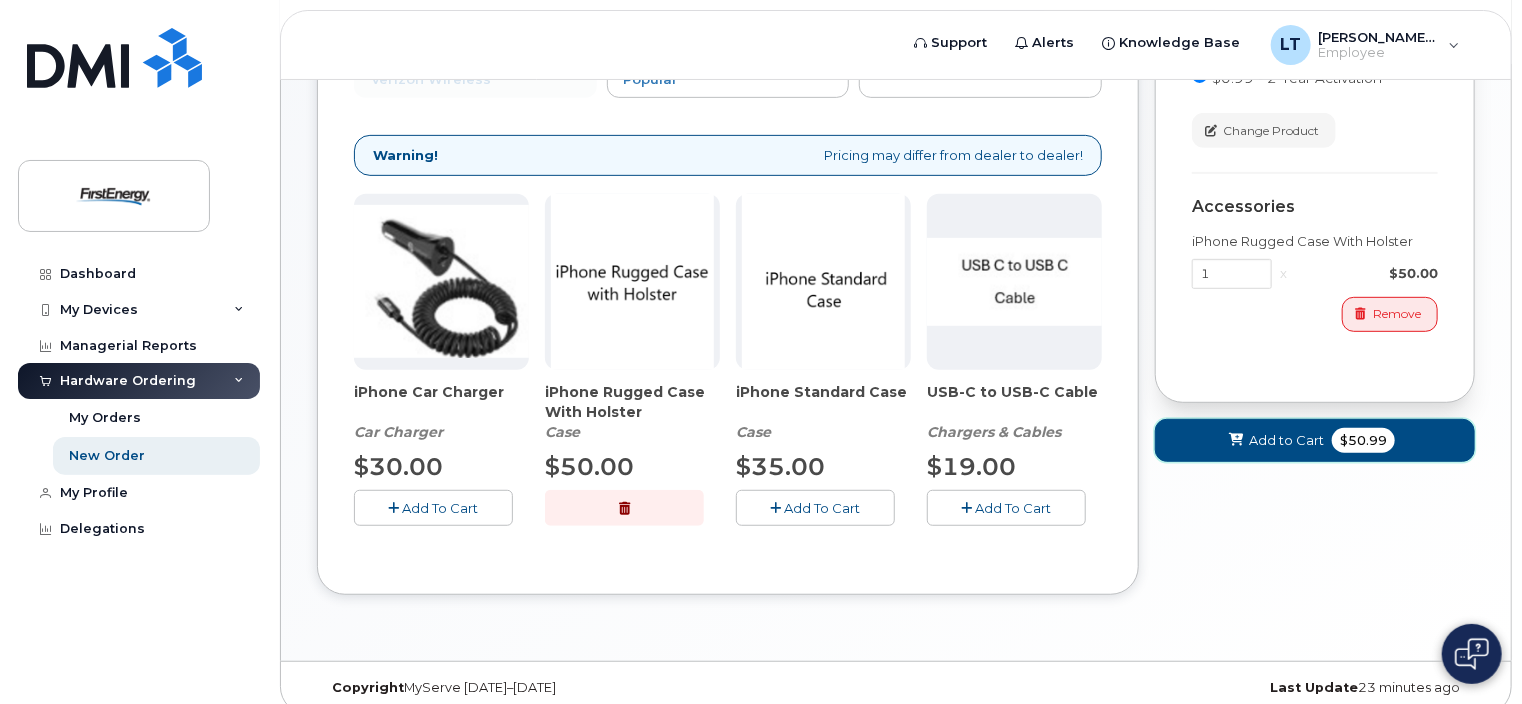 click on "Add to Cart
$50.99" 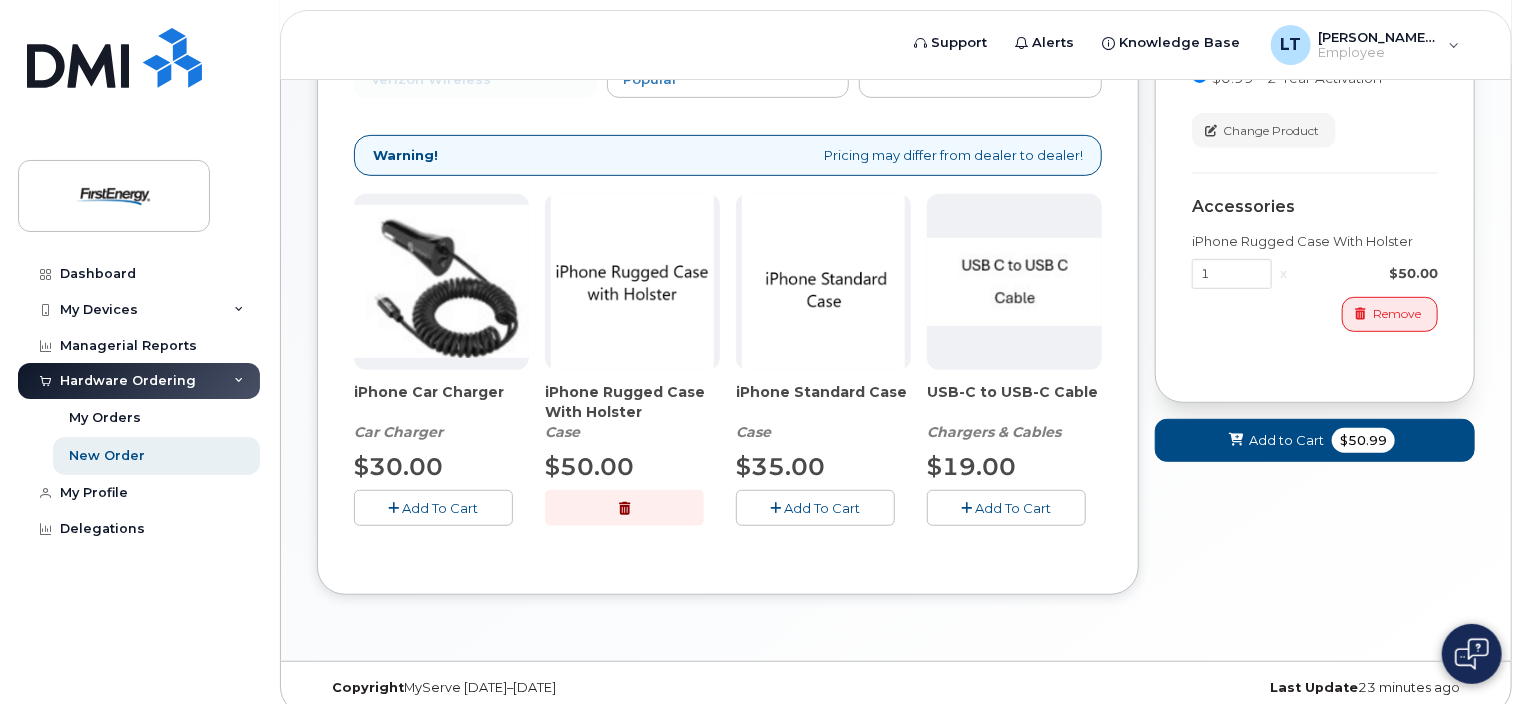scroll, scrollTop: 363, scrollLeft: 0, axis: vertical 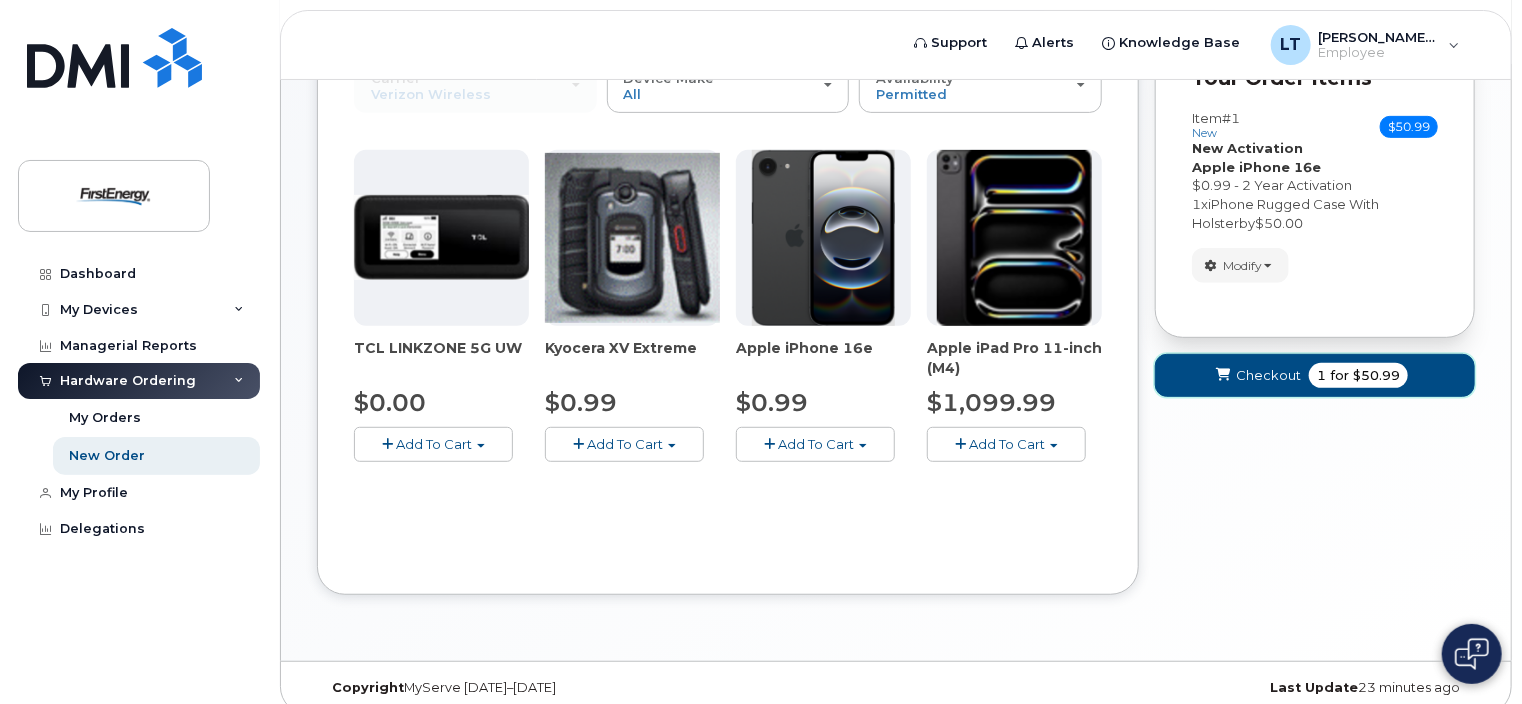 click on "Checkout" 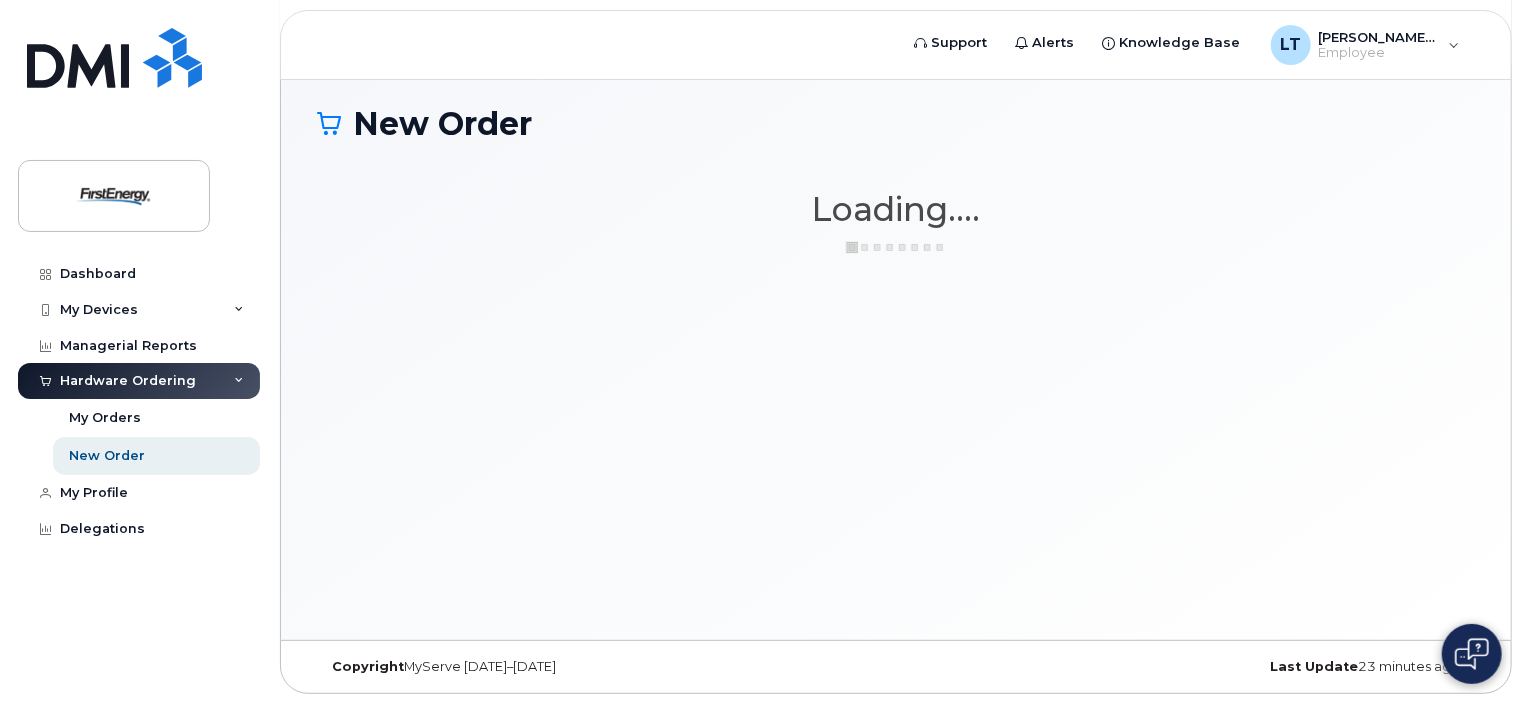 scroll, scrollTop: 112, scrollLeft: 0, axis: vertical 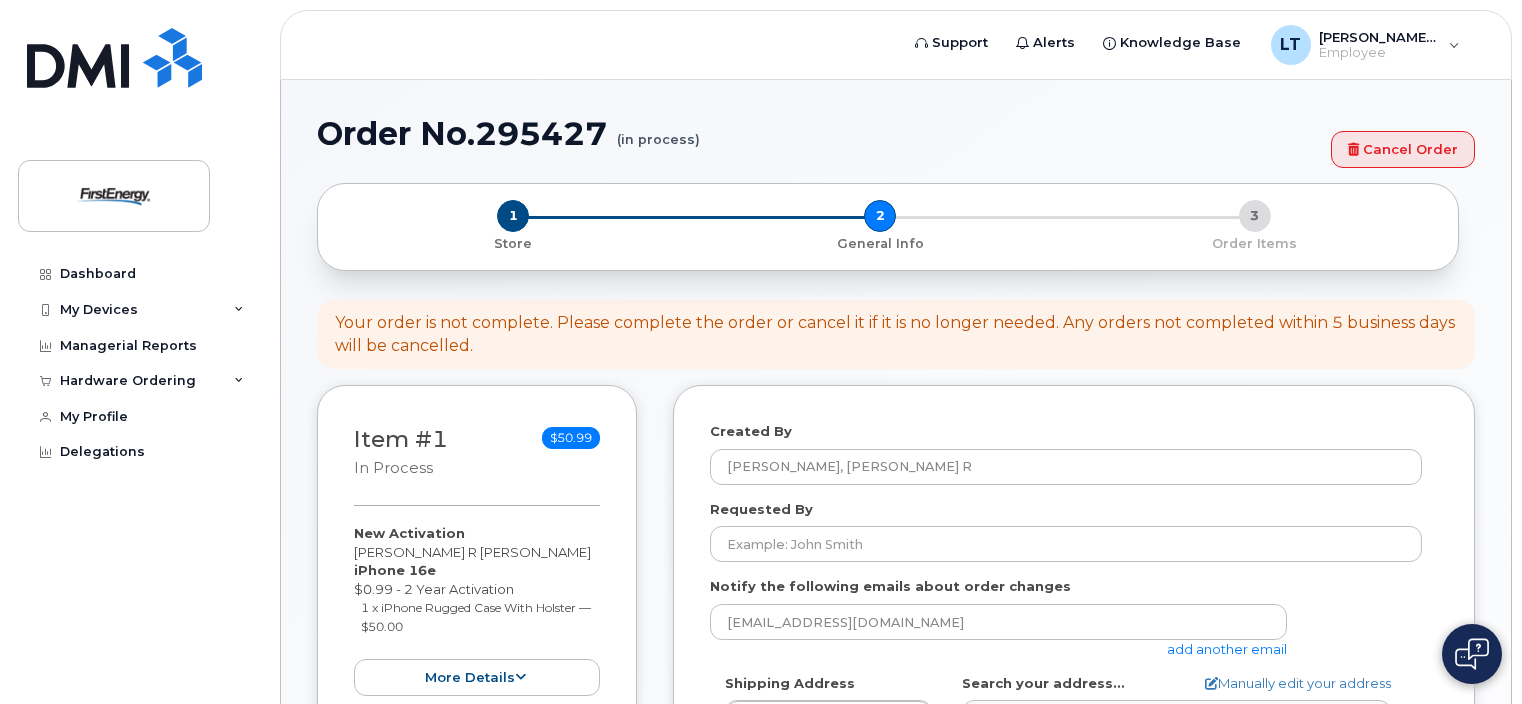 select 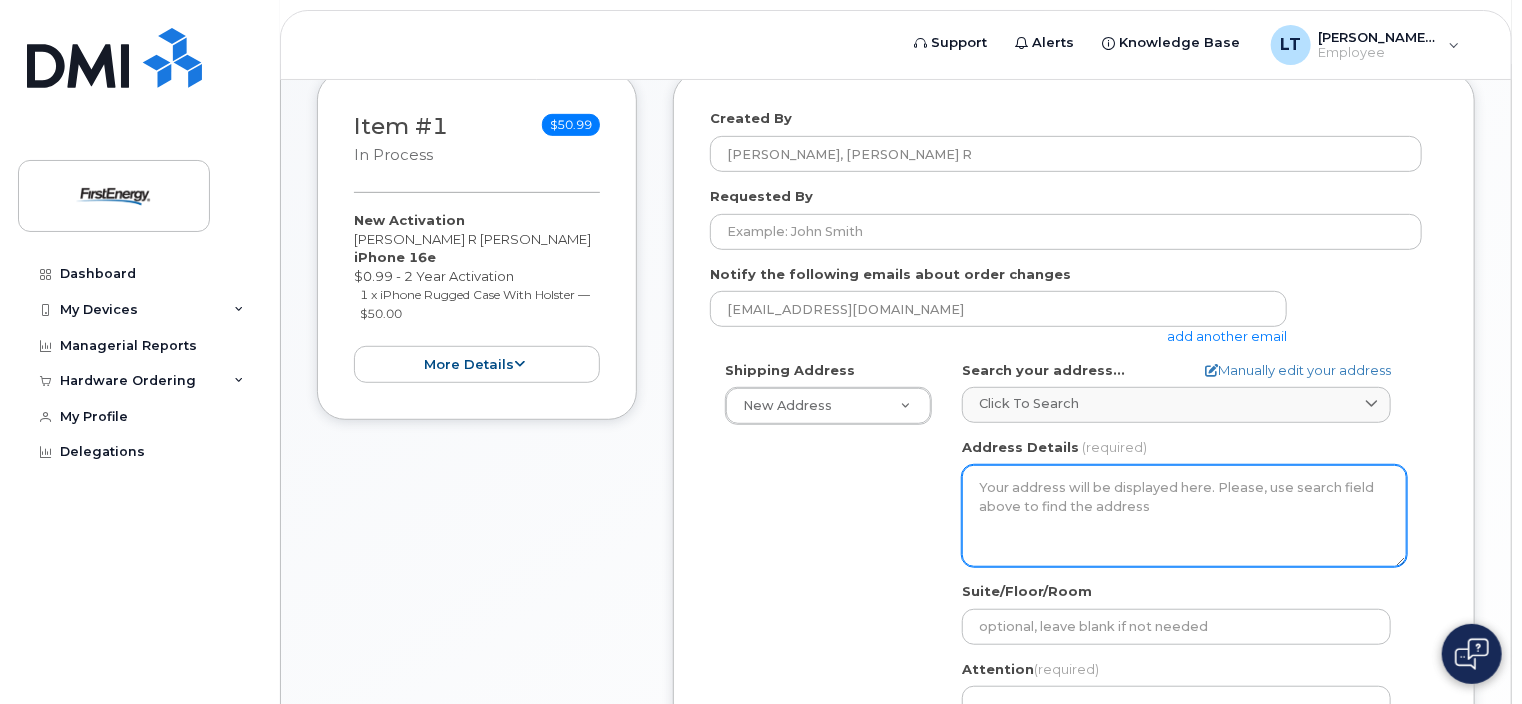 scroll, scrollTop: 400, scrollLeft: 0, axis: vertical 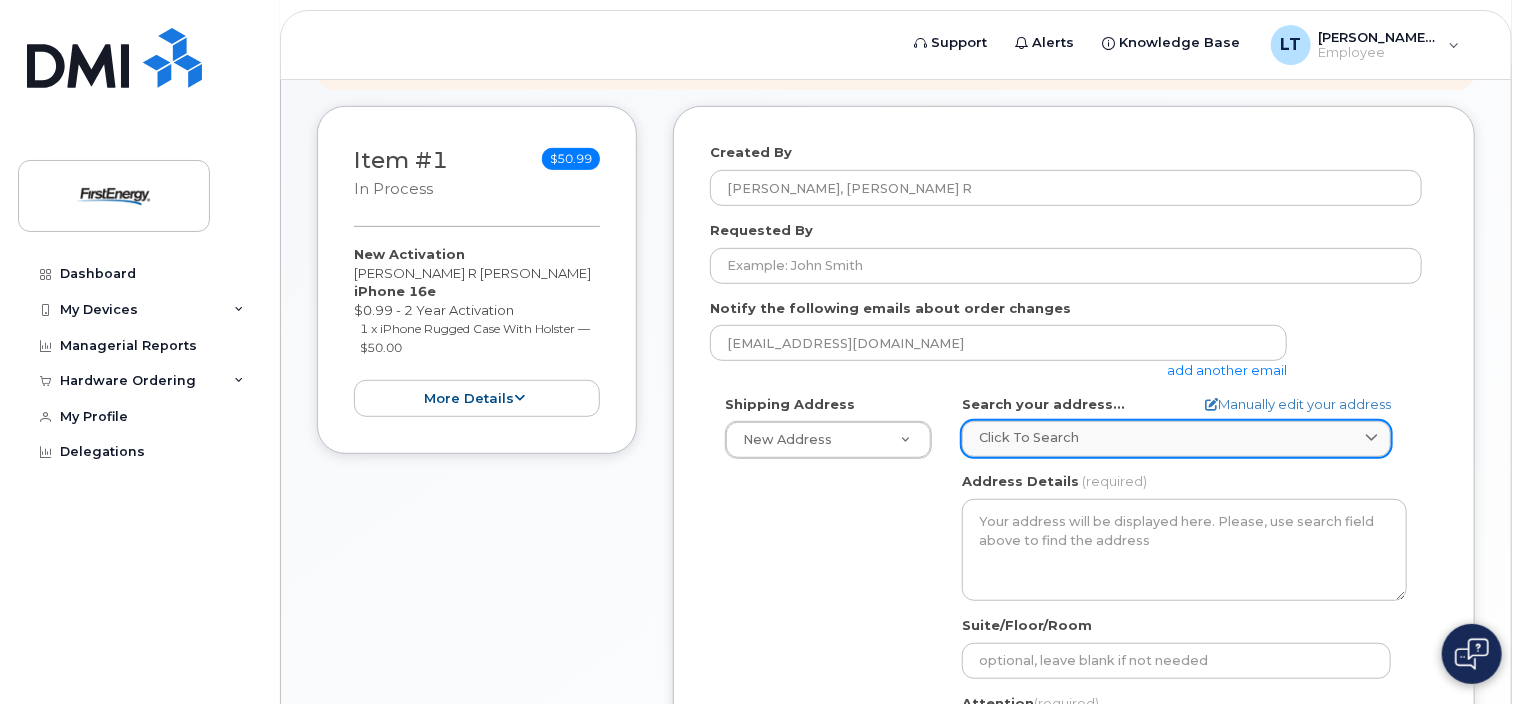 click on "Click to search" 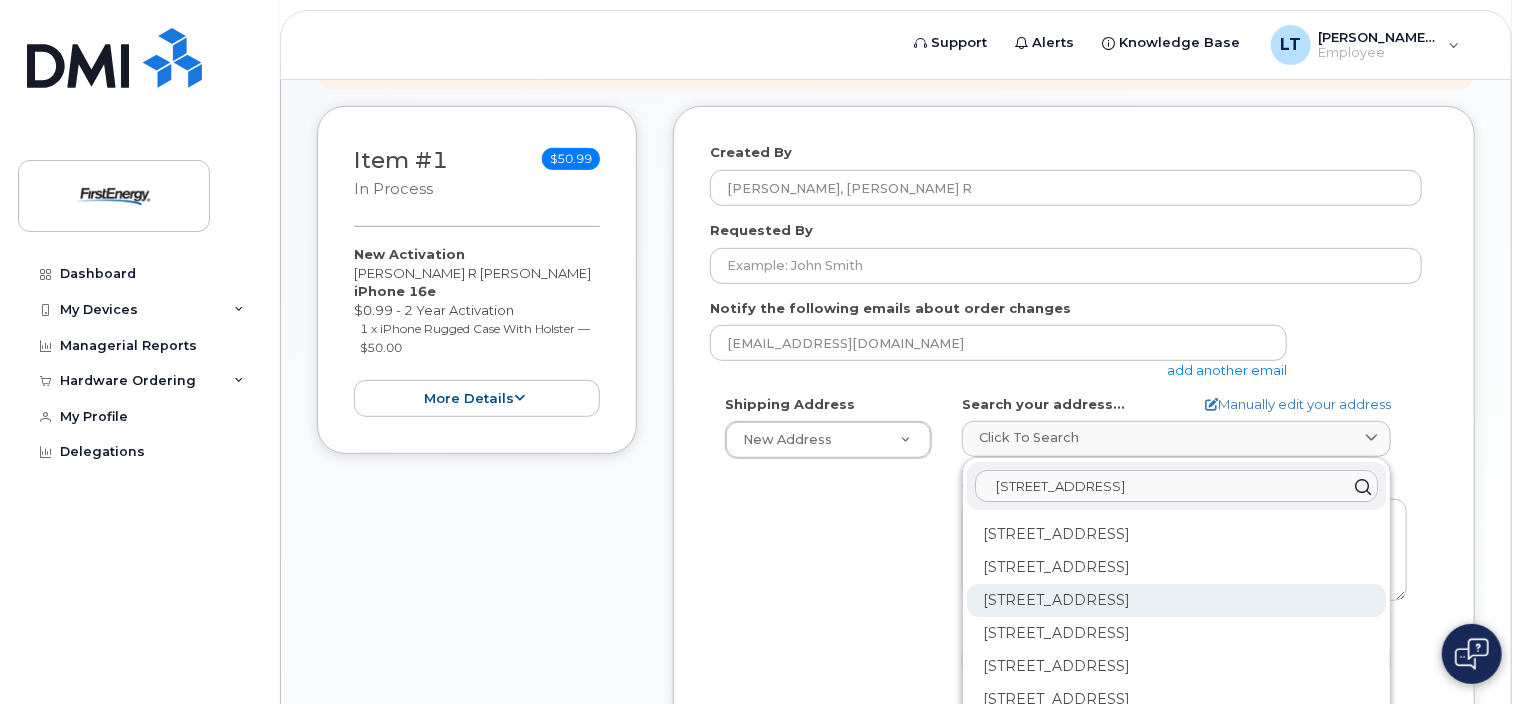 type on "[STREET_ADDRESS]" 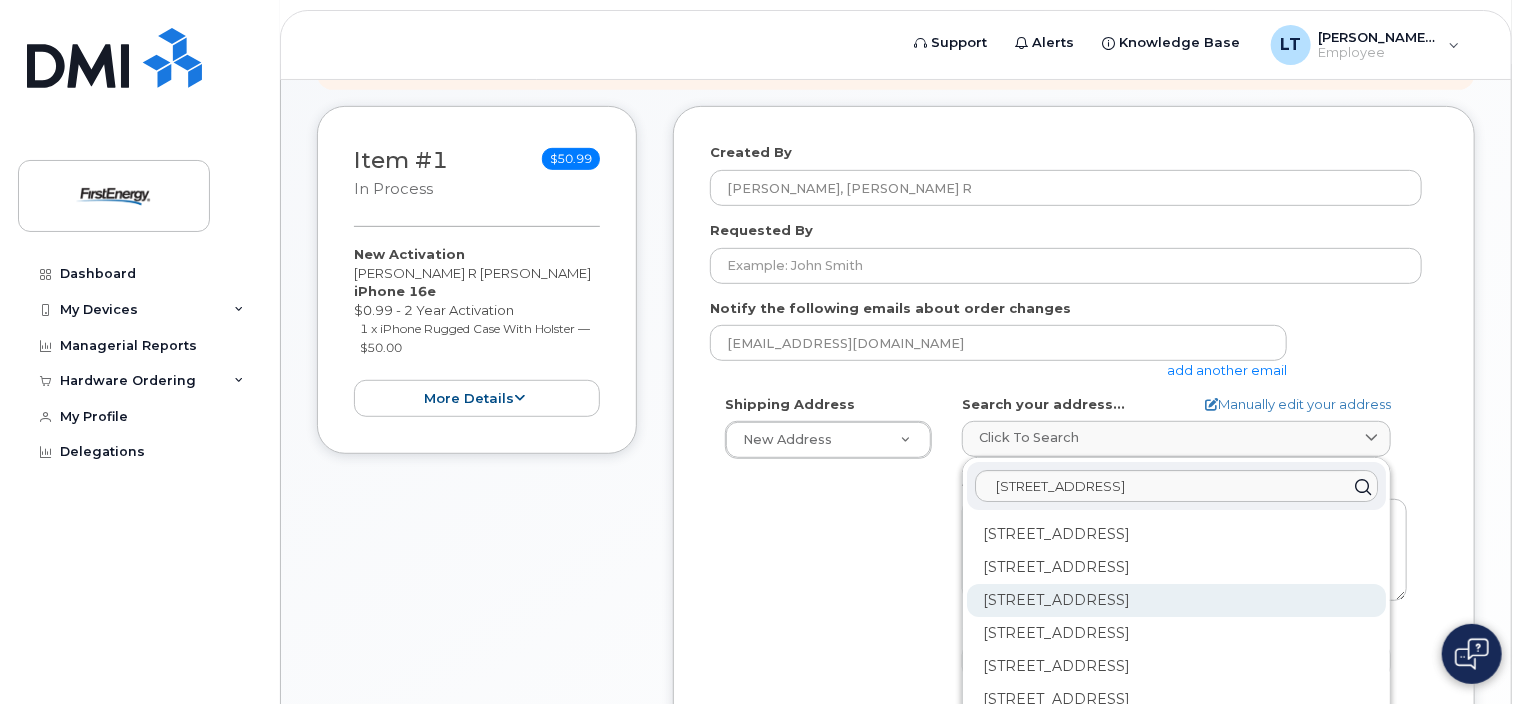click on "[STREET_ADDRESS]" 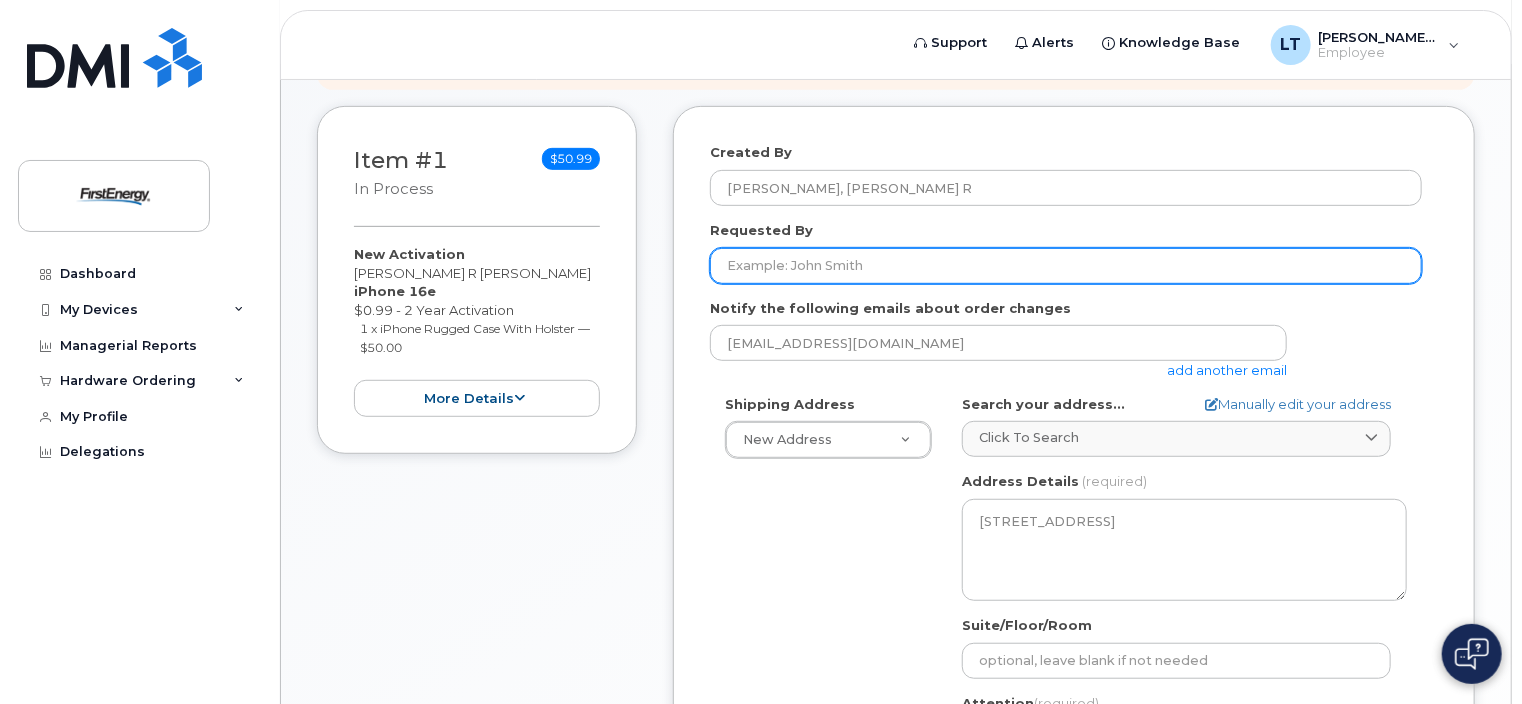 click on "Requested By" 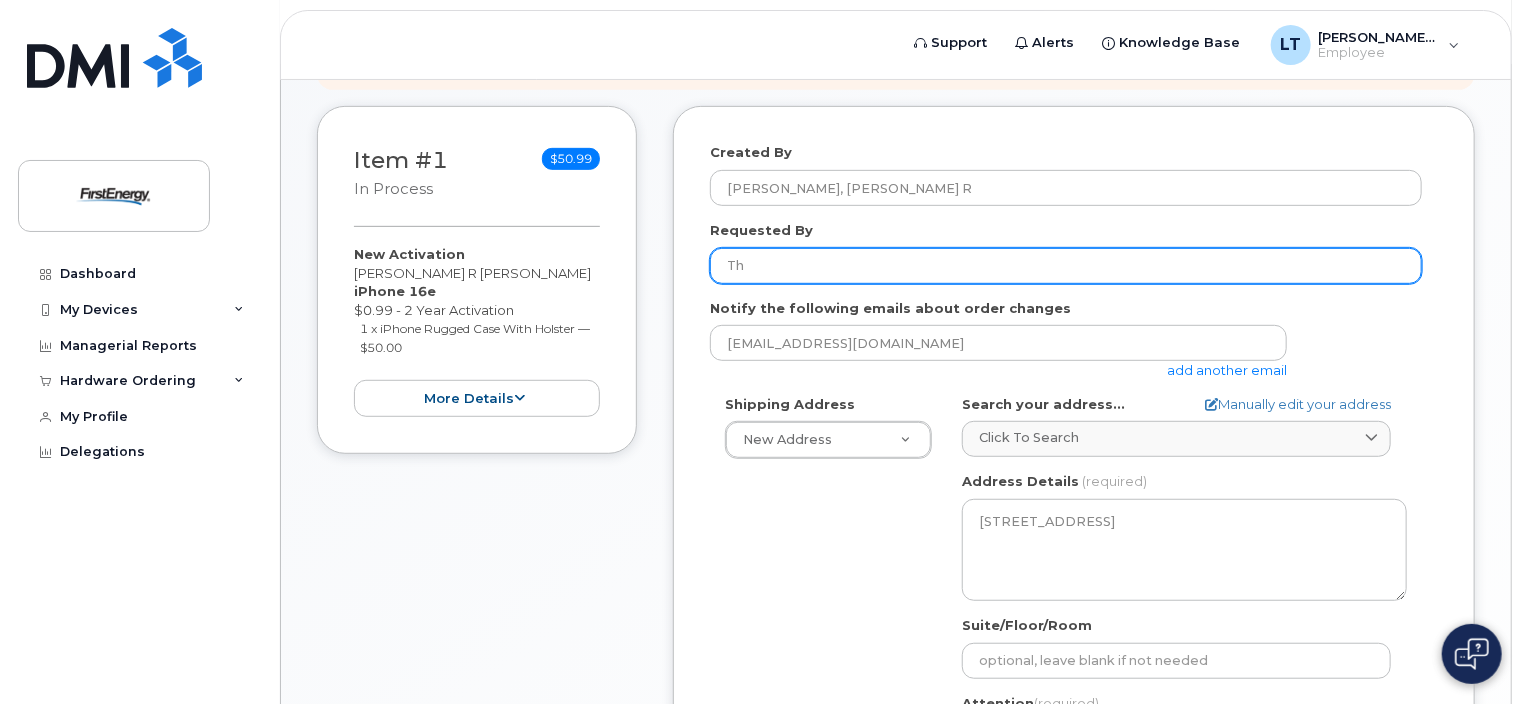 type on "T" 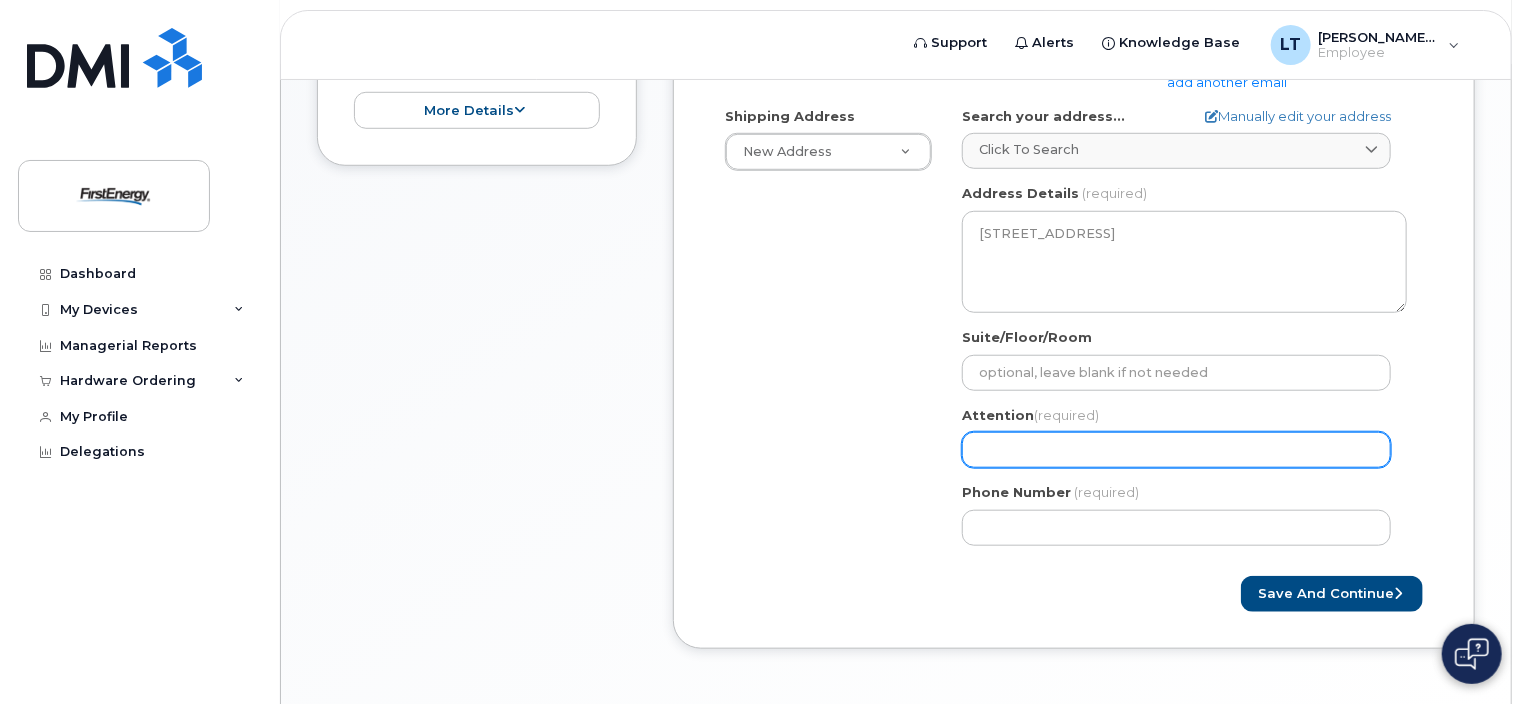 scroll, scrollTop: 700, scrollLeft: 0, axis: vertical 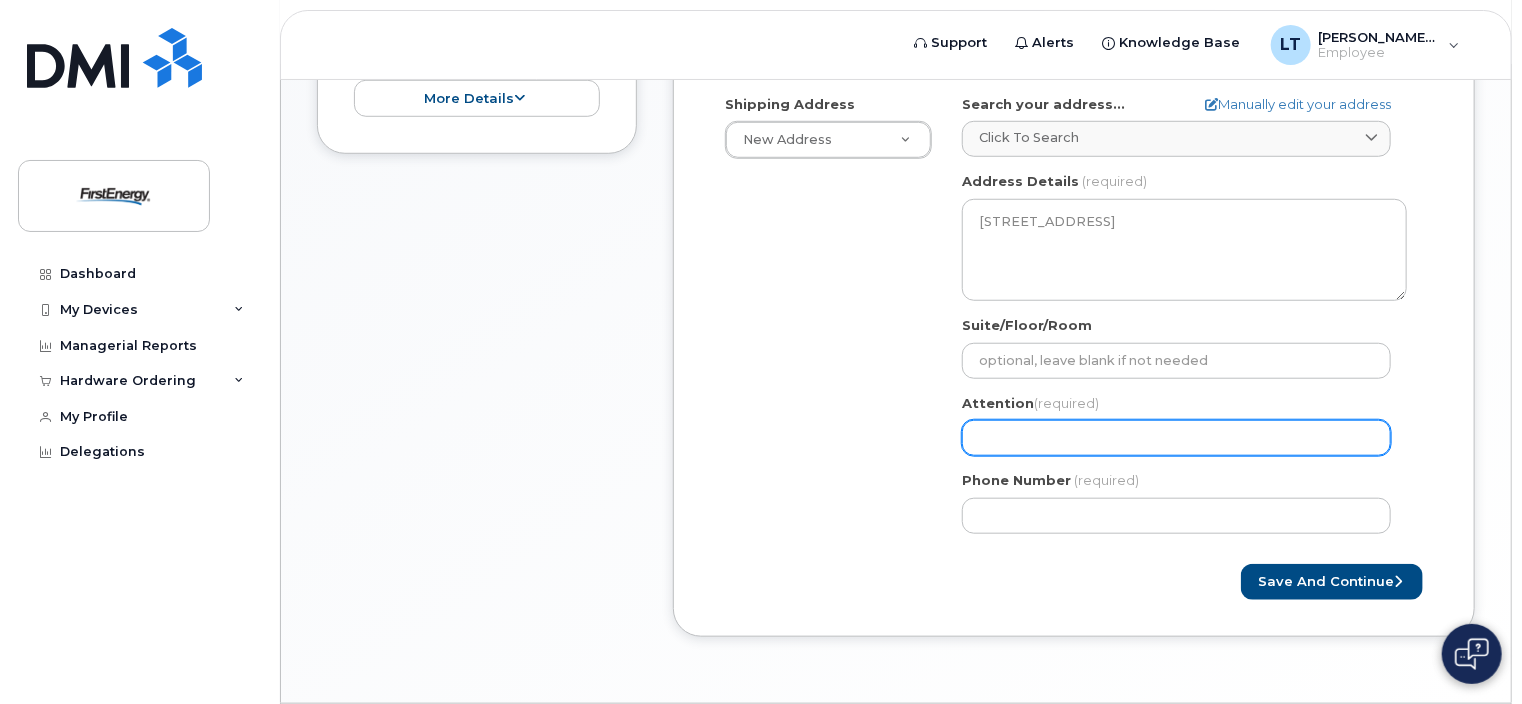 type on "[PERSON_NAME]" 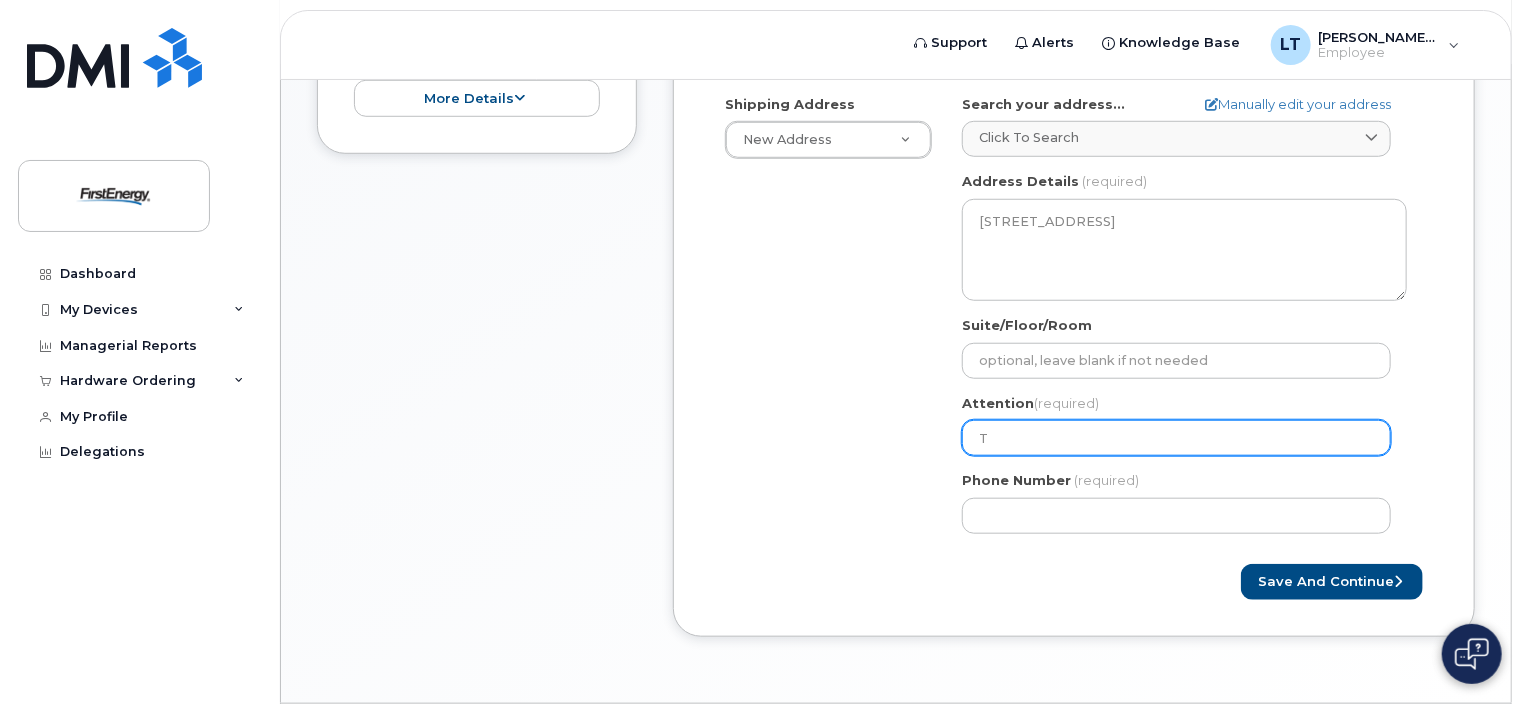 select 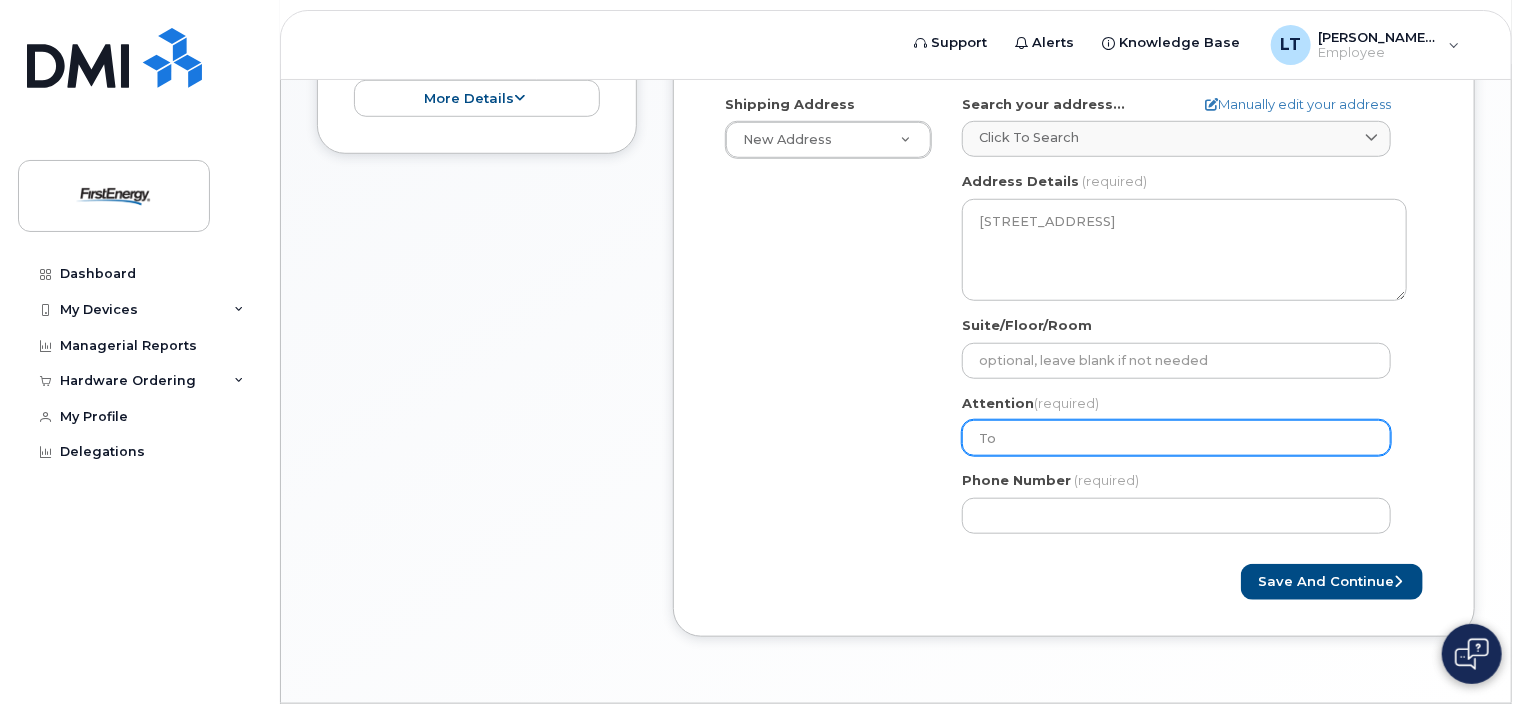 select 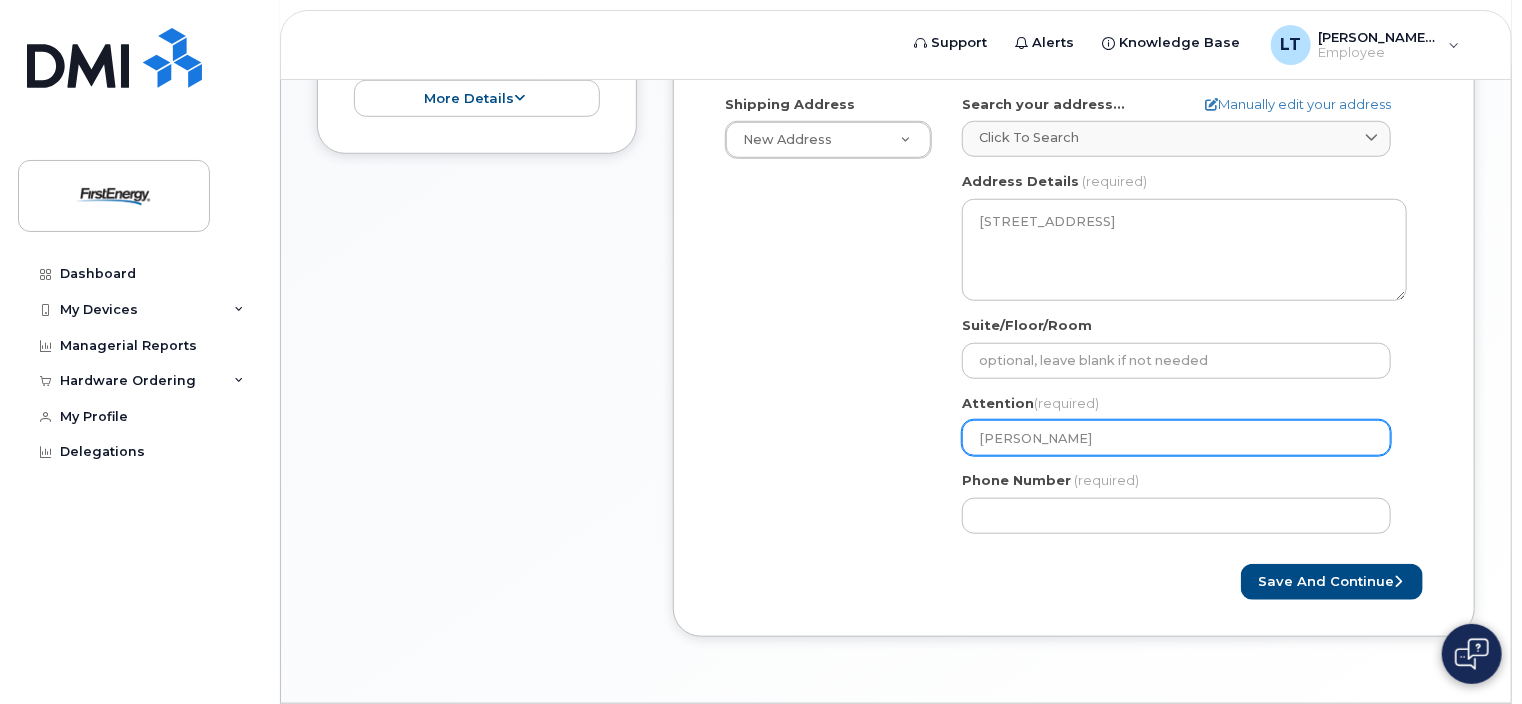 select 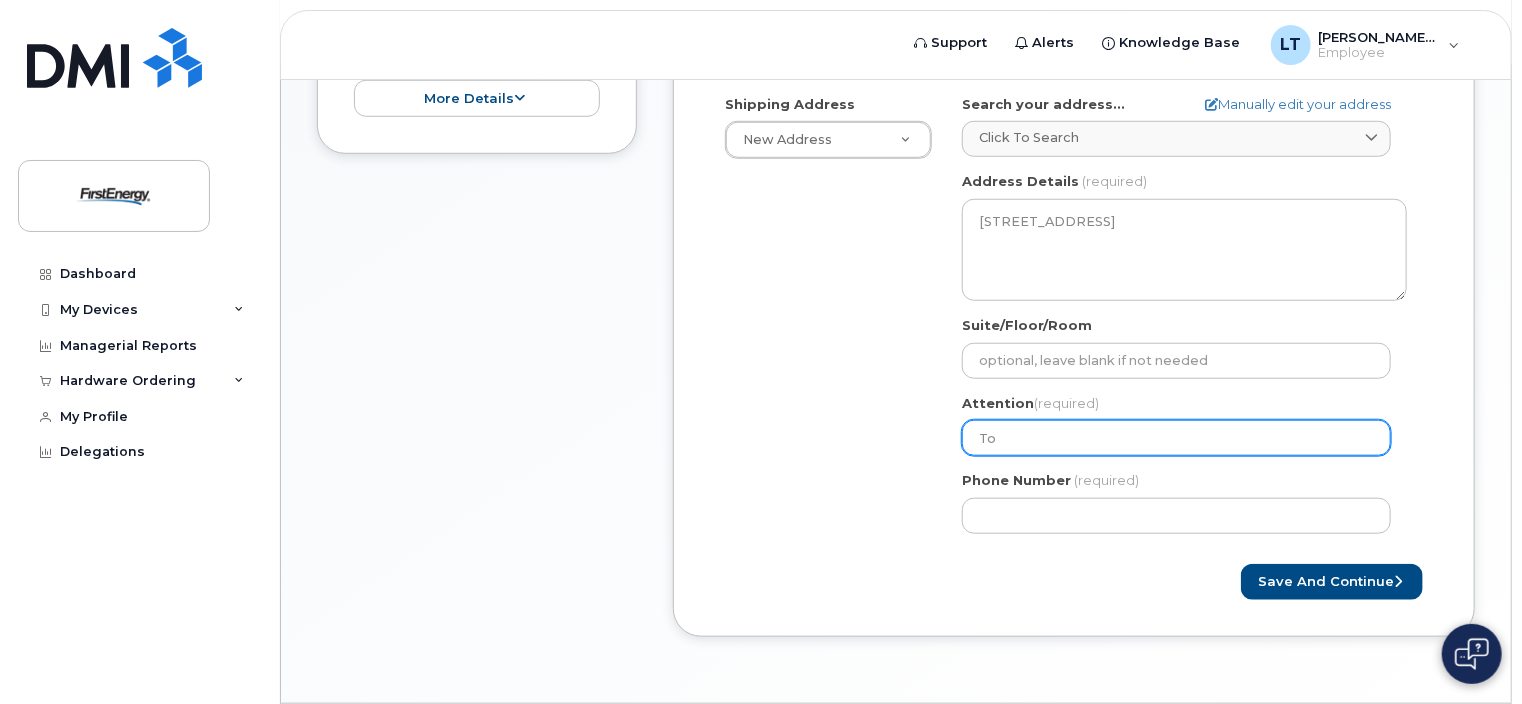 select 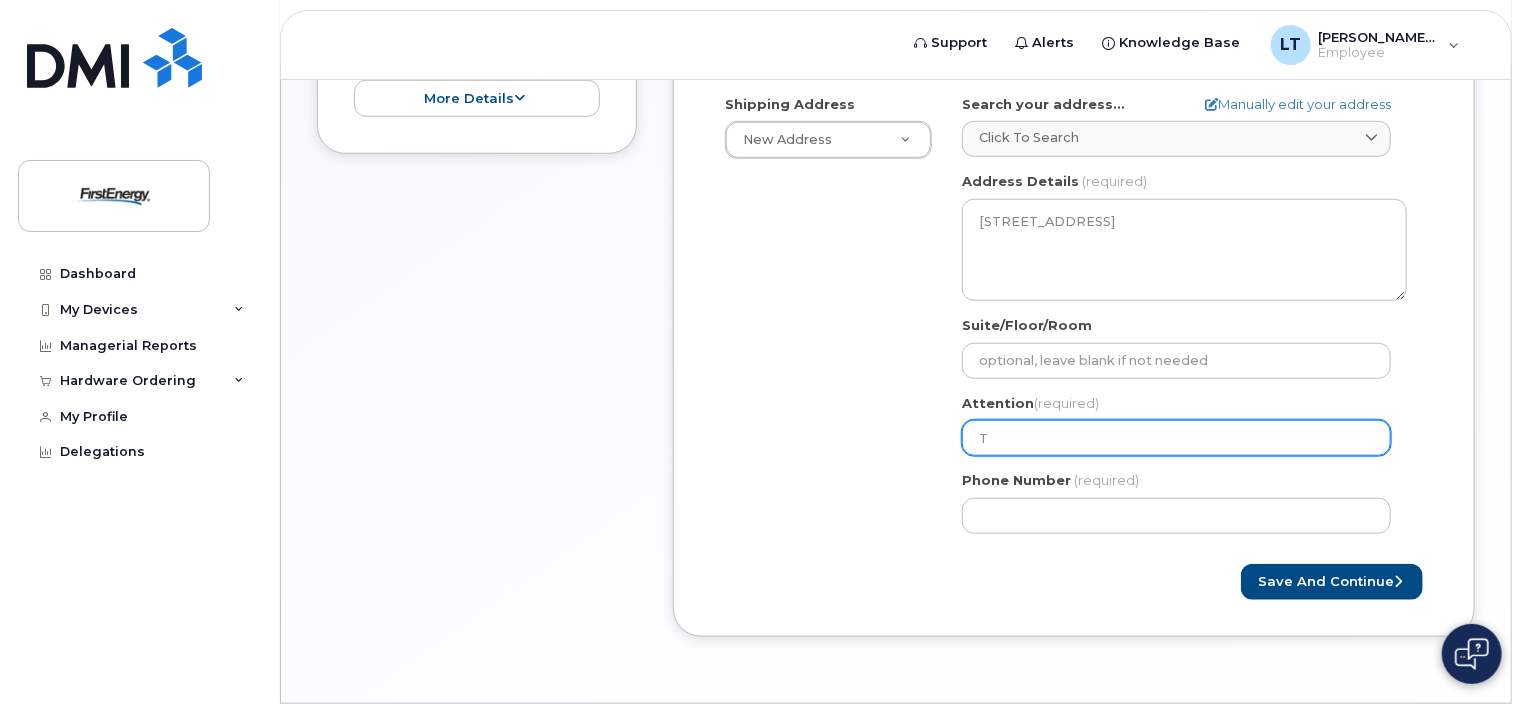 select 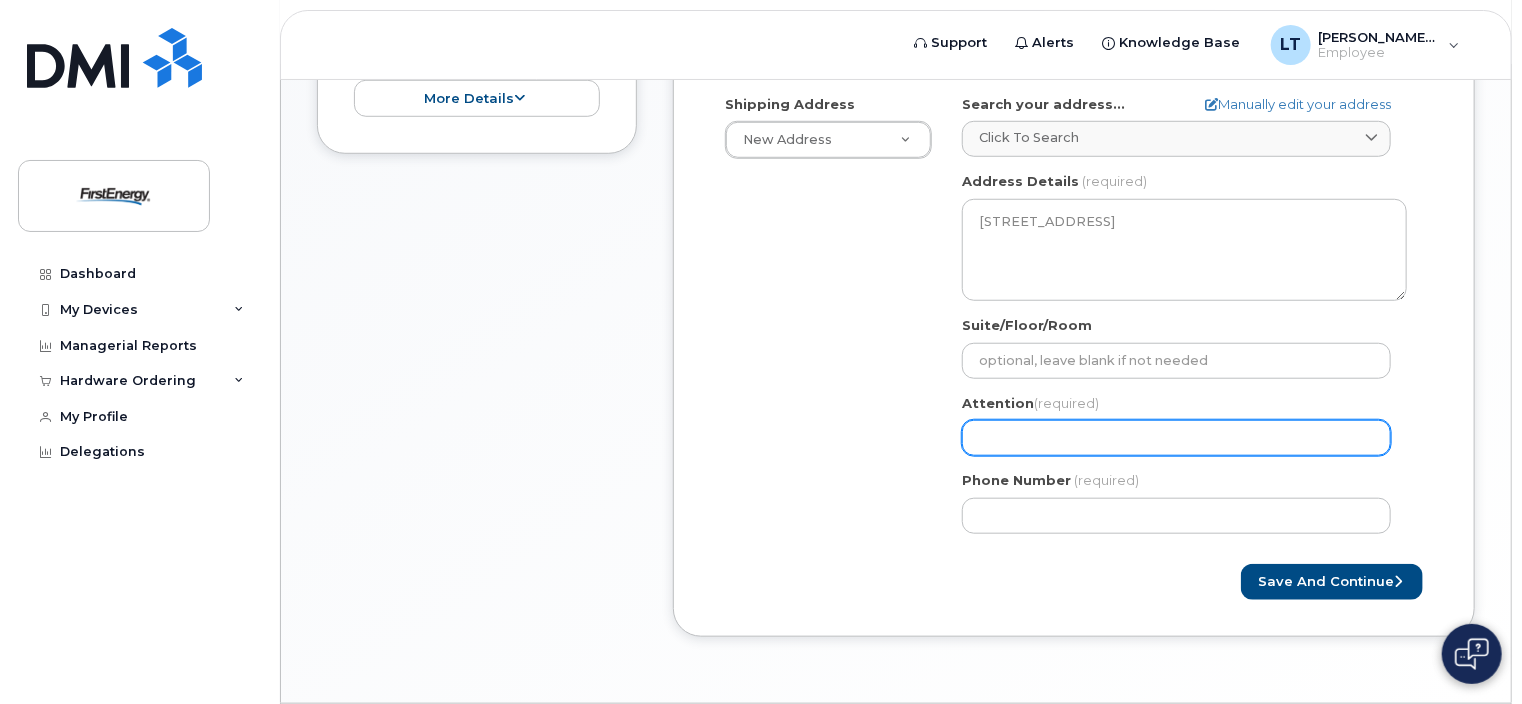 select 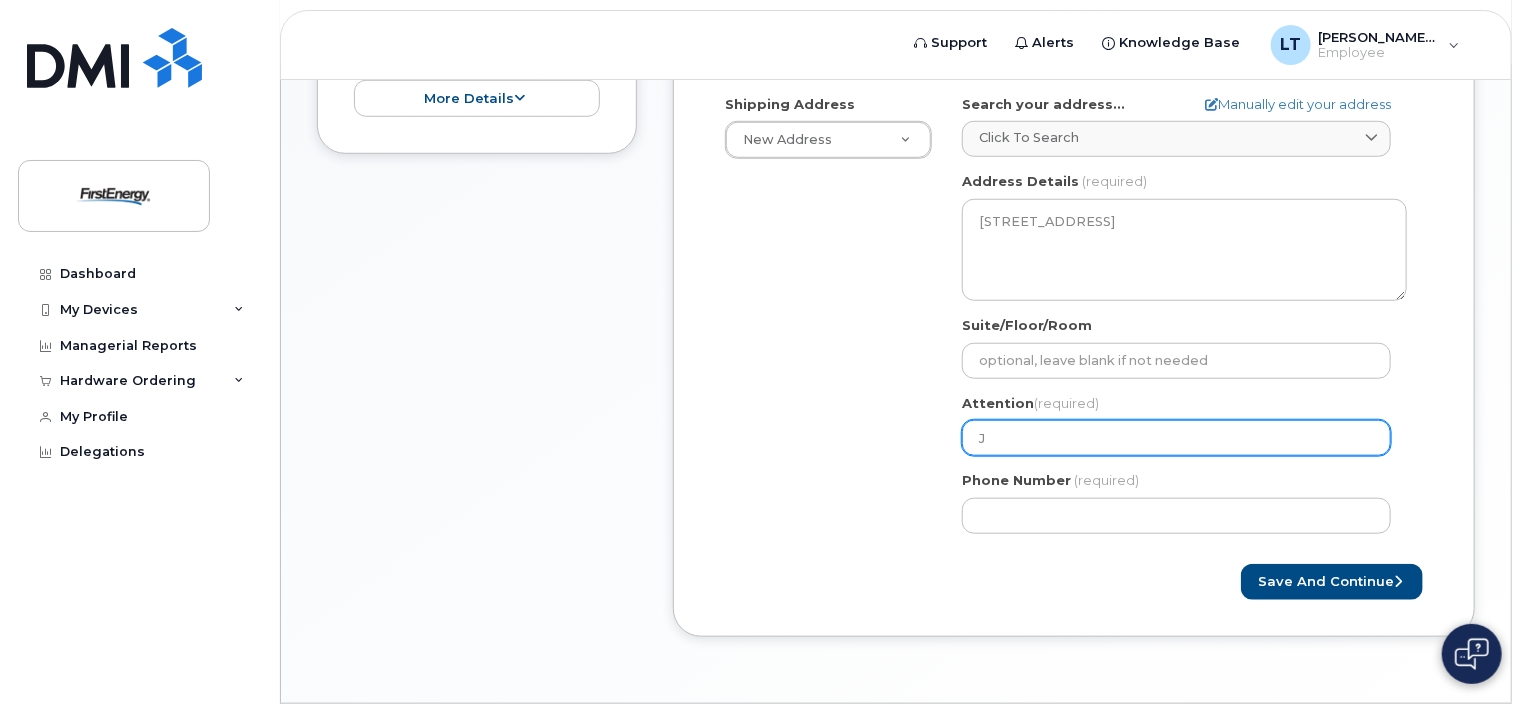 select 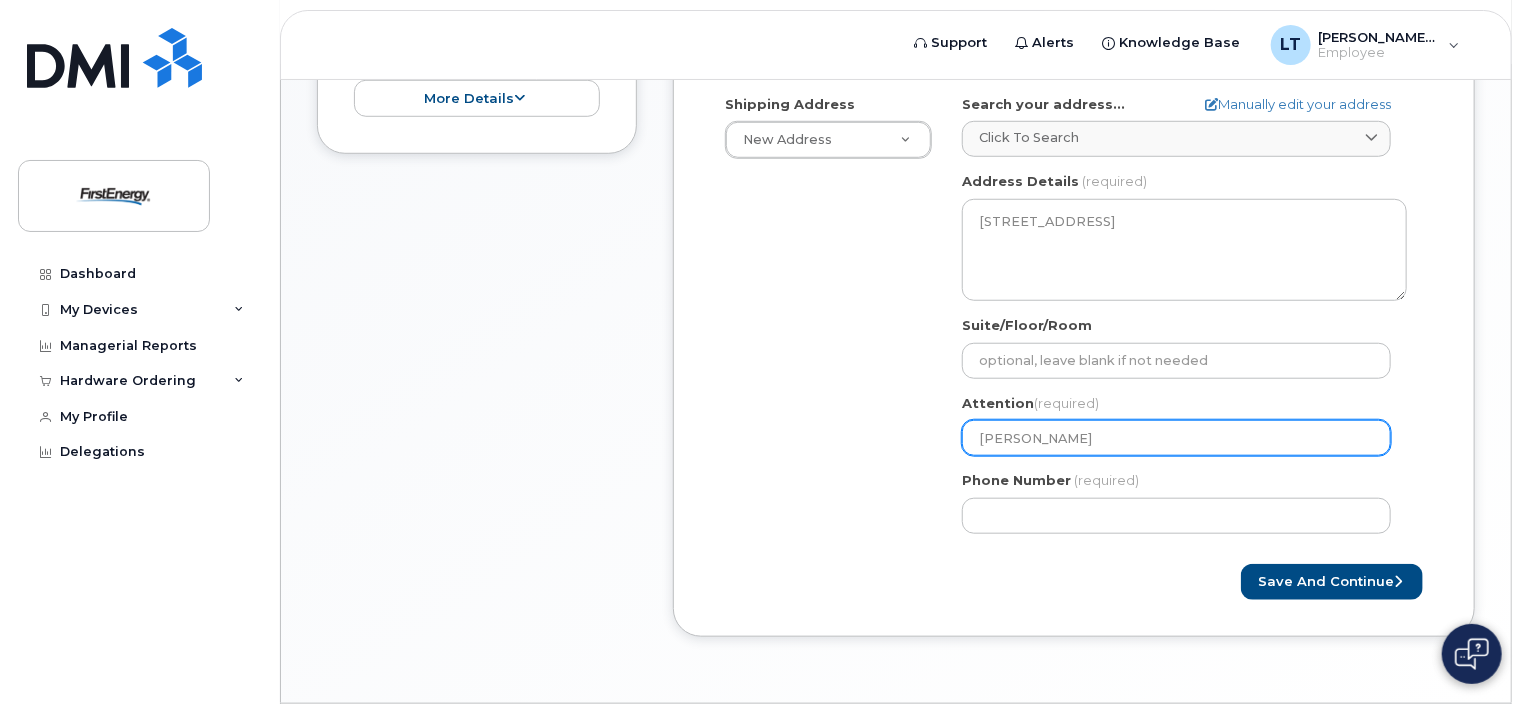 select 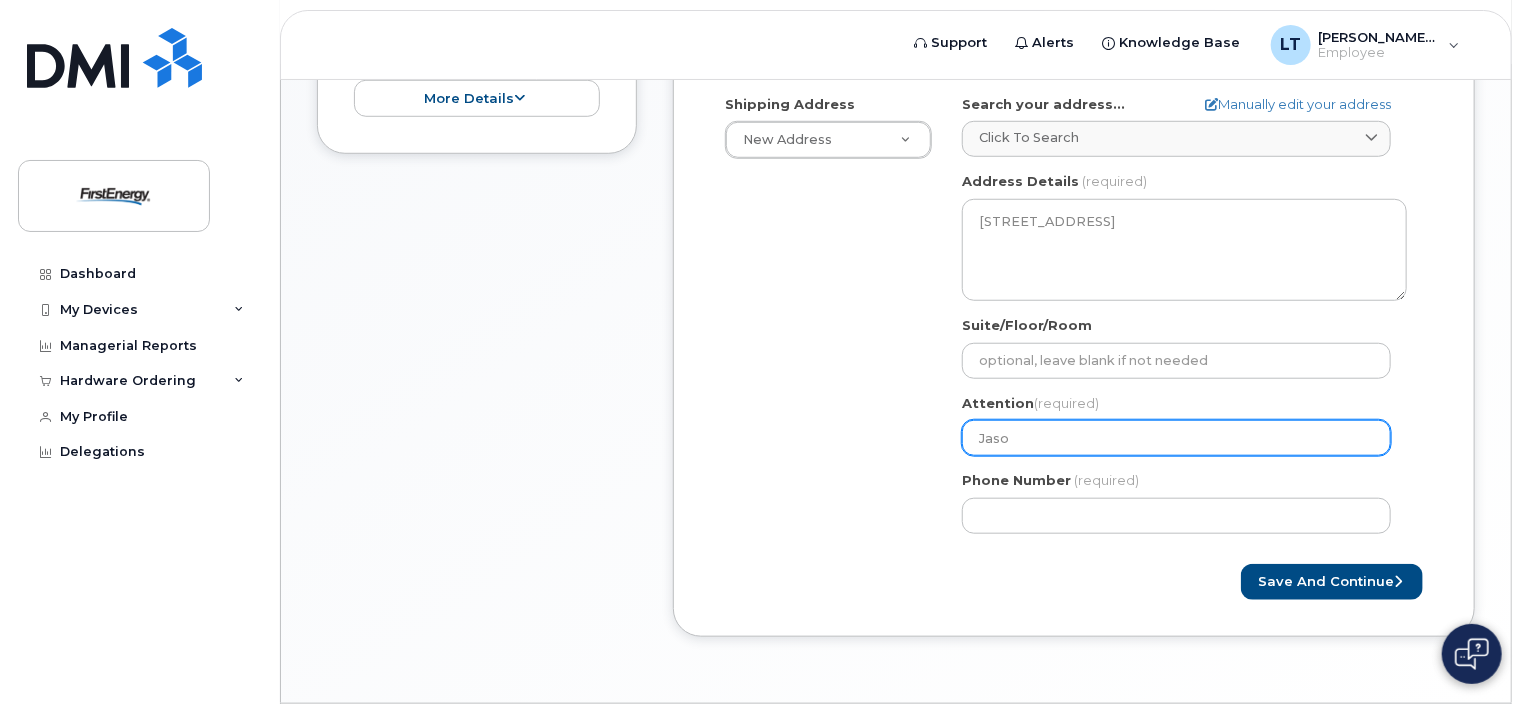 select 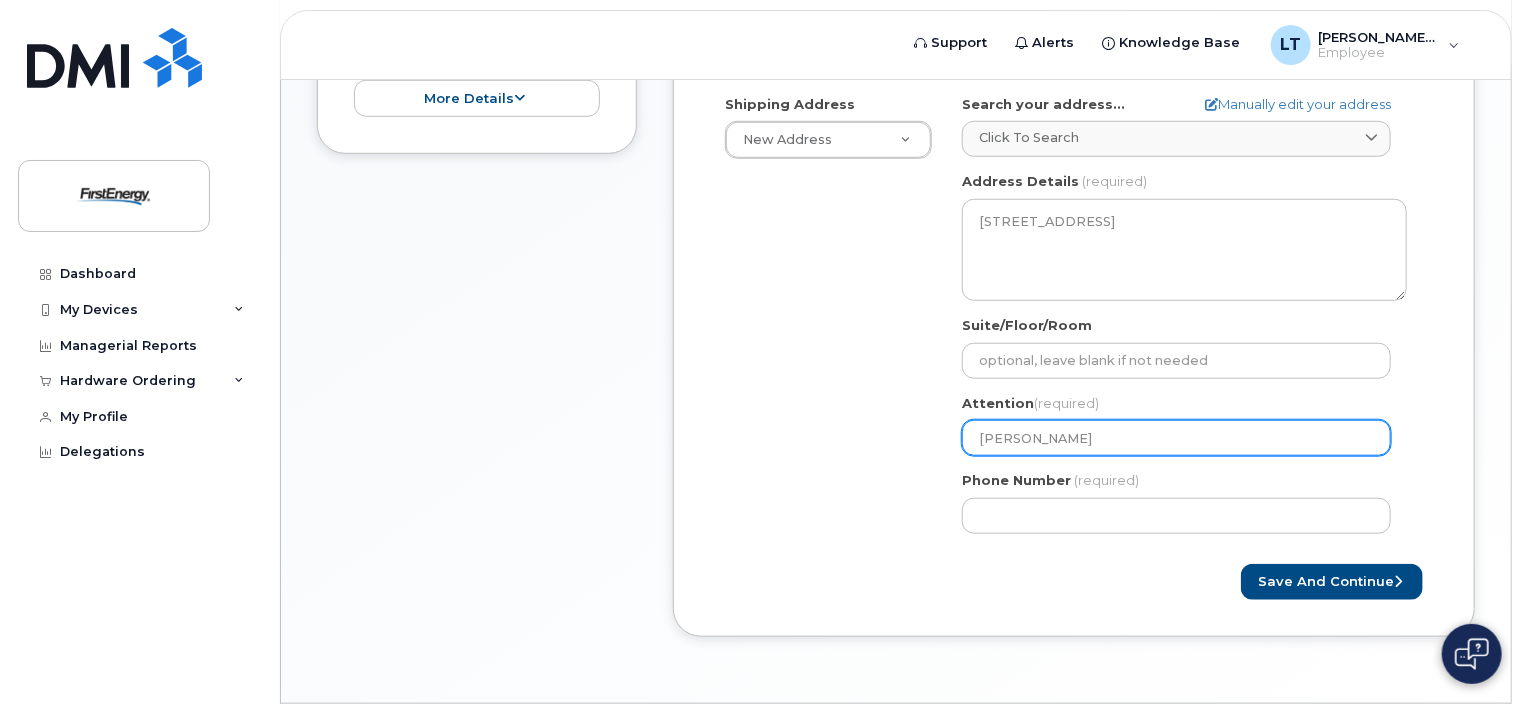 type on "[PERSON_NAME]" 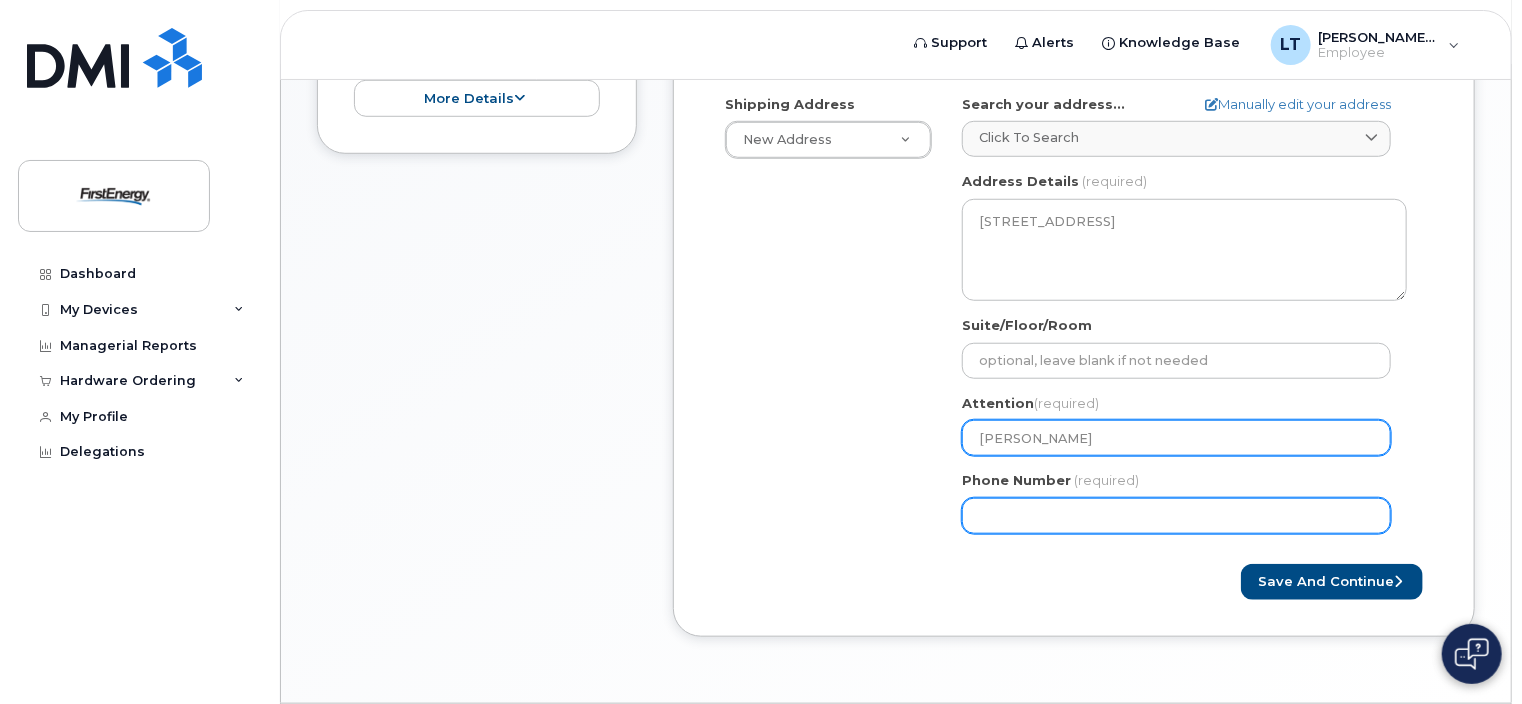 type on "[PERSON_NAME]" 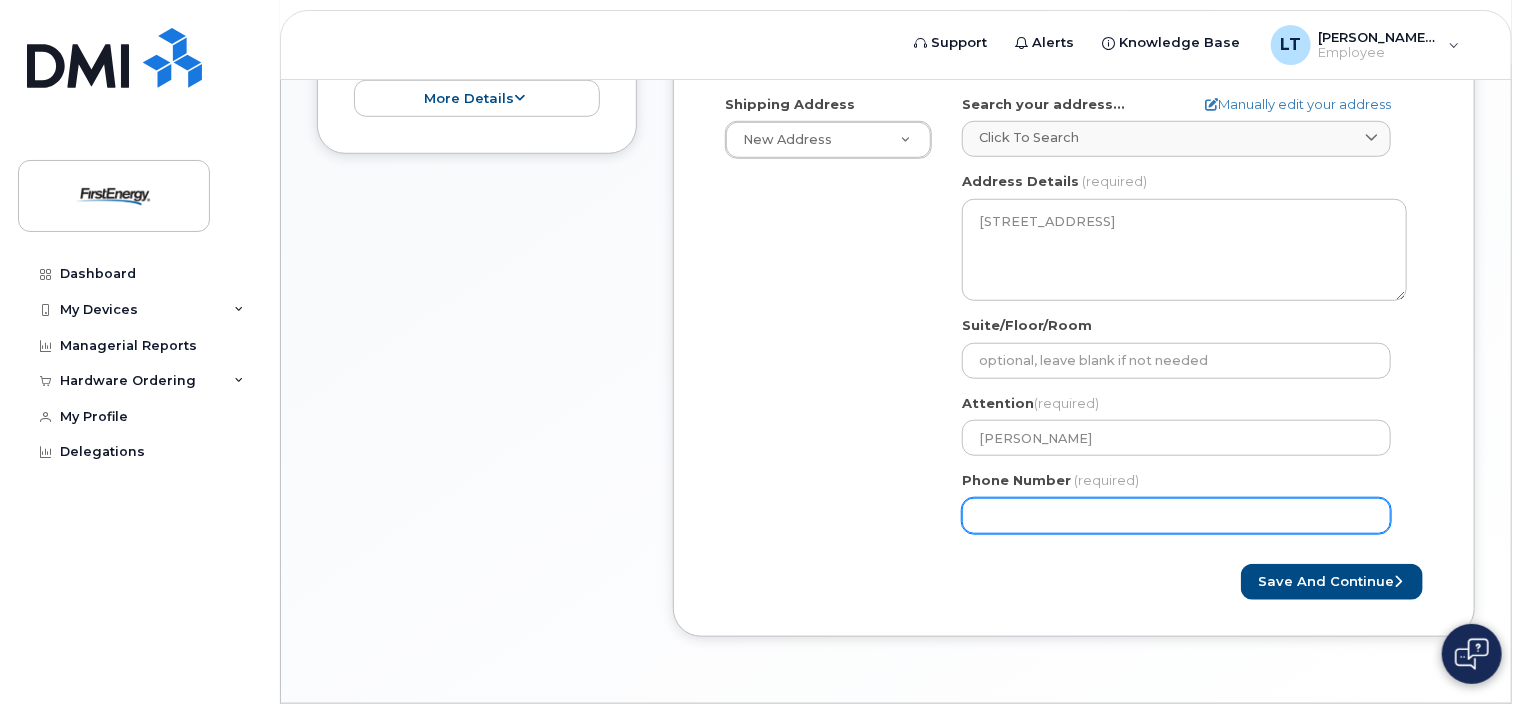 click on "Phone Number" 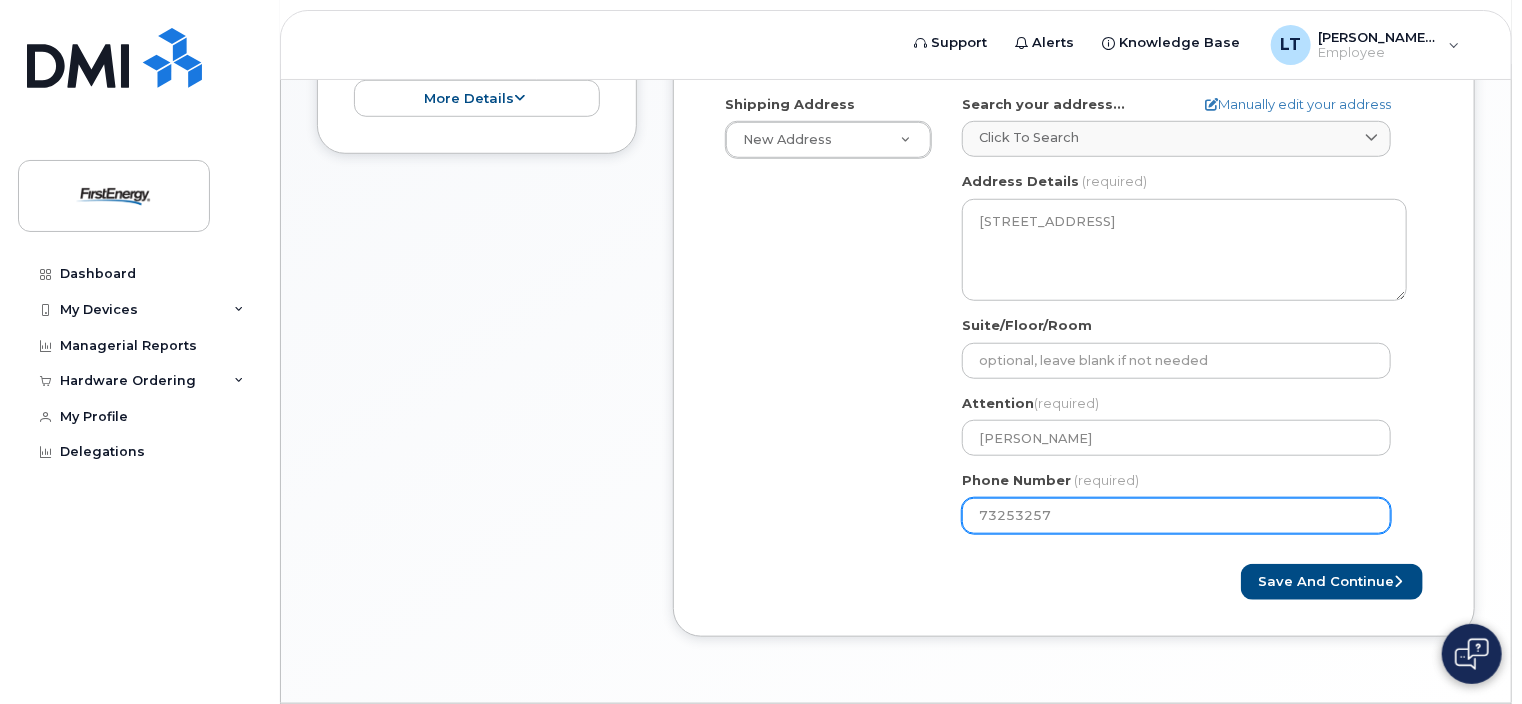 type on "732532571" 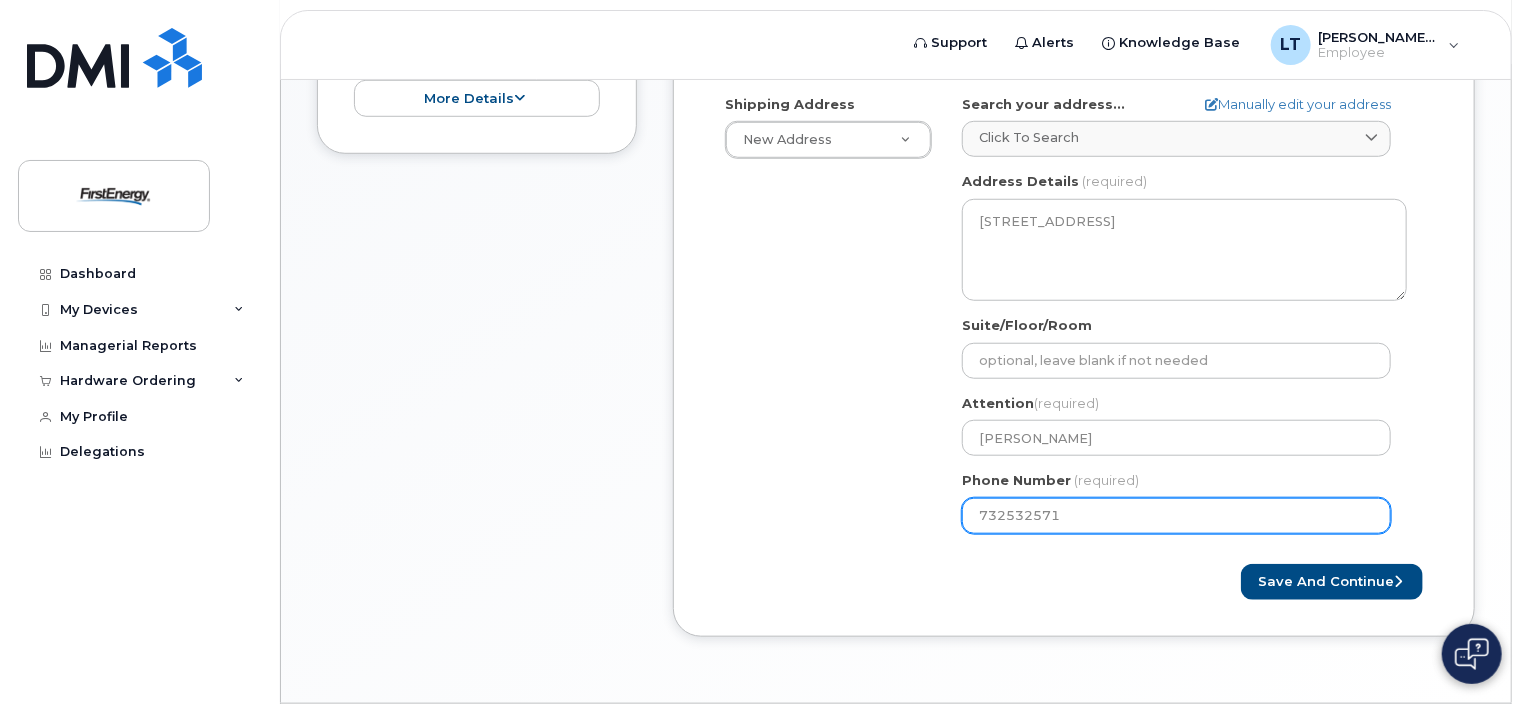 select 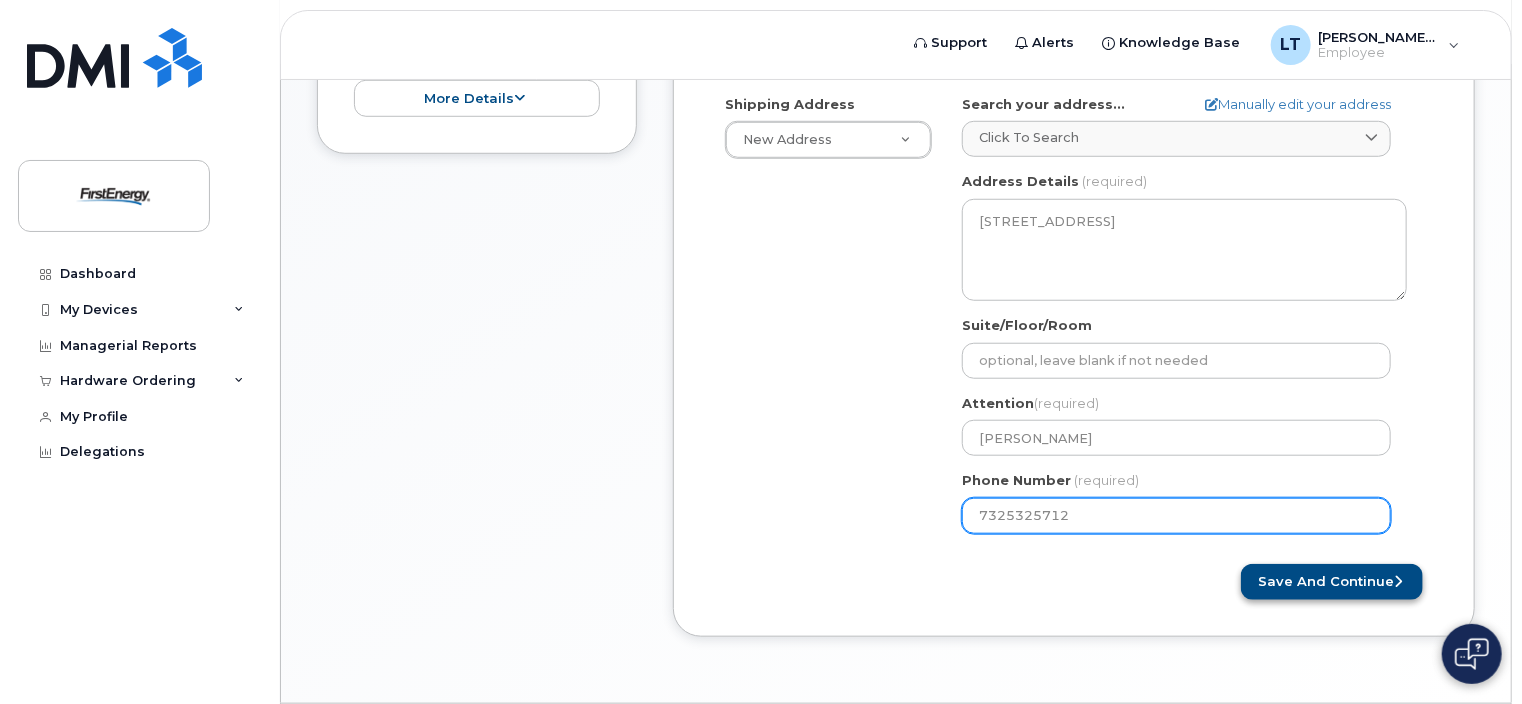 type on "7325325712" 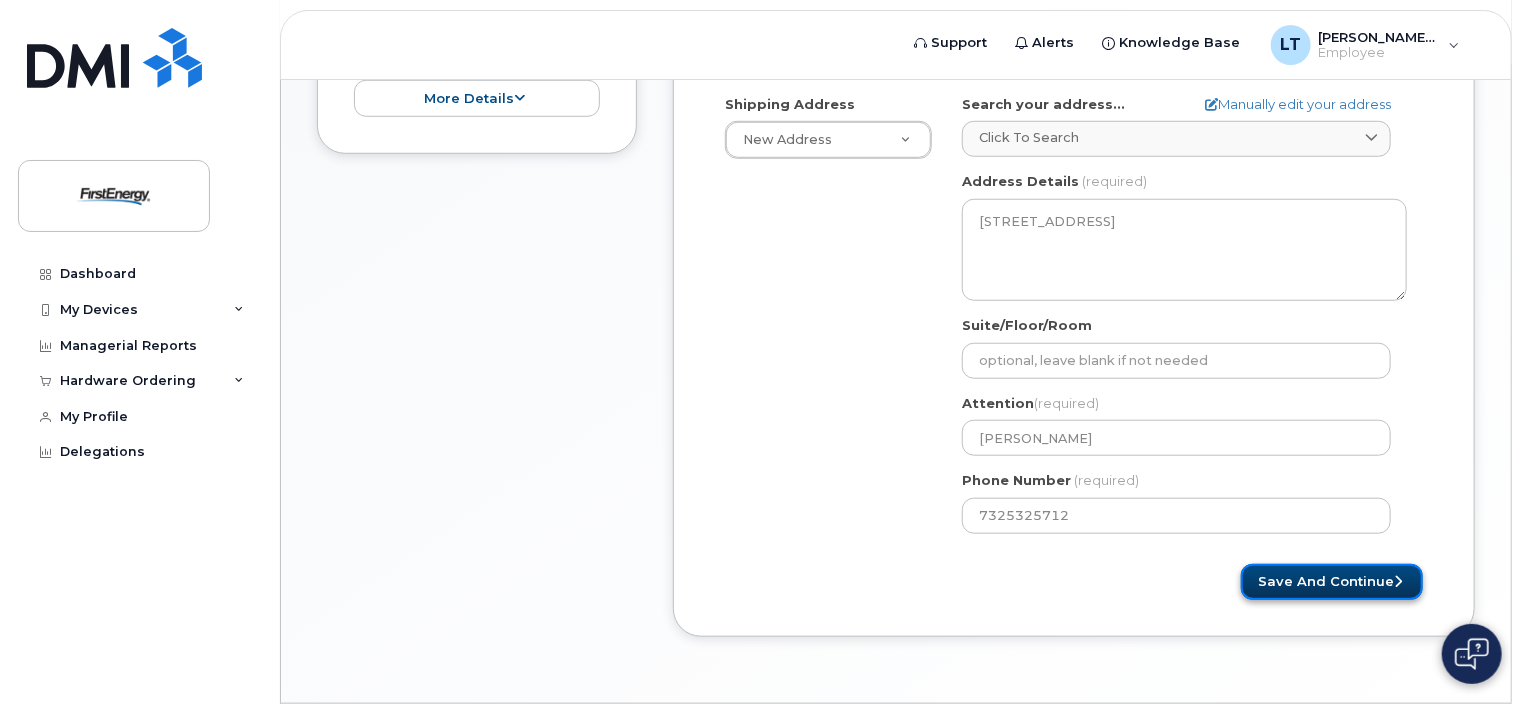 click on "Save and Continue" 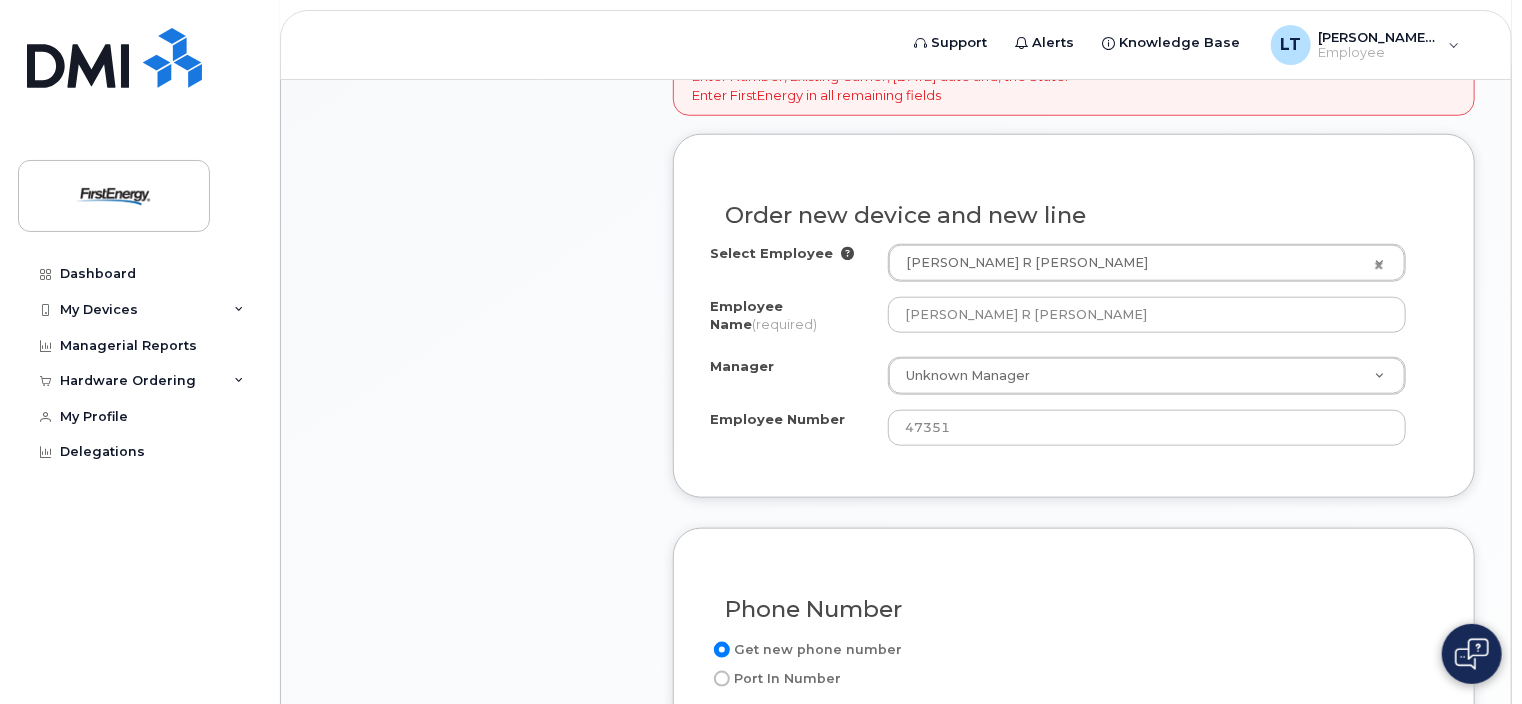 scroll, scrollTop: 900, scrollLeft: 0, axis: vertical 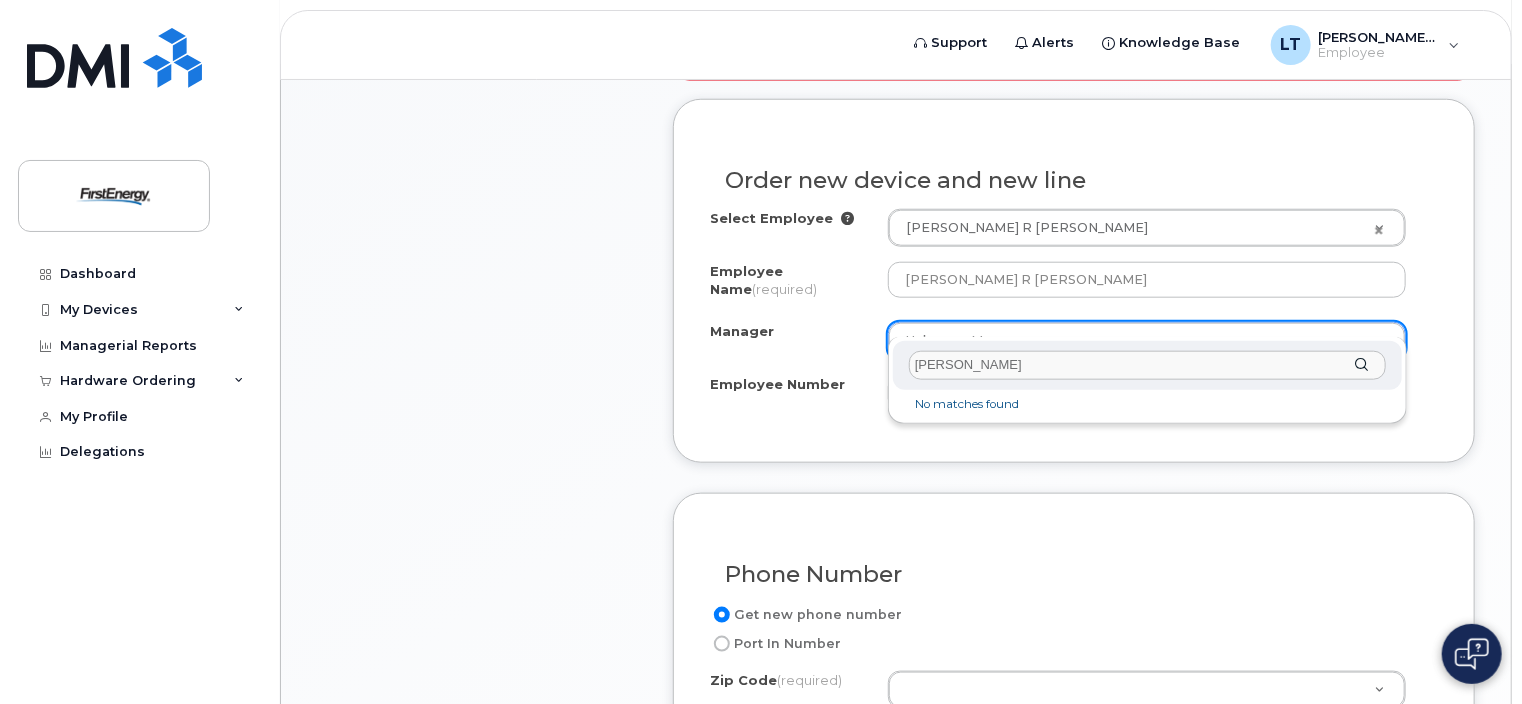 drag, startPoint x: 1132, startPoint y: 370, endPoint x: 772, endPoint y: 365, distance: 360.03473 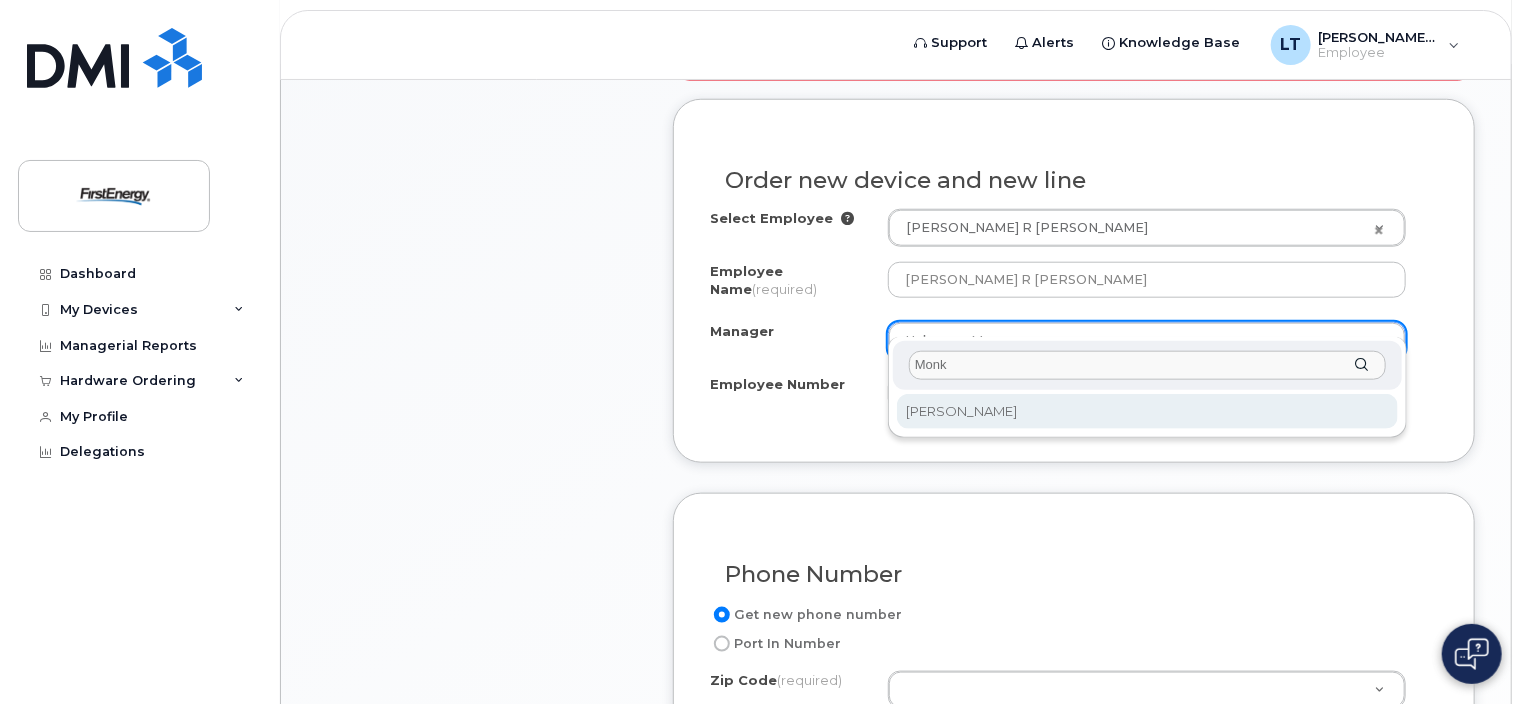 type on "Monk" 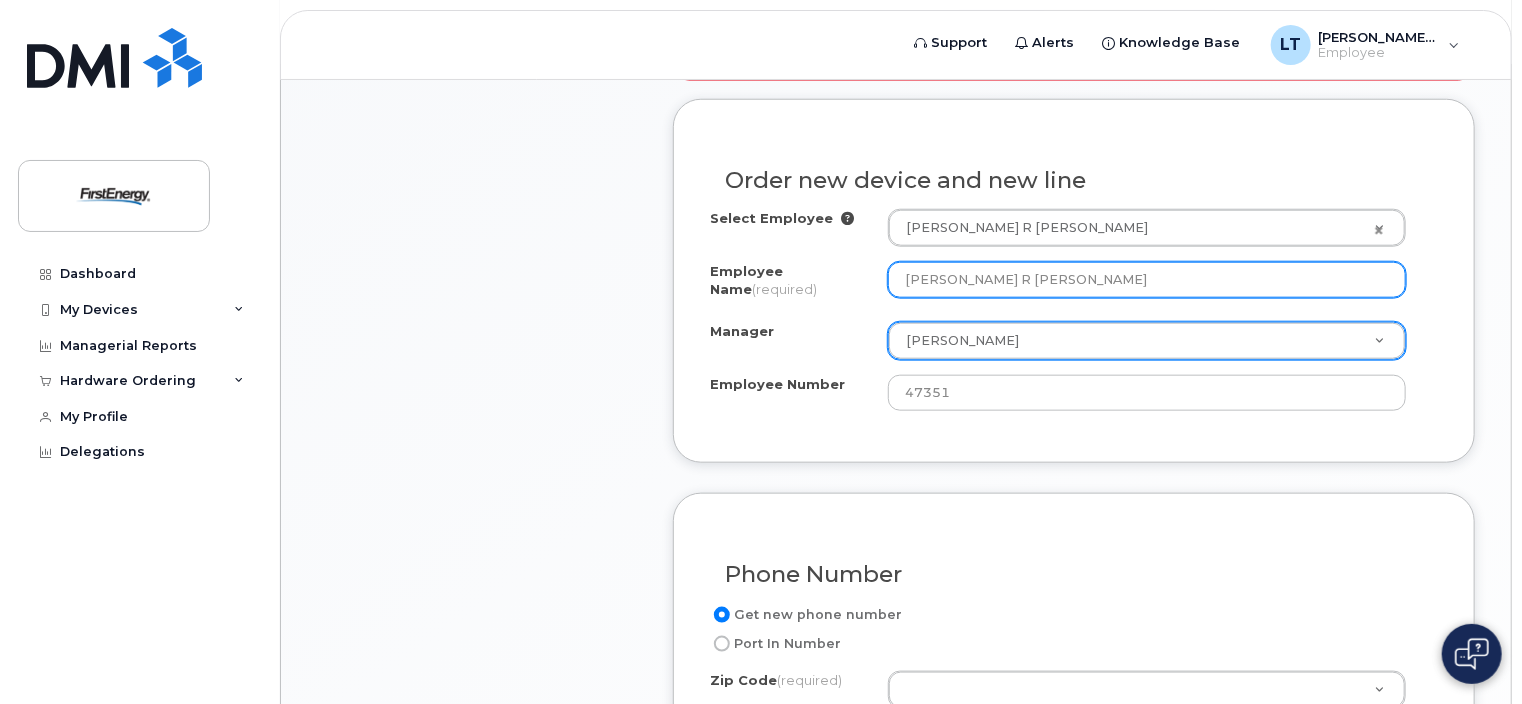 drag, startPoint x: 1005, startPoint y: 253, endPoint x: 829, endPoint y: 236, distance: 176.81912 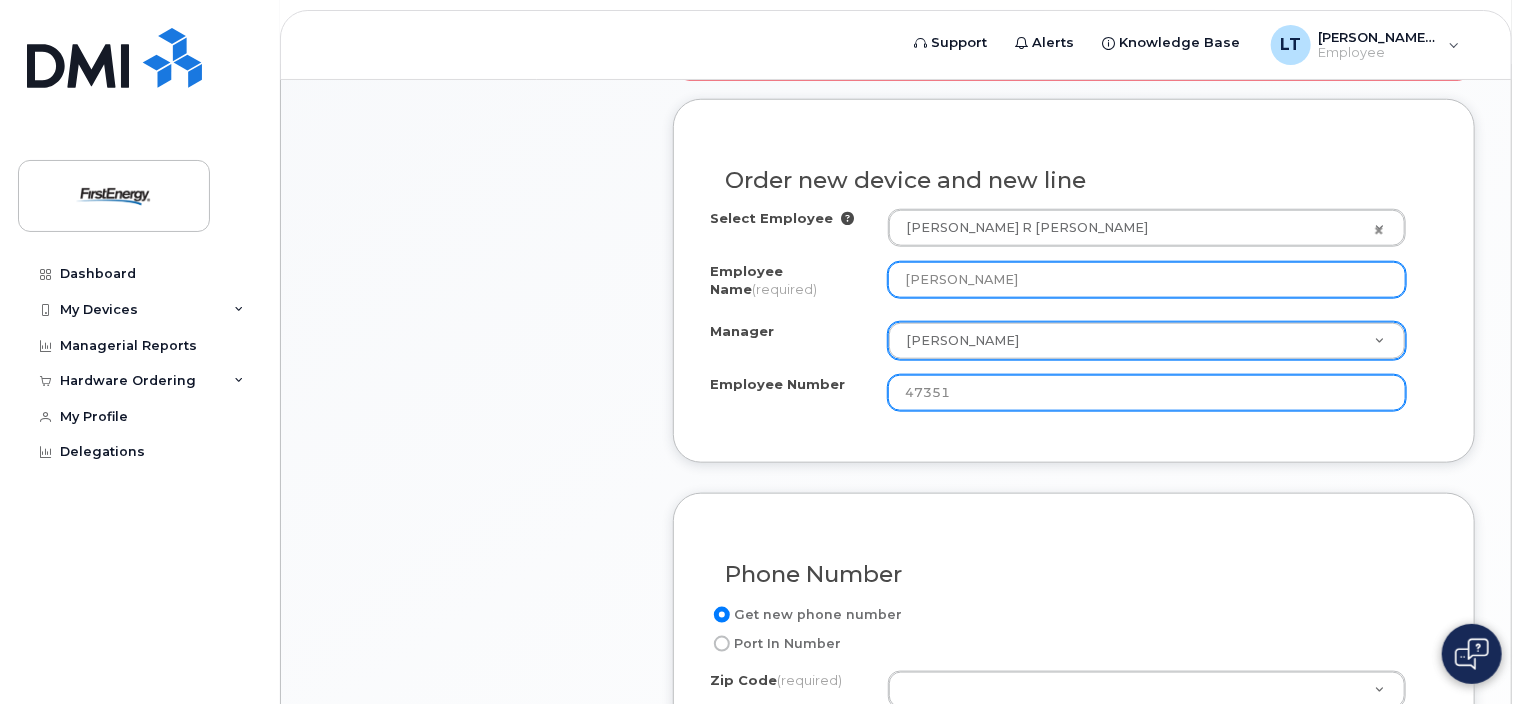 type on "Jason Stamm" 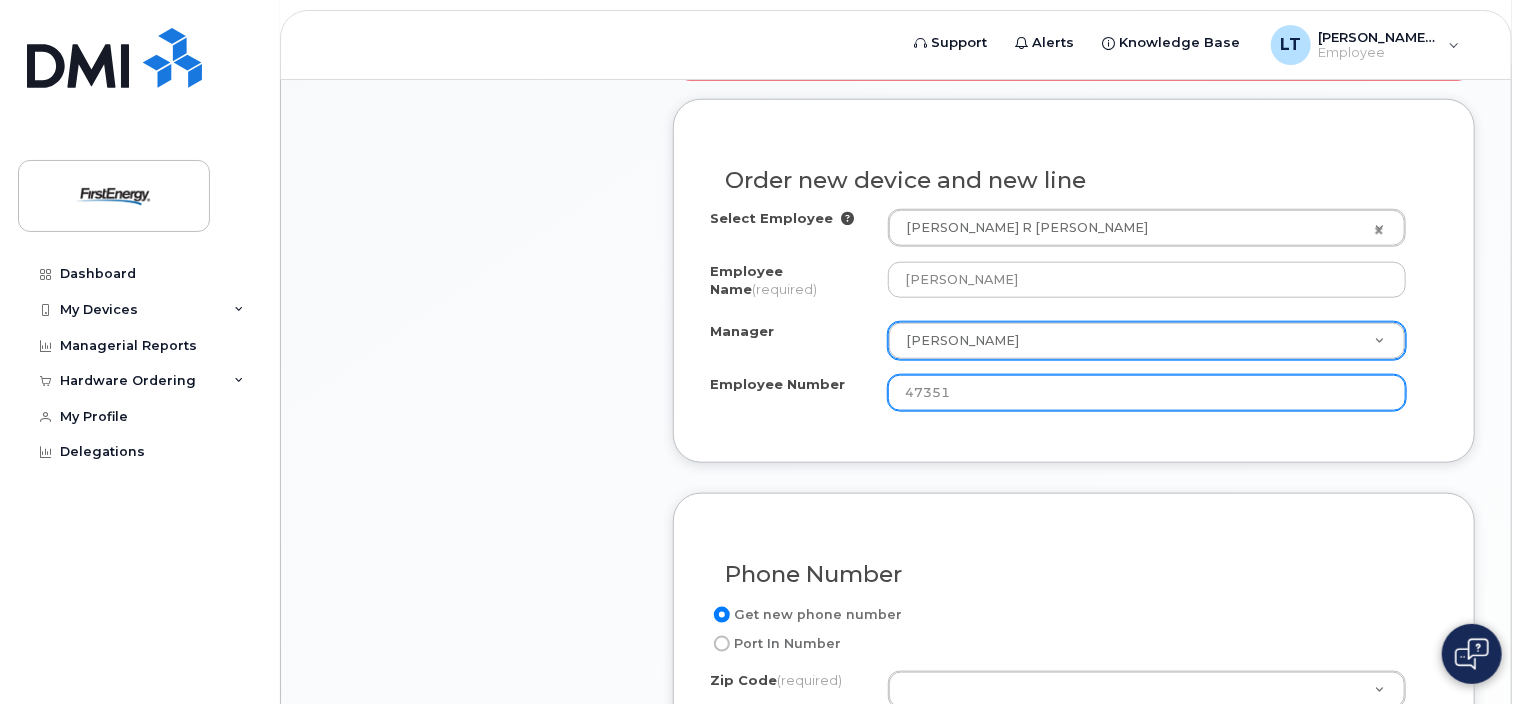 drag, startPoint x: 1011, startPoint y: 373, endPoint x: 882, endPoint y: 369, distance: 129.062 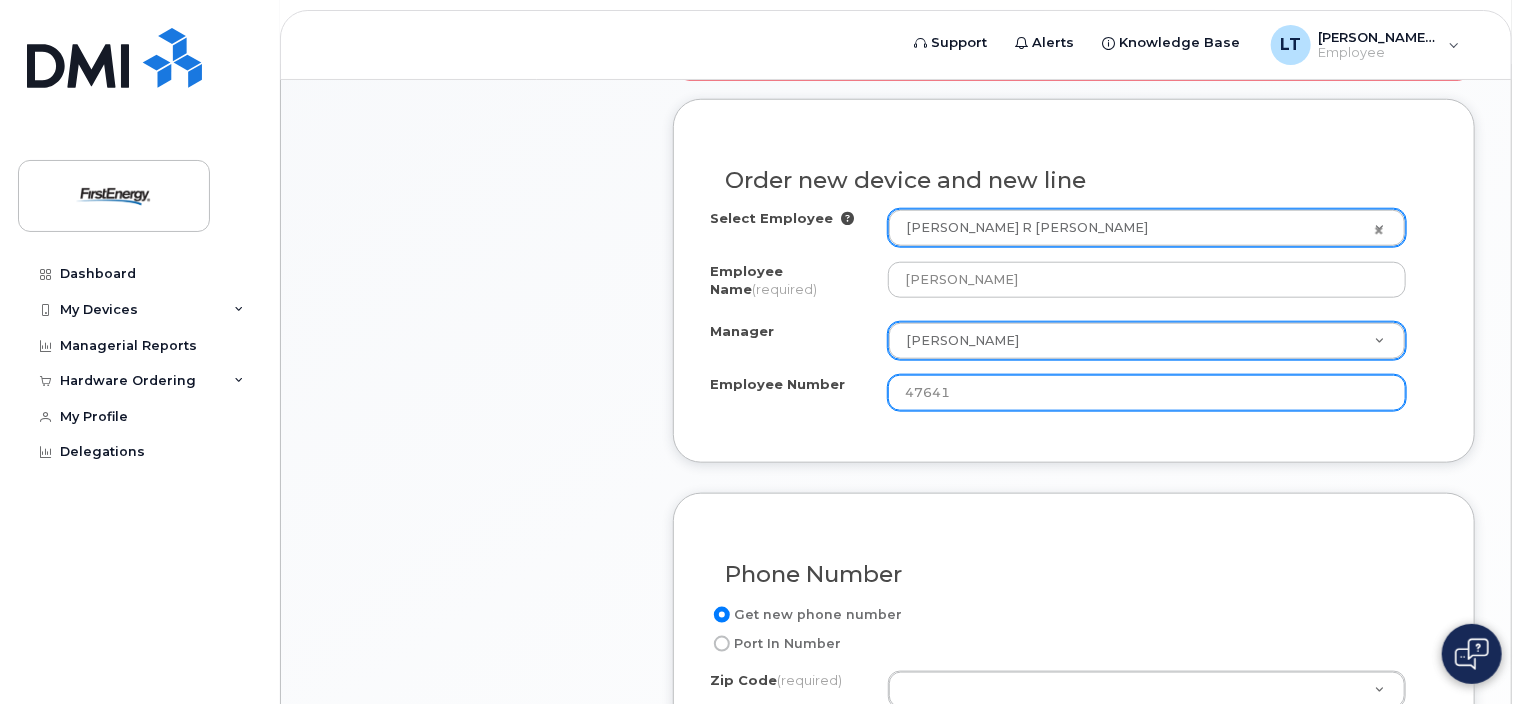 type on "47641" 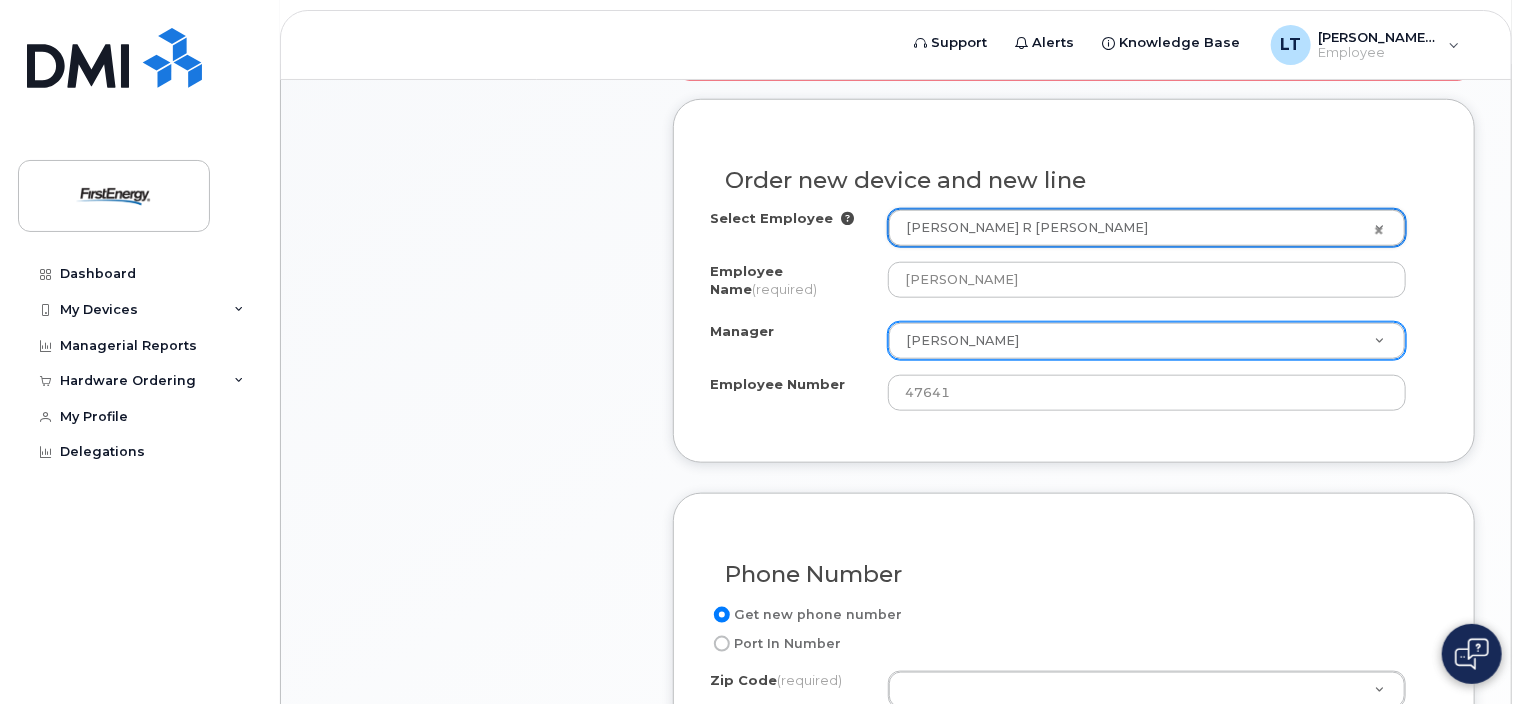 click 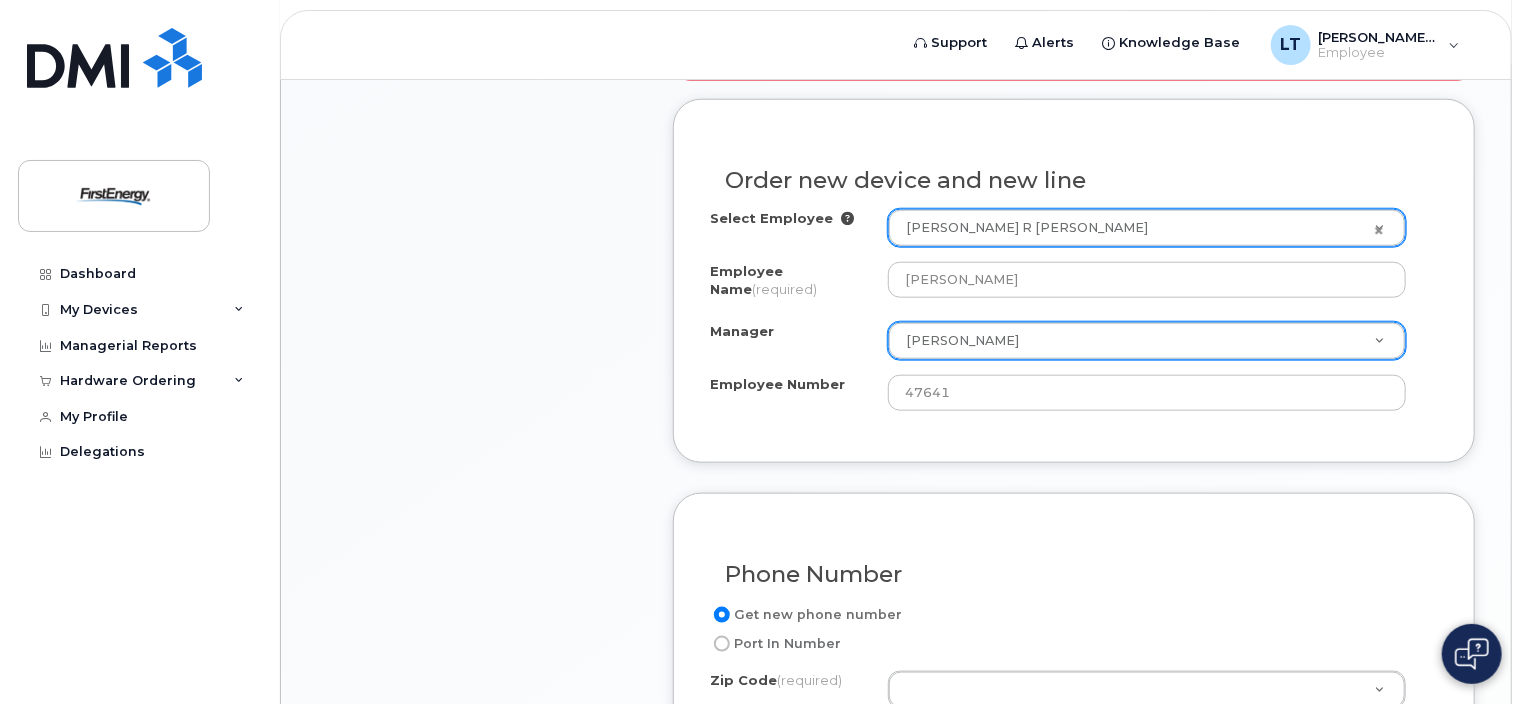 click 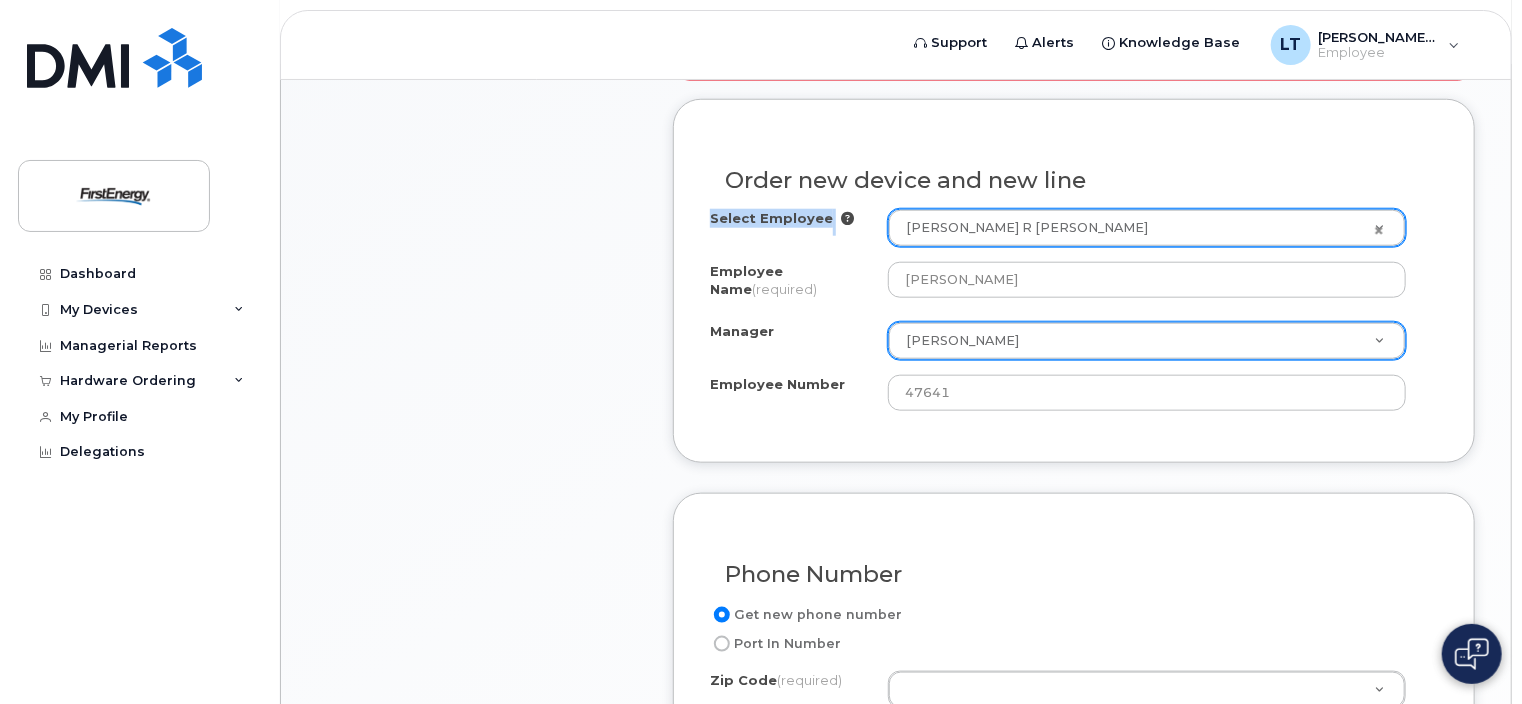 click 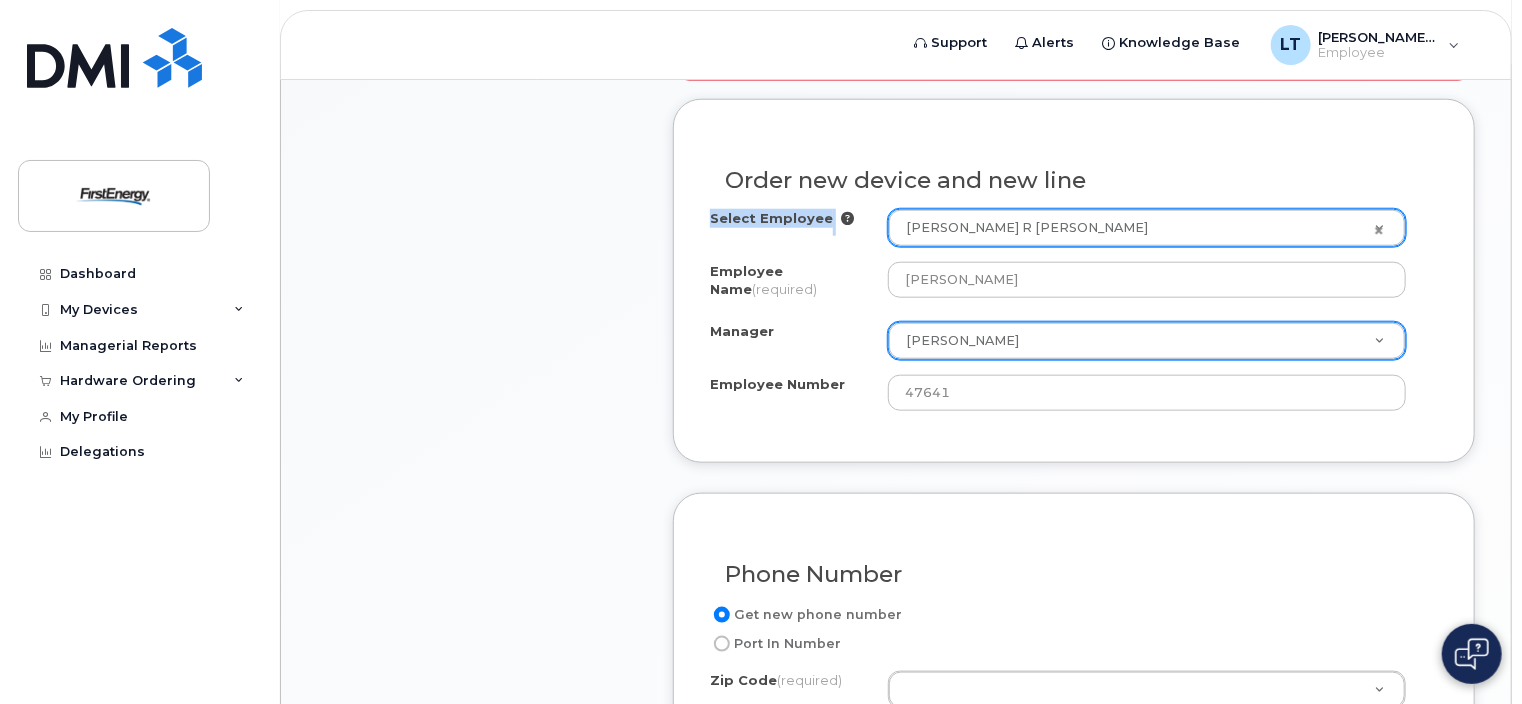 click 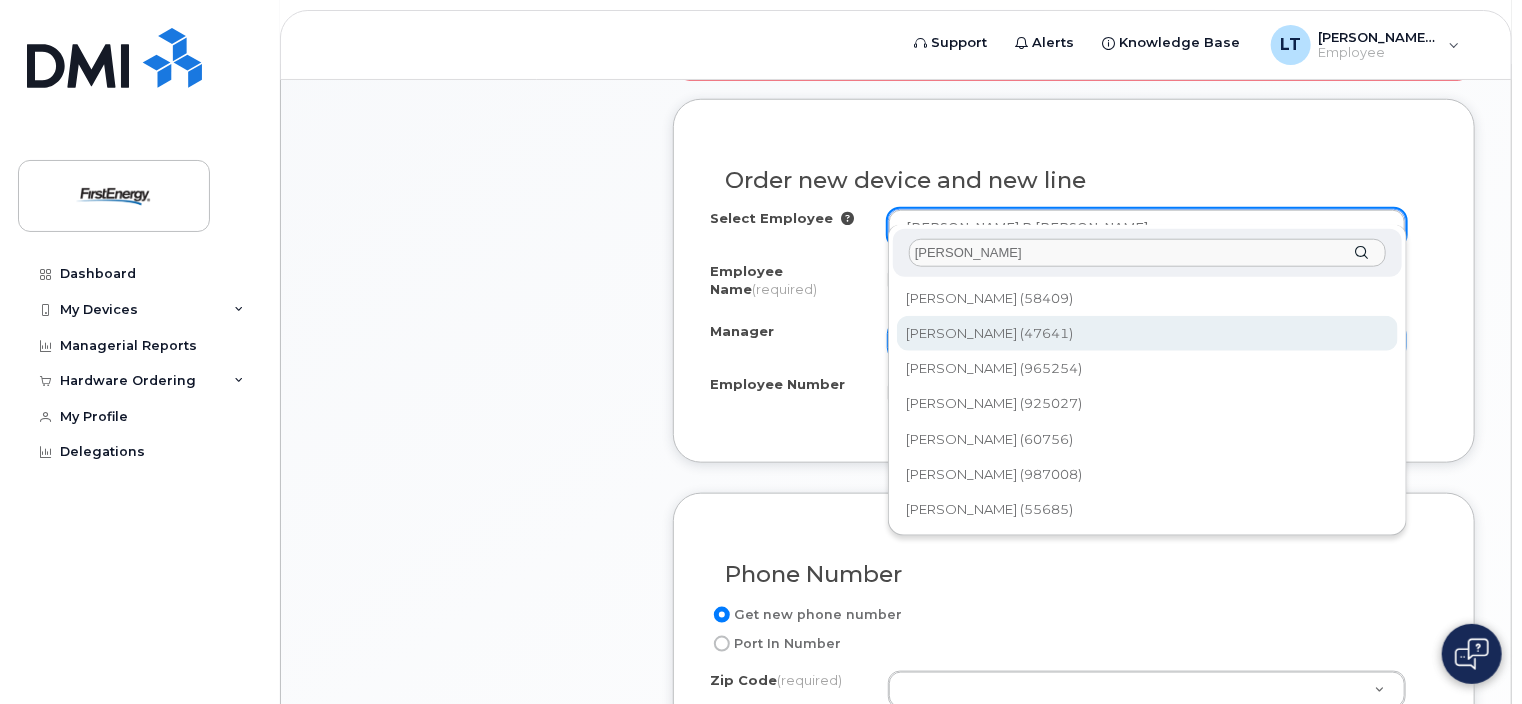 type on "Stamm" 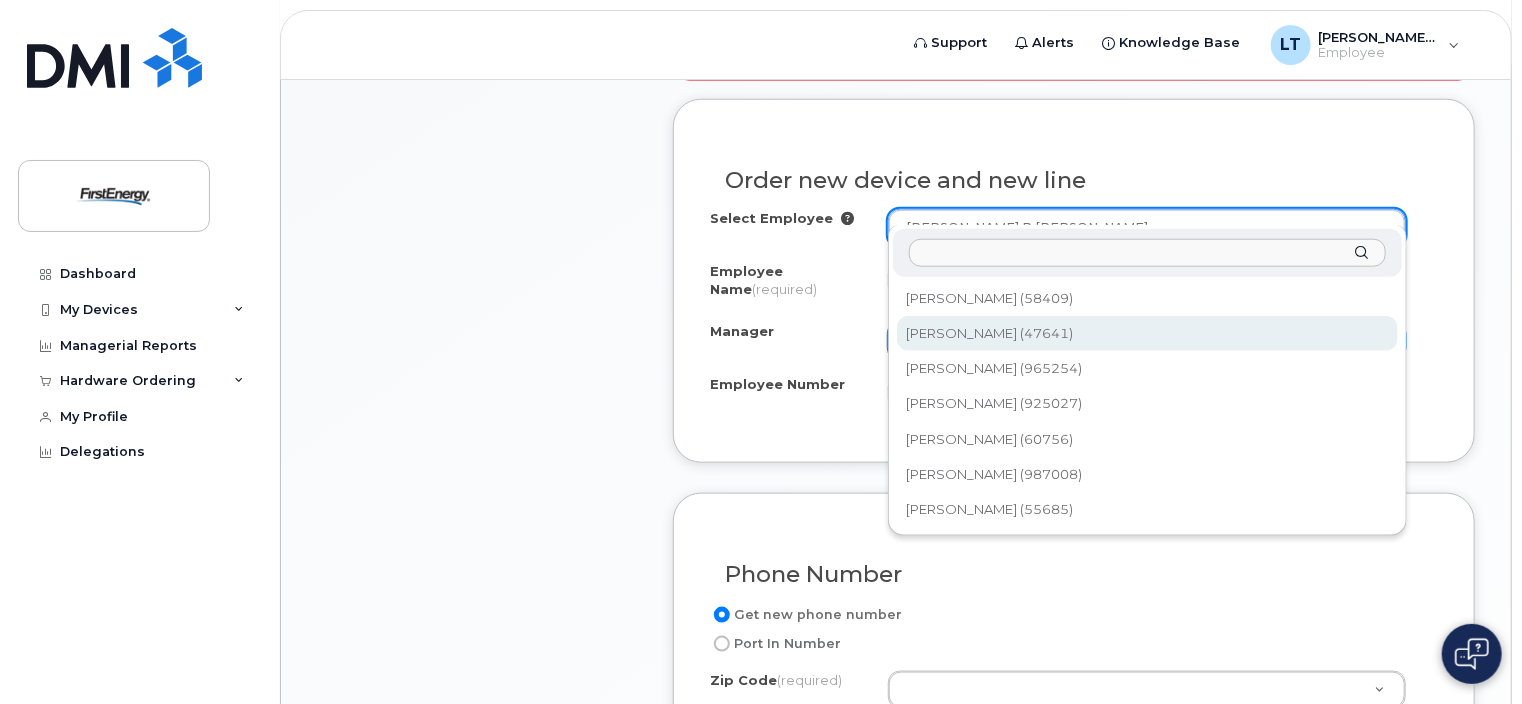type on "[PERSON_NAME]" 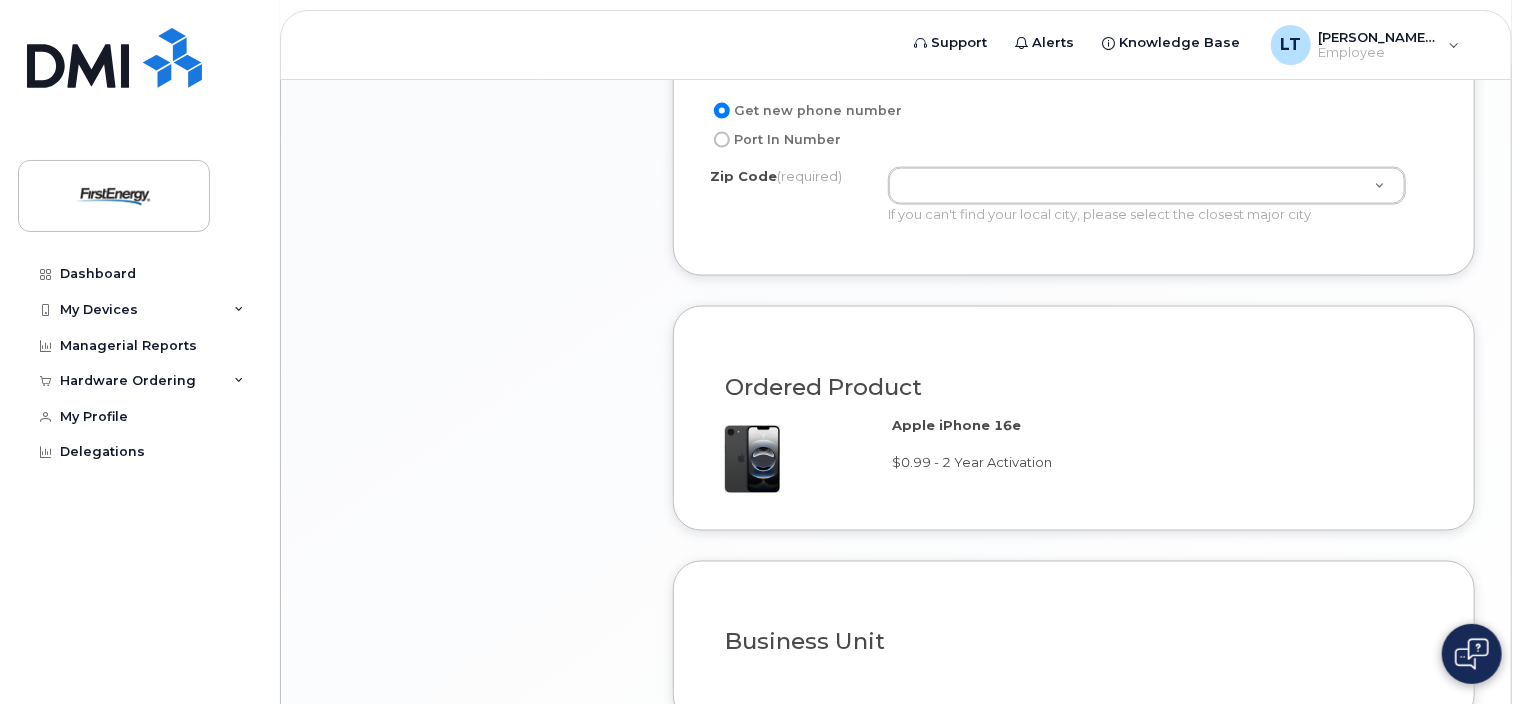 scroll, scrollTop: 1284, scrollLeft: 0, axis: vertical 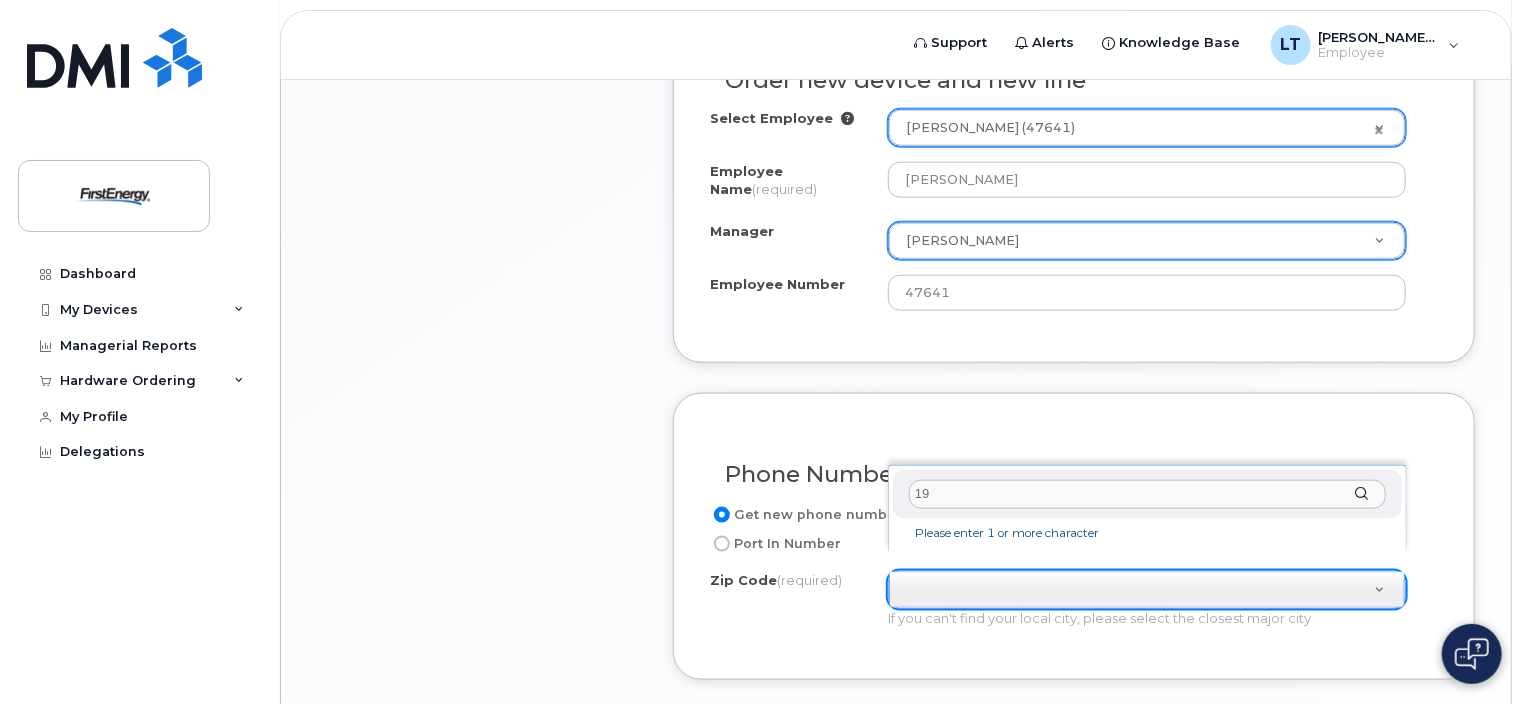 click on "19" 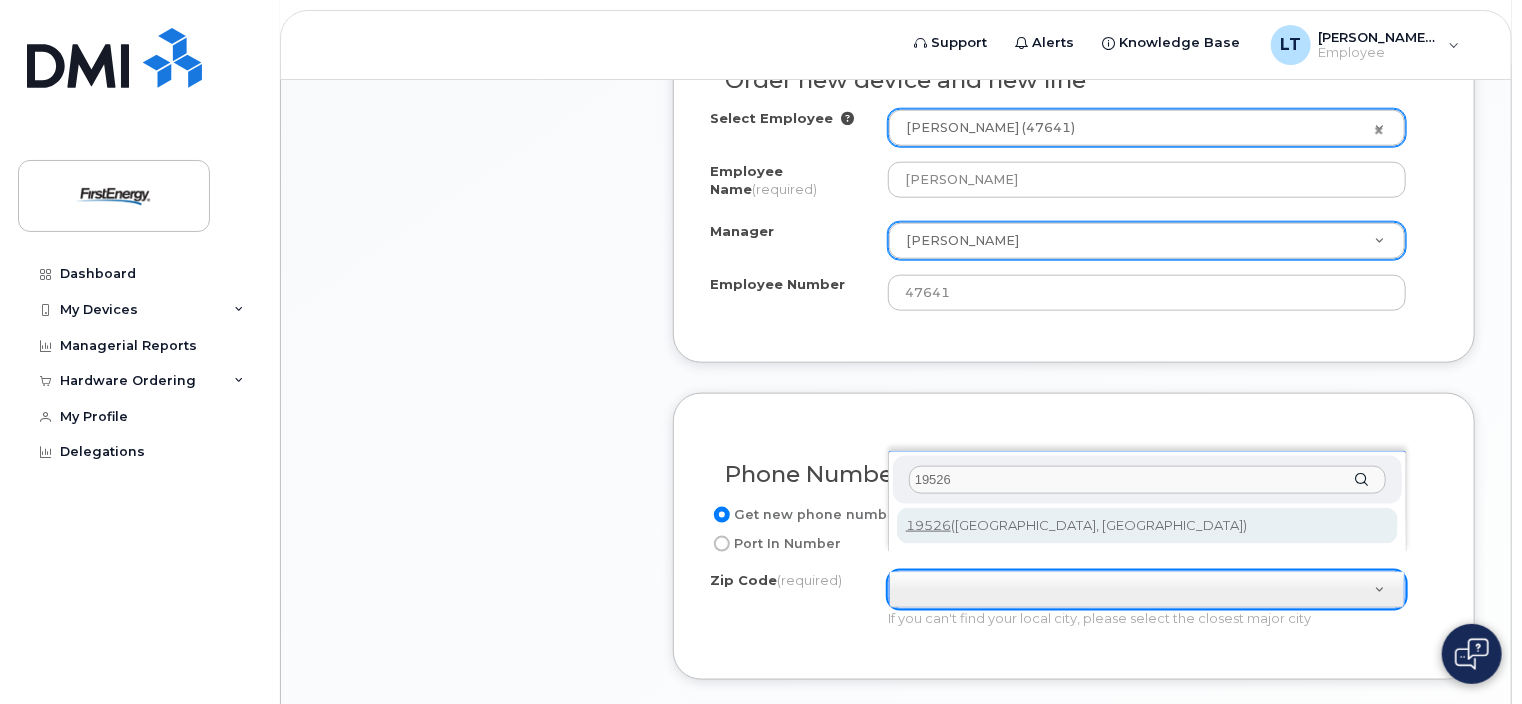 type on "19526" 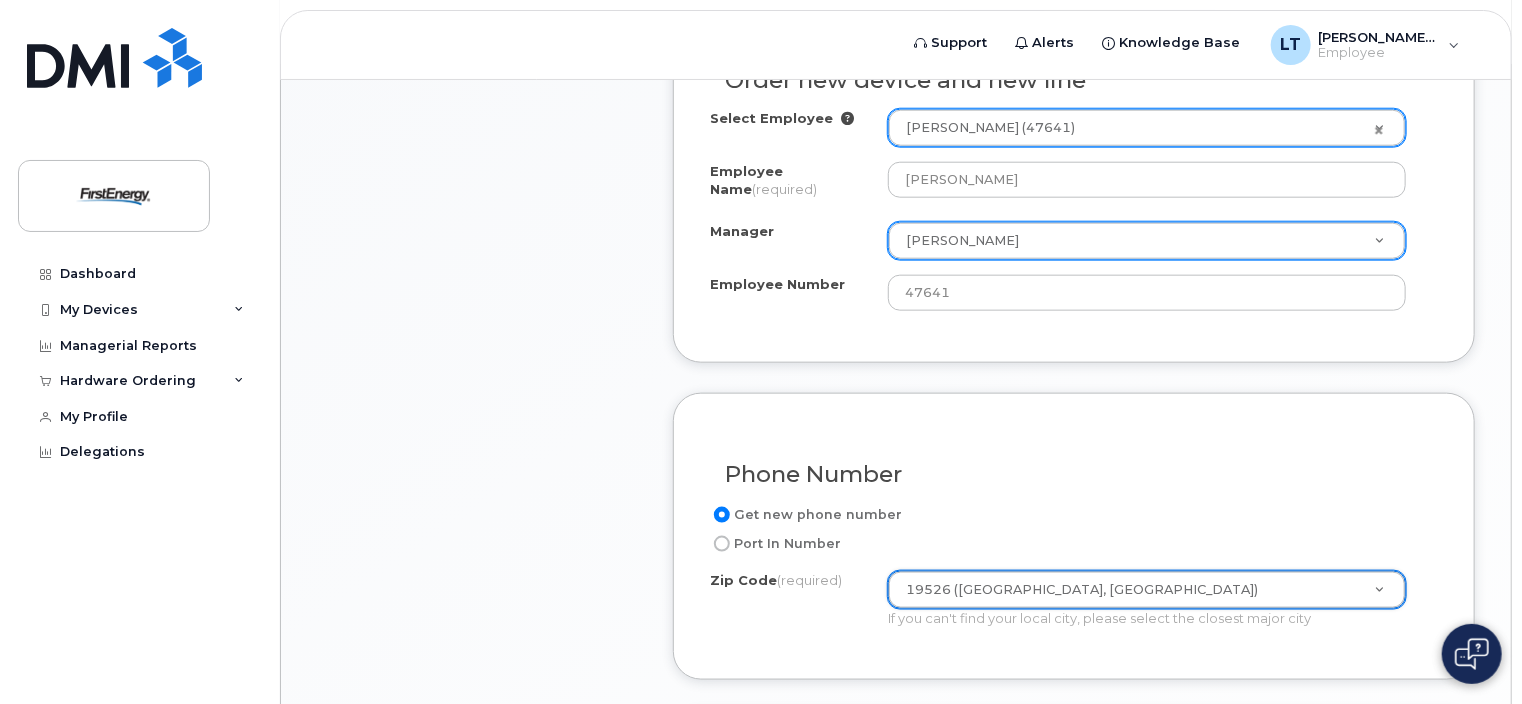 click on "Item #1
in process
$50.99
New Activation
Thomas R Liana
iPhone 16e
$0.99 - 2 Year Activation
1 x iPhone Rugged Case With Holster
—
$50.00
more details
Request
New Activation
Employee
Thomas R Liana
Email
tliana@firstenergycorp.com
Carrier Base
Verizon Wireless
Requested Device
iPhone 16e
Term Details
2 Year Activation
Requested Accessories
iPhone Rugged Case With Holster x 1
— $50.00
Accounting Codes
Cost Center: 440132
Estimated Device Cost
$0.99
Estimated Shipping Charge
$0.00
Estimated Total
(Device & Accessories)
$50.99
Shipping Address
627 S 4th St HAMBURG PA 19526-1309 UNITED STATES, Attention: Jason Stamm
collapse" 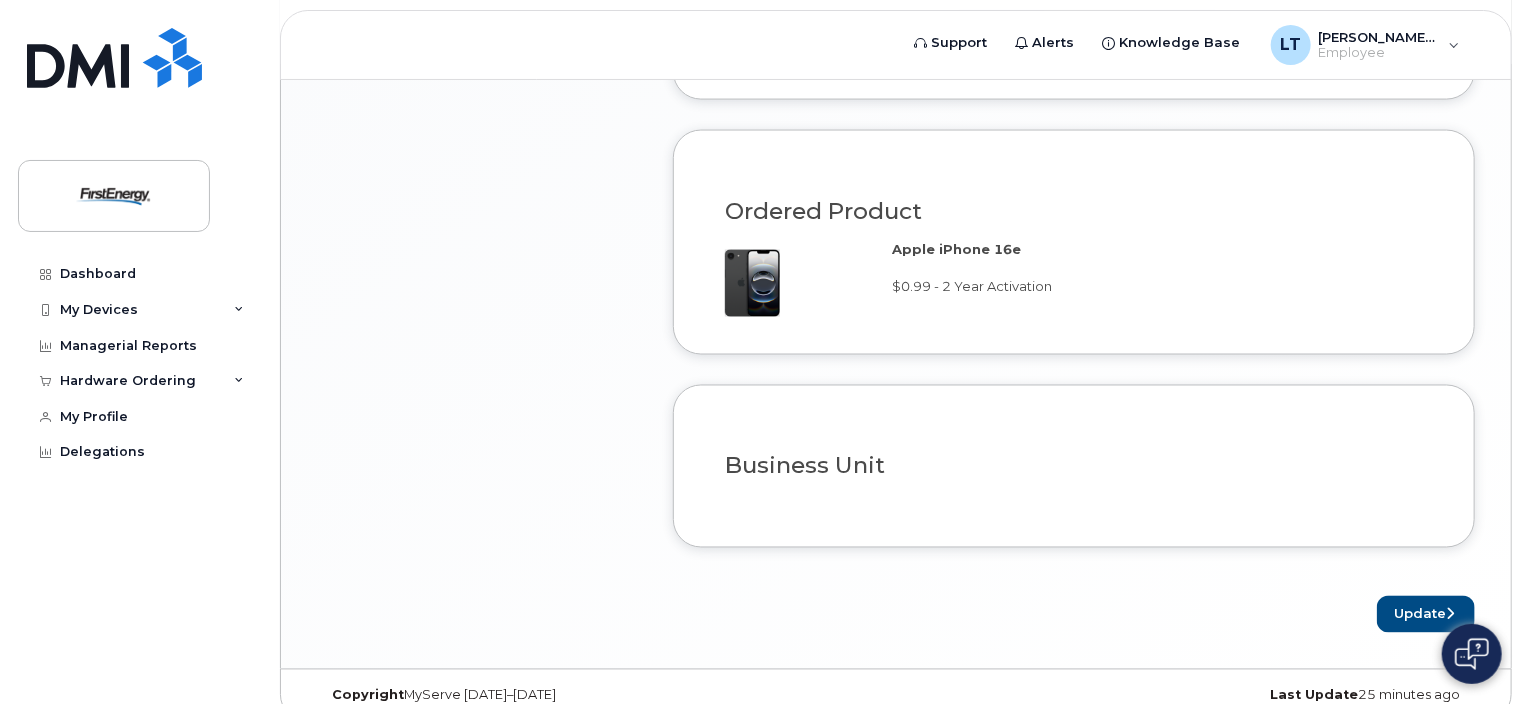 scroll, scrollTop: 1584, scrollLeft: 0, axis: vertical 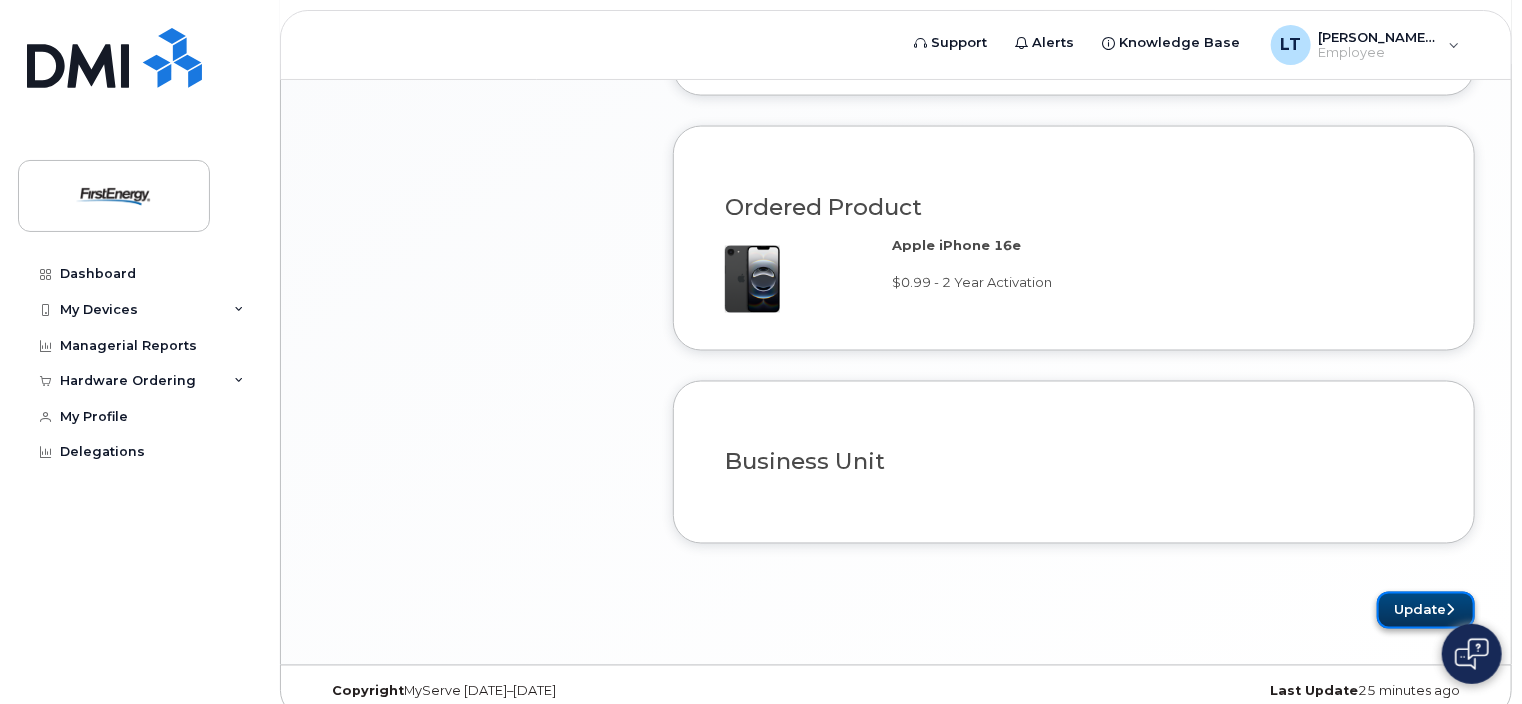 click on "Update" 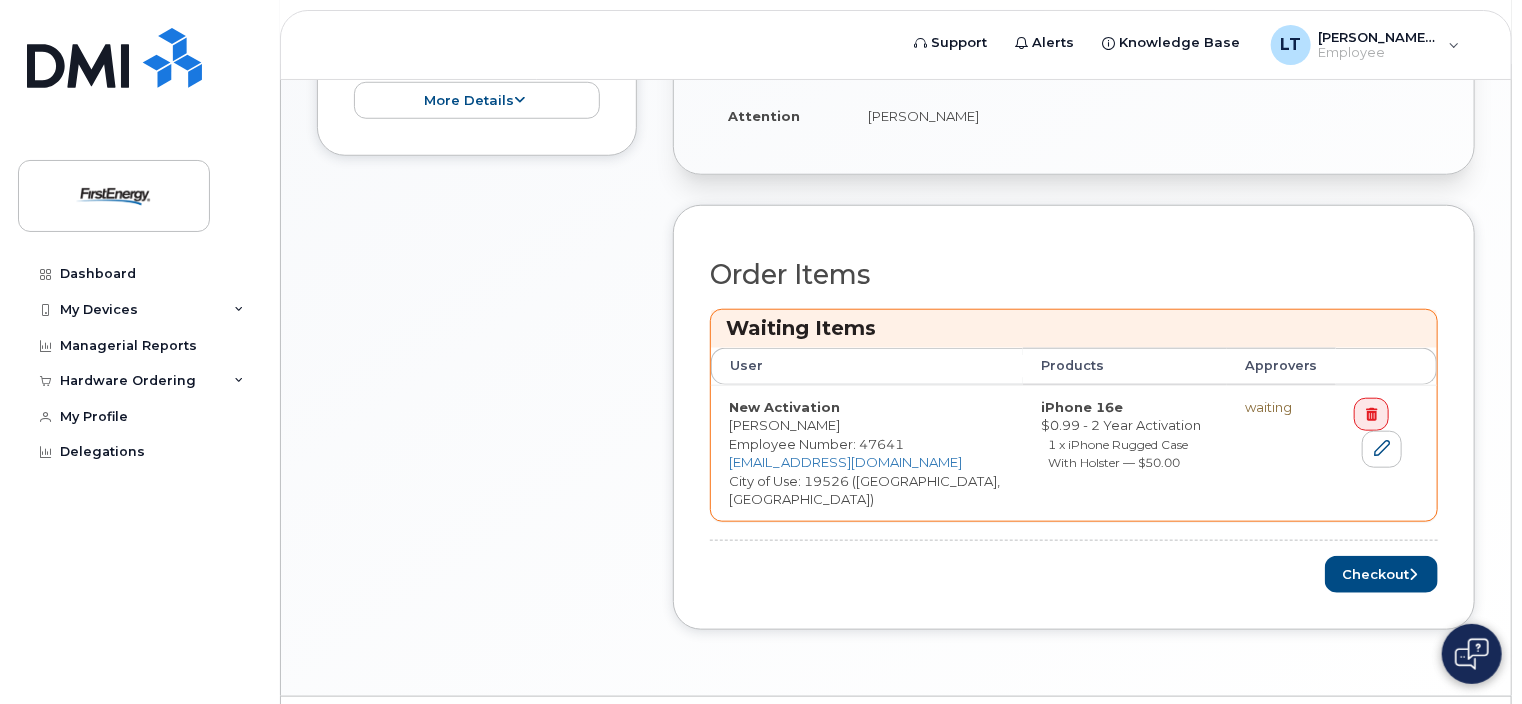 scroll, scrollTop: 800, scrollLeft: 0, axis: vertical 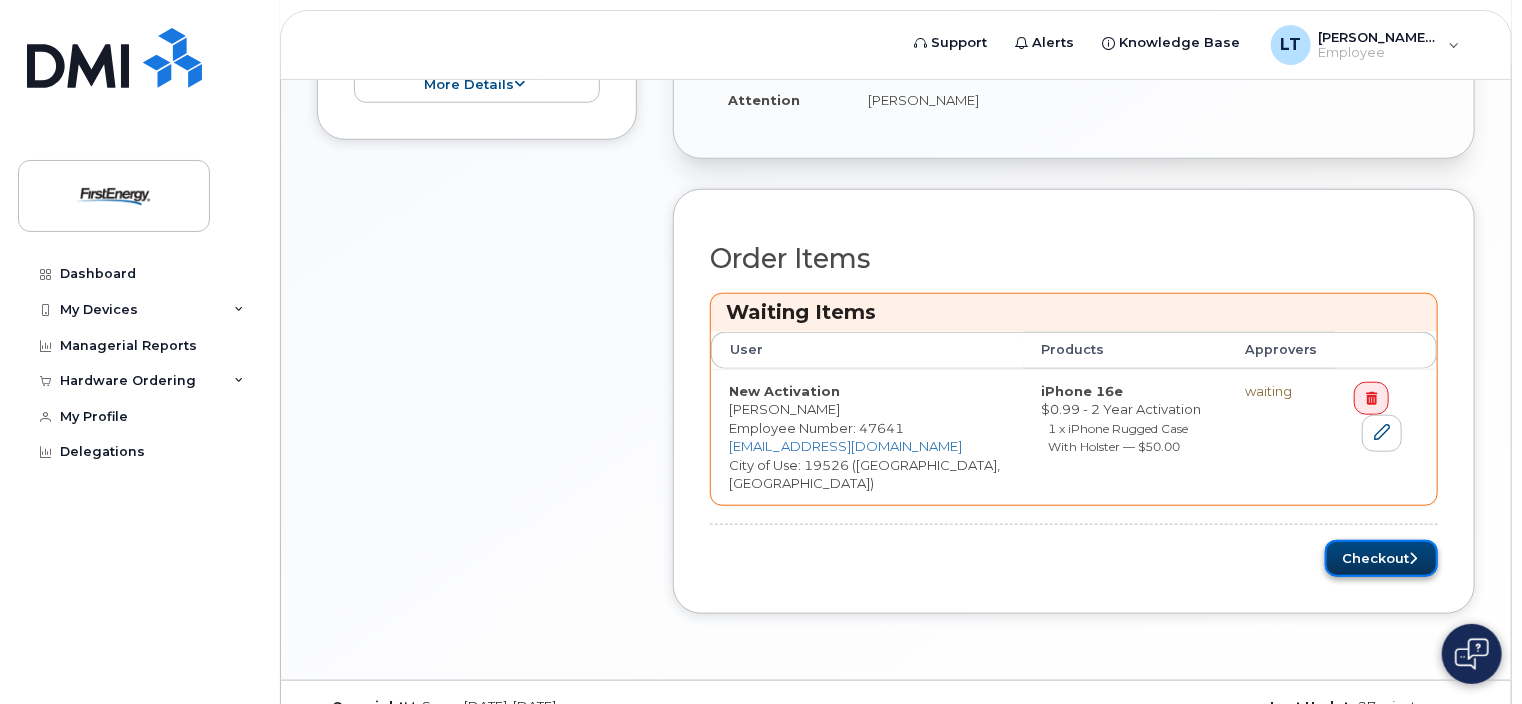 click on "Checkout" 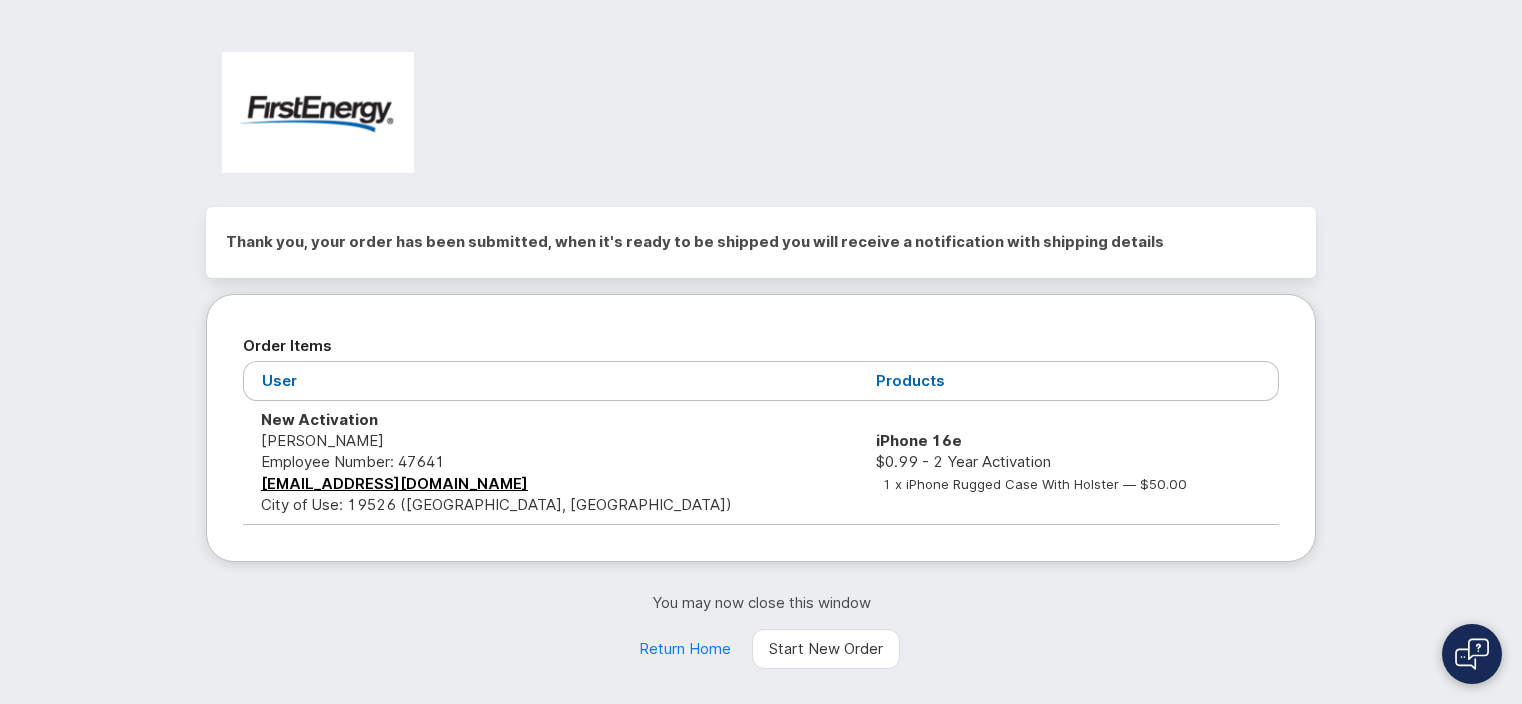 scroll, scrollTop: 0, scrollLeft: 0, axis: both 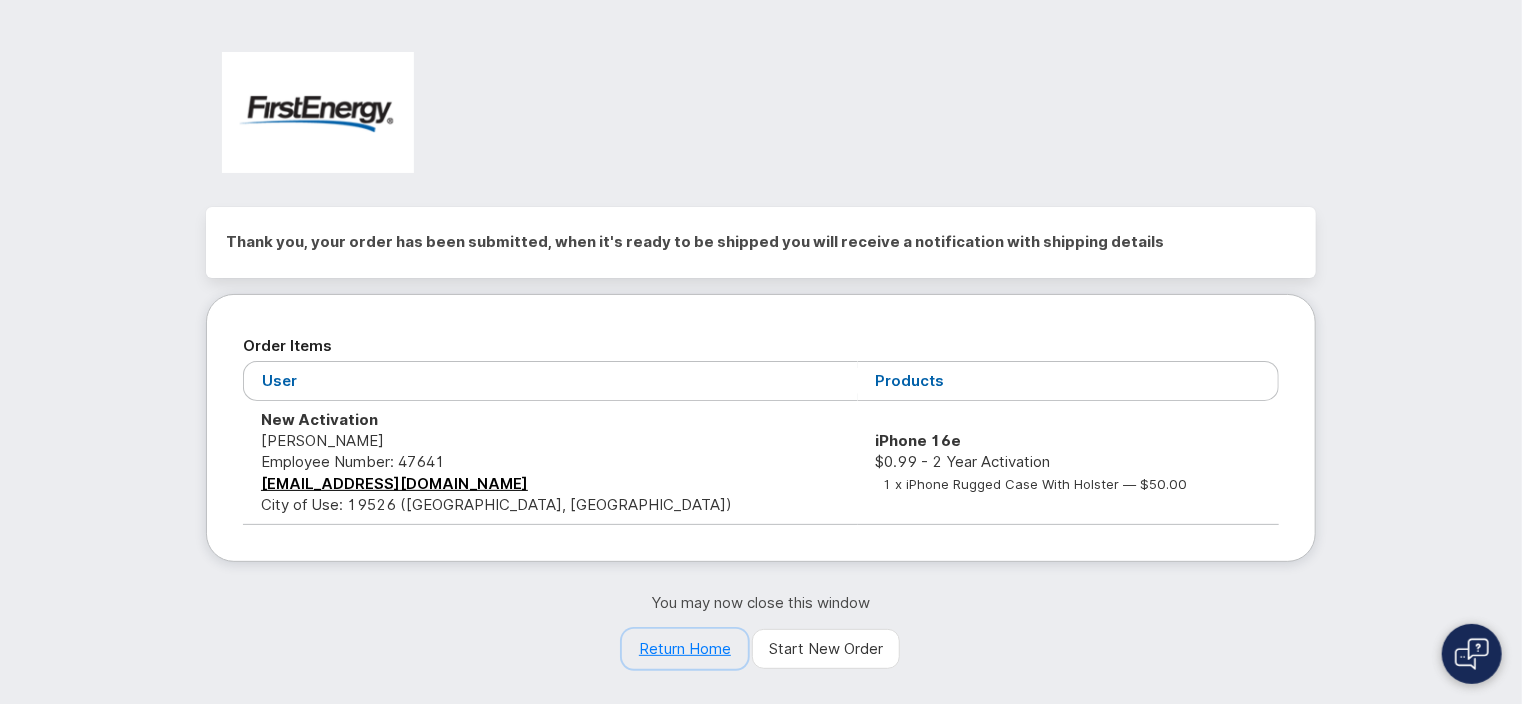 click on "Return Home" at bounding box center [685, 649] 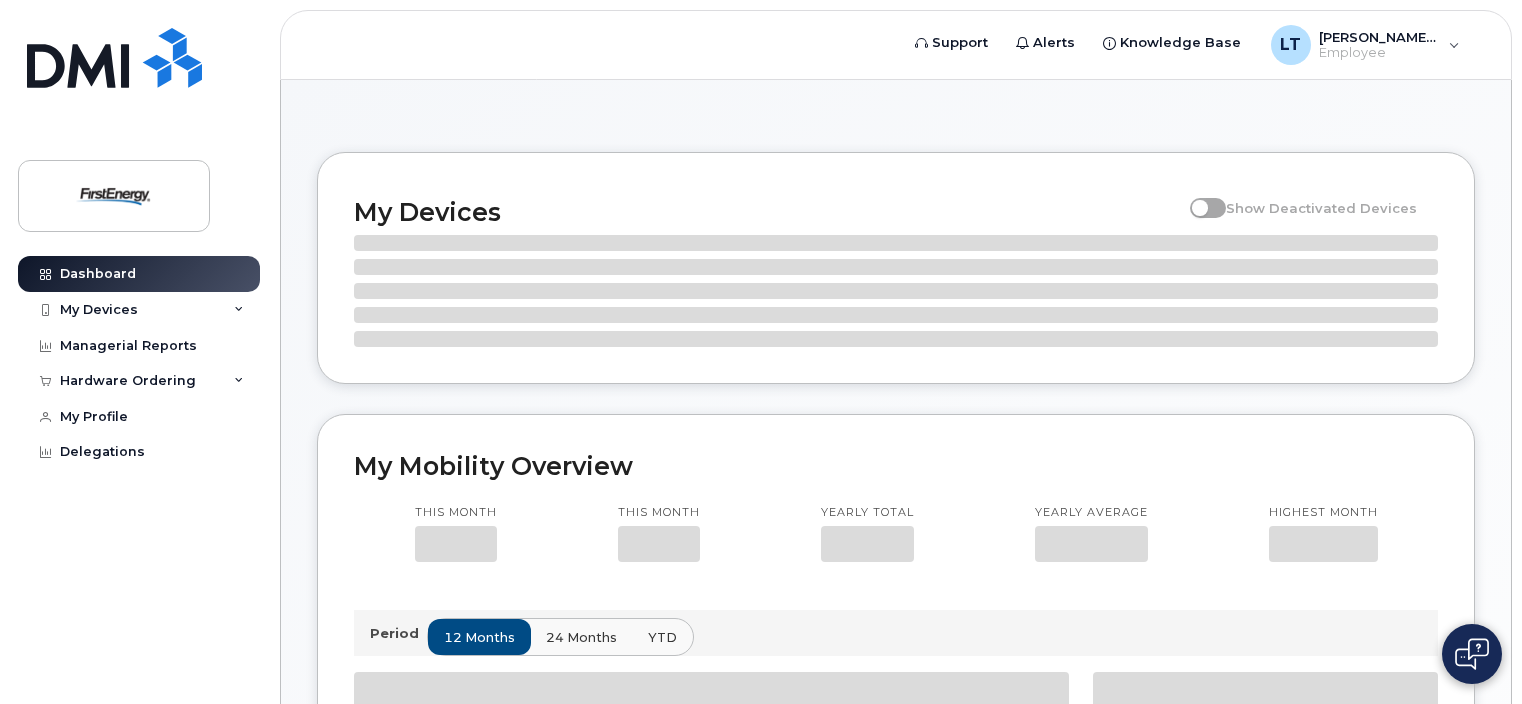 scroll, scrollTop: 0, scrollLeft: 0, axis: both 